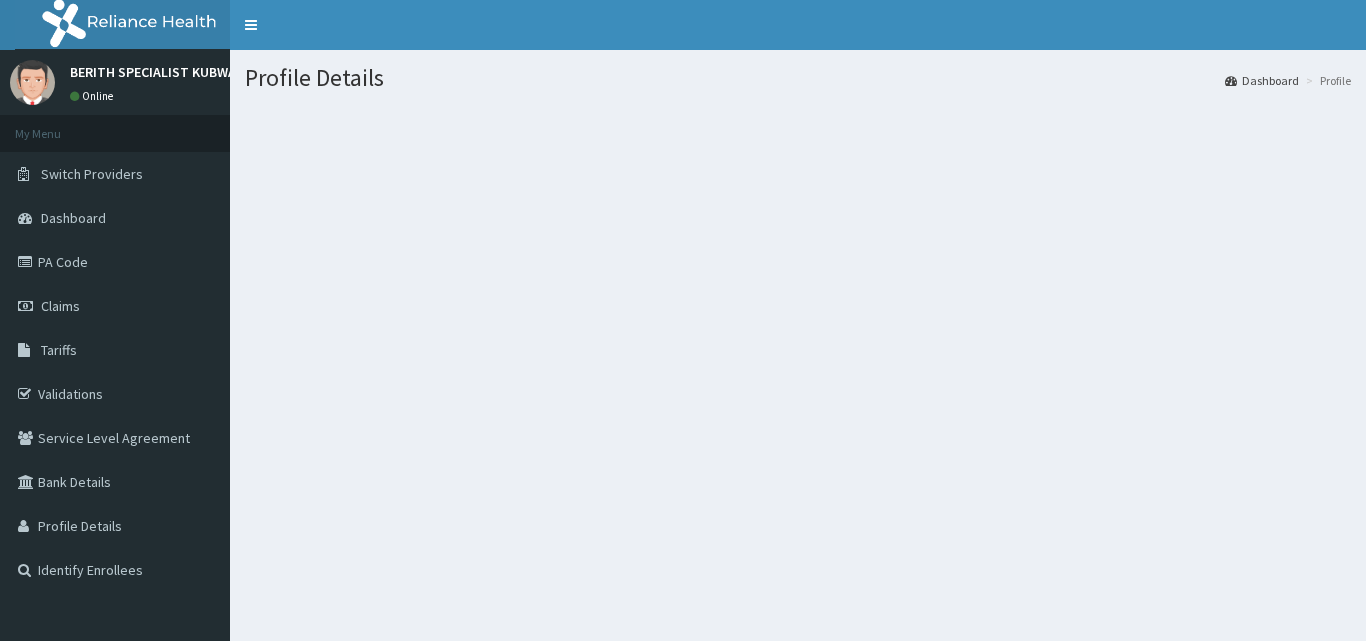 scroll, scrollTop: 0, scrollLeft: 0, axis: both 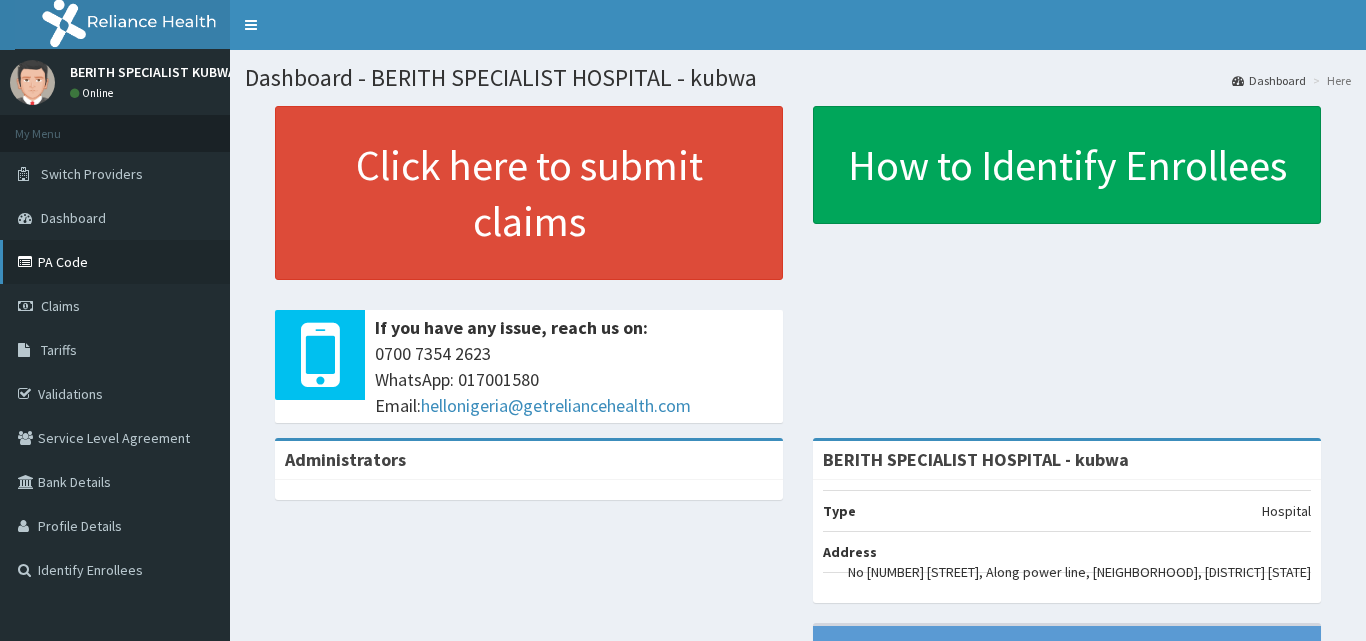 click on "PA Code" at bounding box center (115, 262) 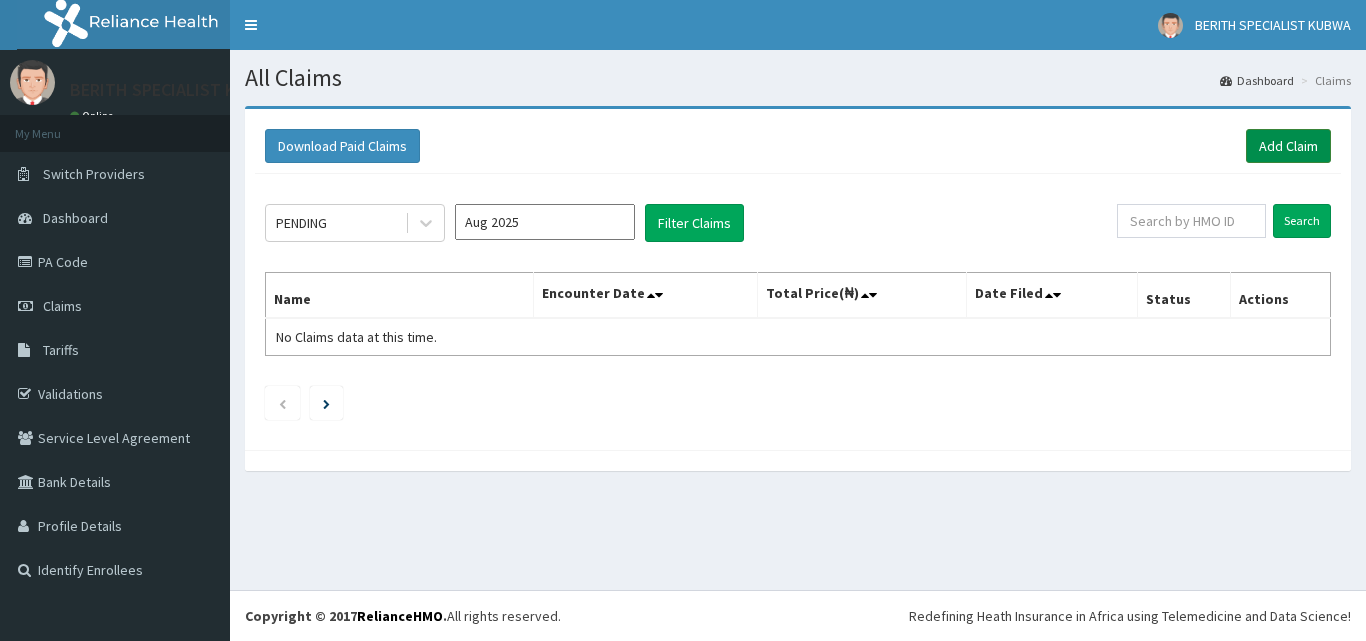 scroll, scrollTop: 0, scrollLeft: 0, axis: both 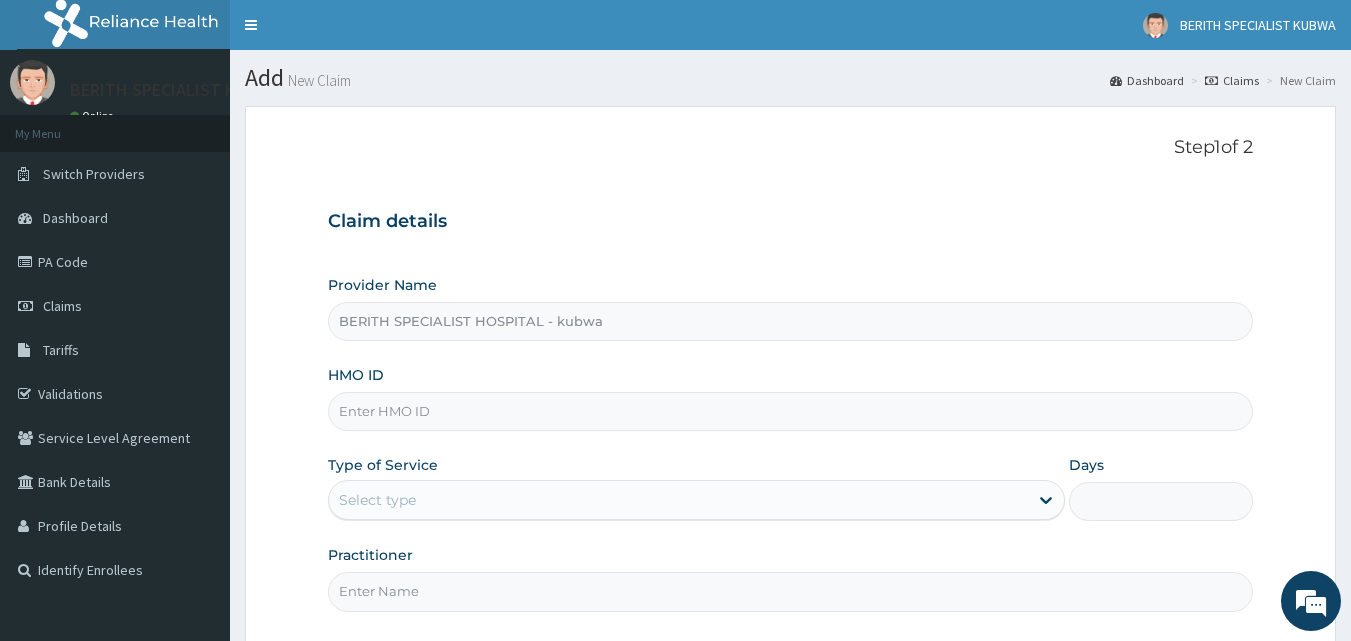 click on "HMO ID" at bounding box center (791, 411) 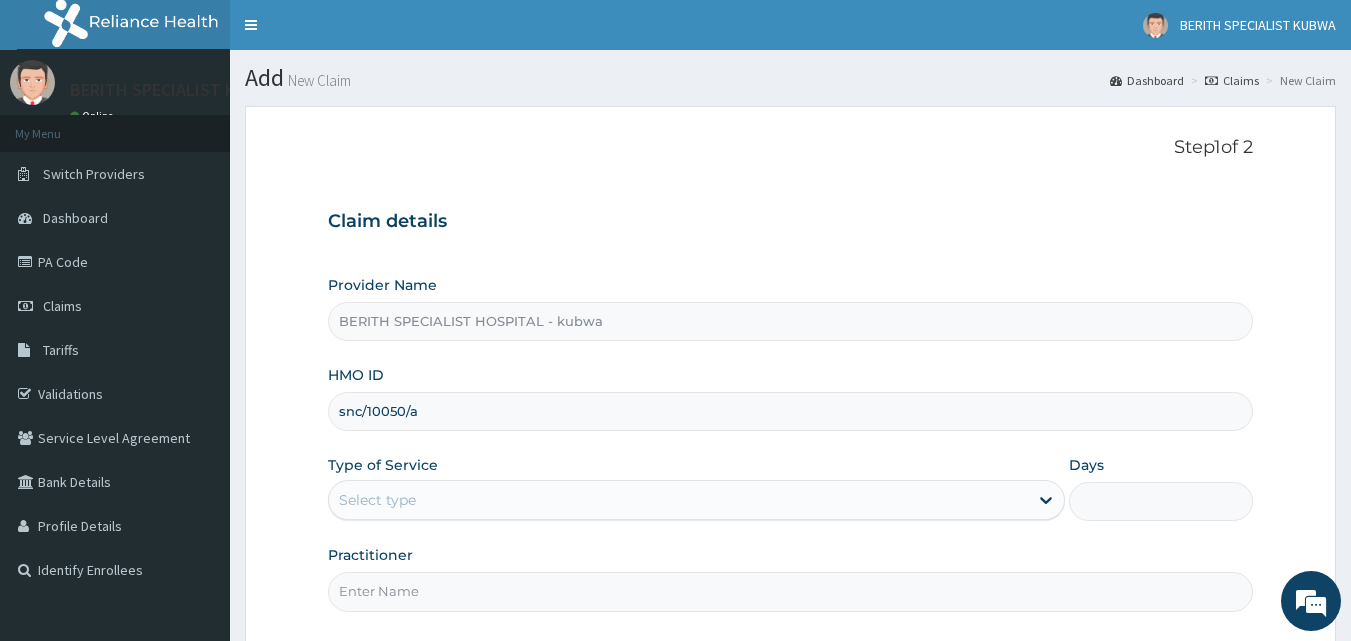 type on "snc/10050/a" 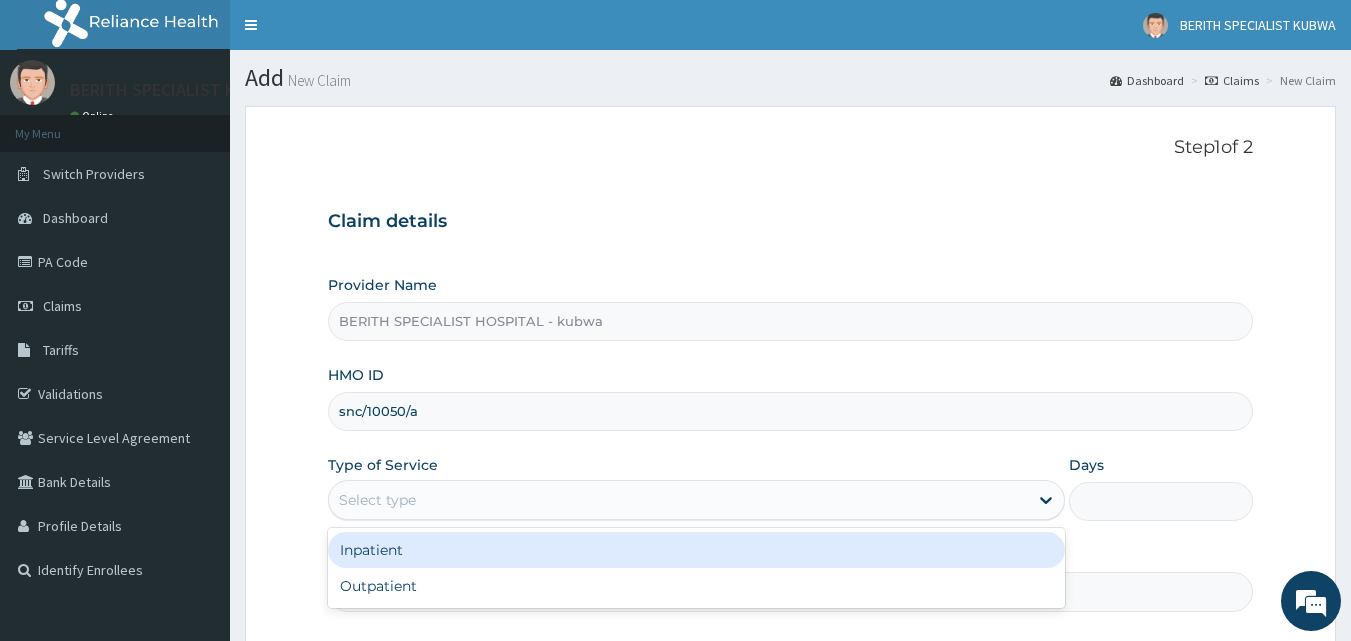 click on "Select type" at bounding box center (377, 500) 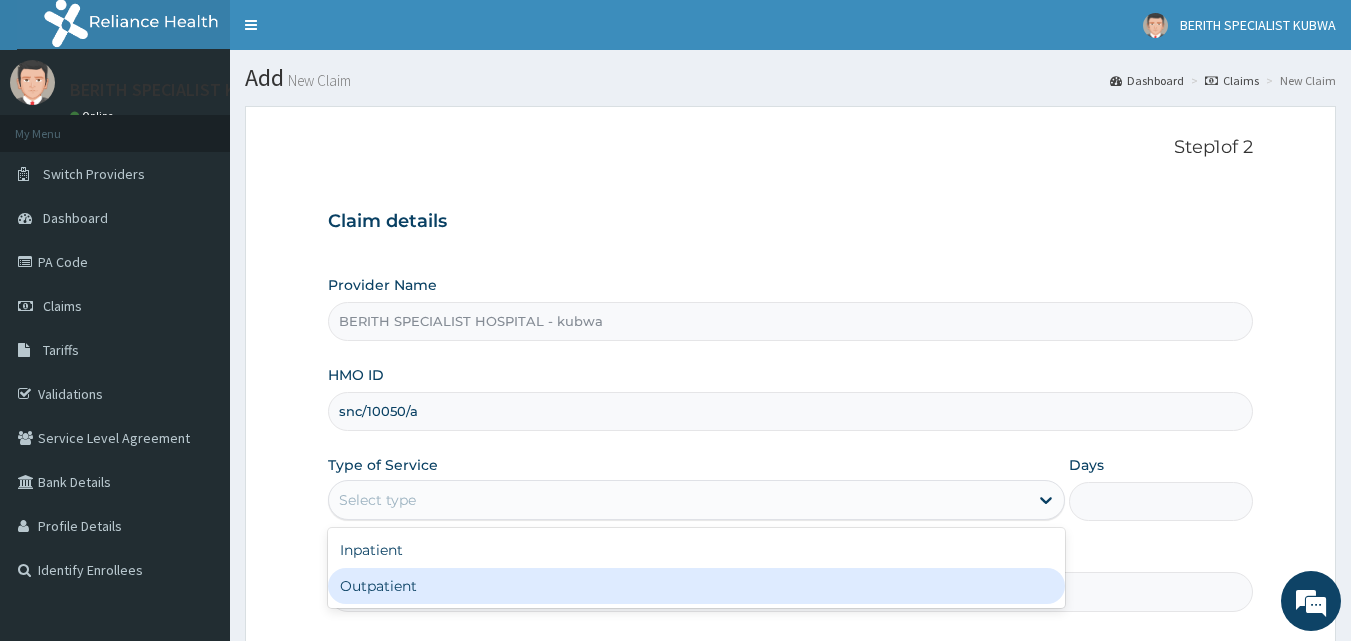 click on "Outpatient" at bounding box center (696, 586) 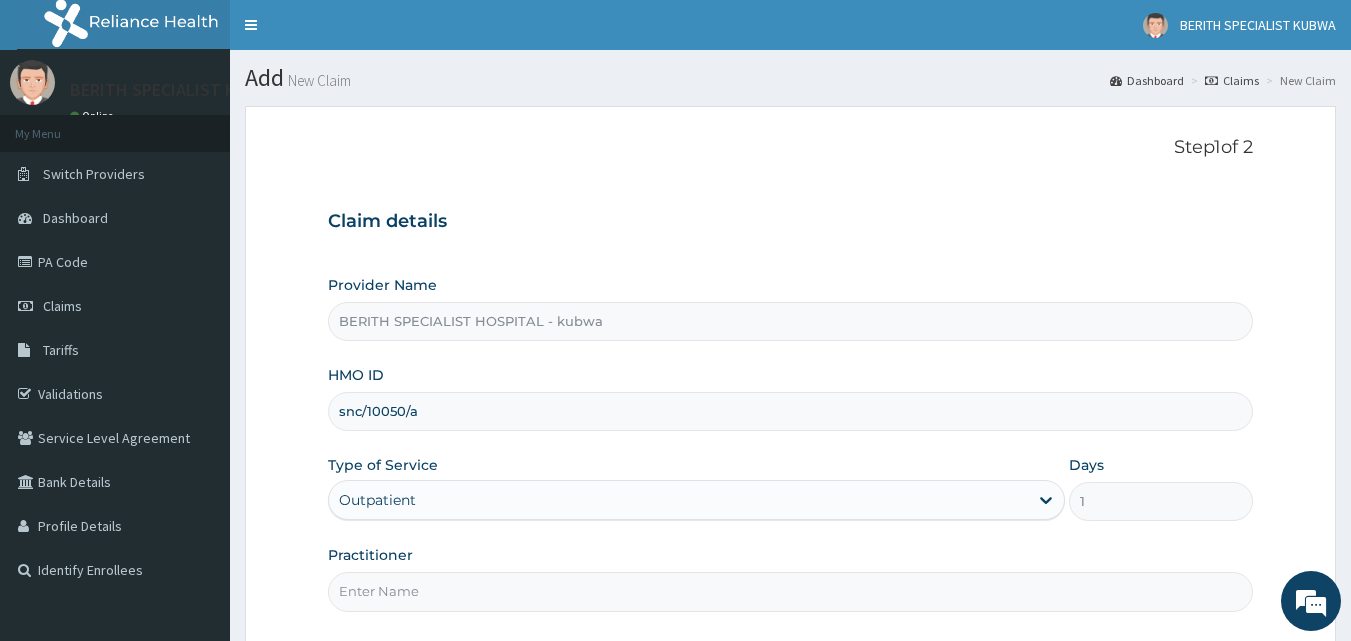 click on "Practitioner" at bounding box center (791, 591) 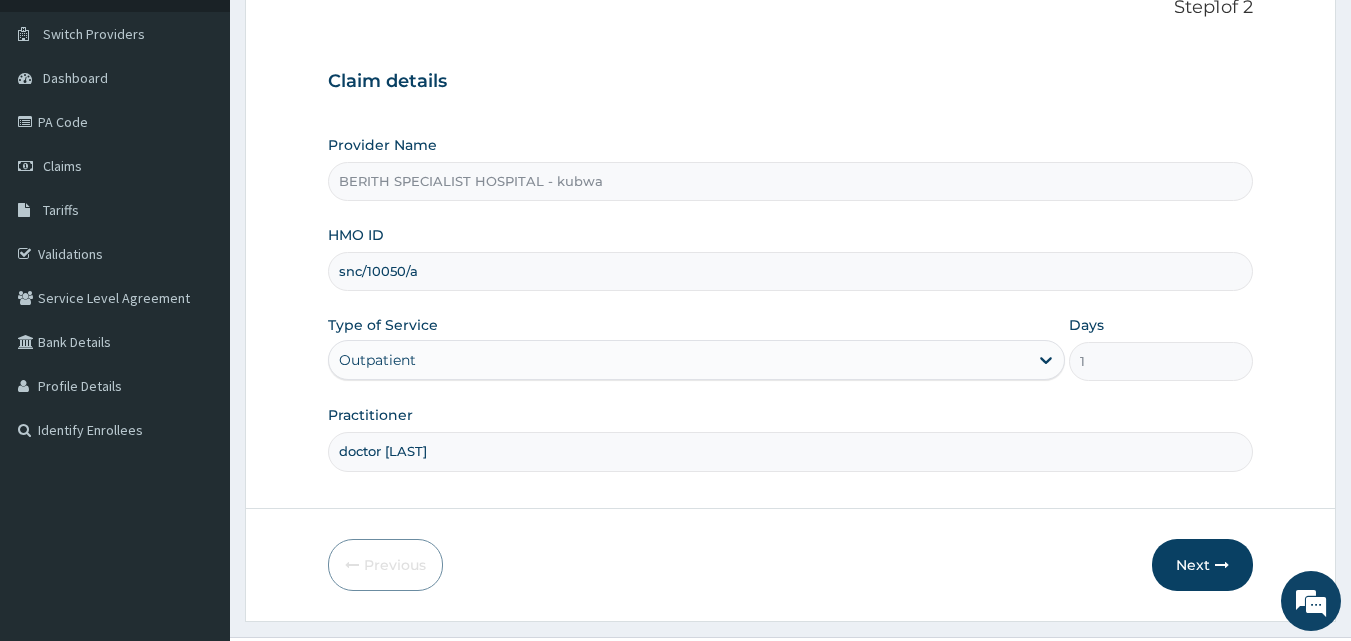 scroll, scrollTop: 187, scrollLeft: 0, axis: vertical 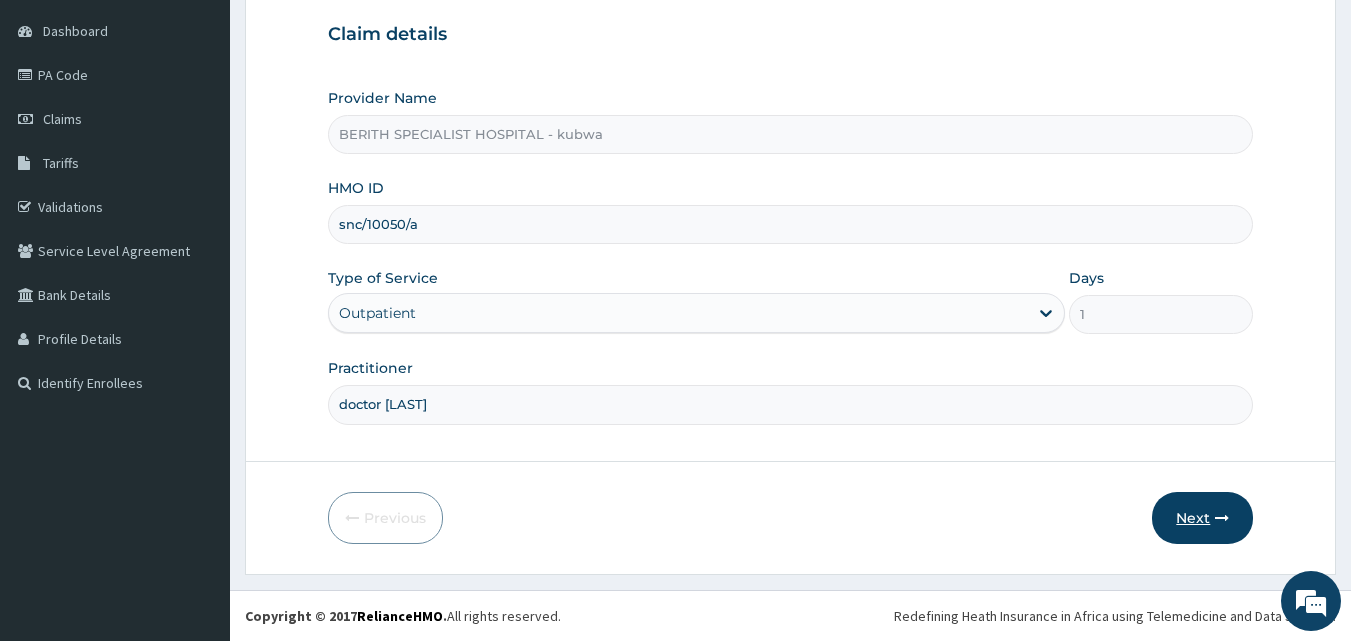 type on "doctor [LAST]" 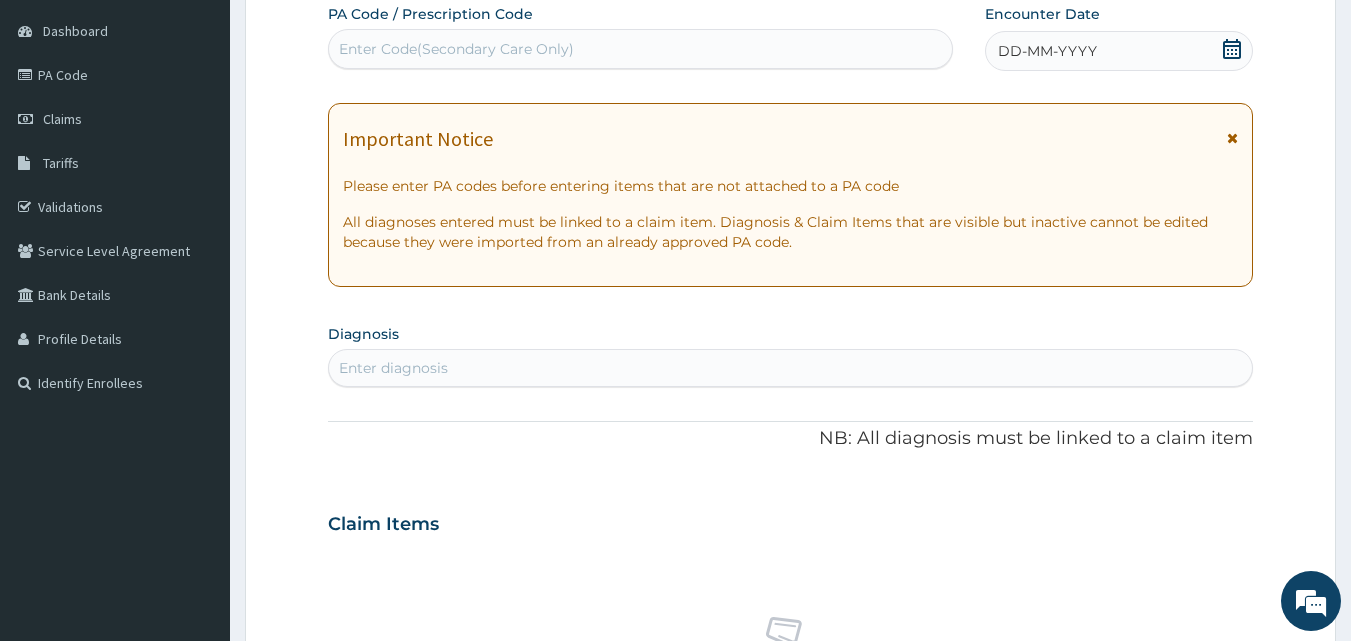 click 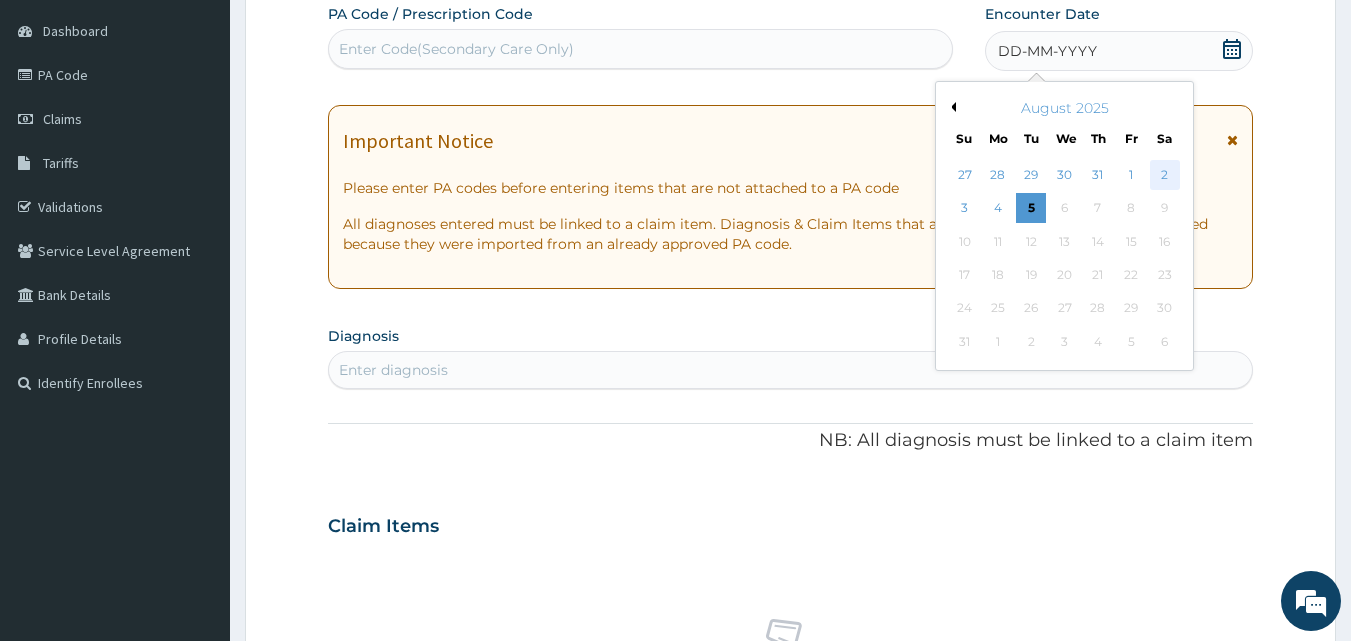 click on "2" at bounding box center (1165, 175) 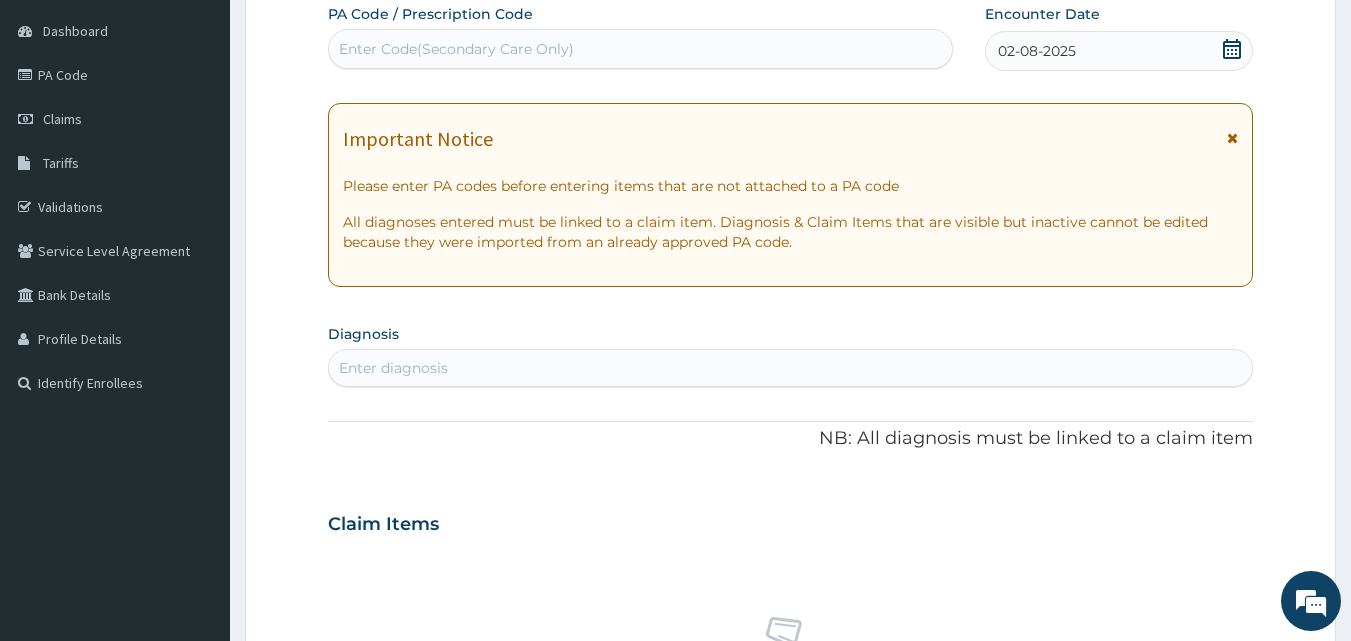 click on "Enter diagnosis" at bounding box center [791, 368] 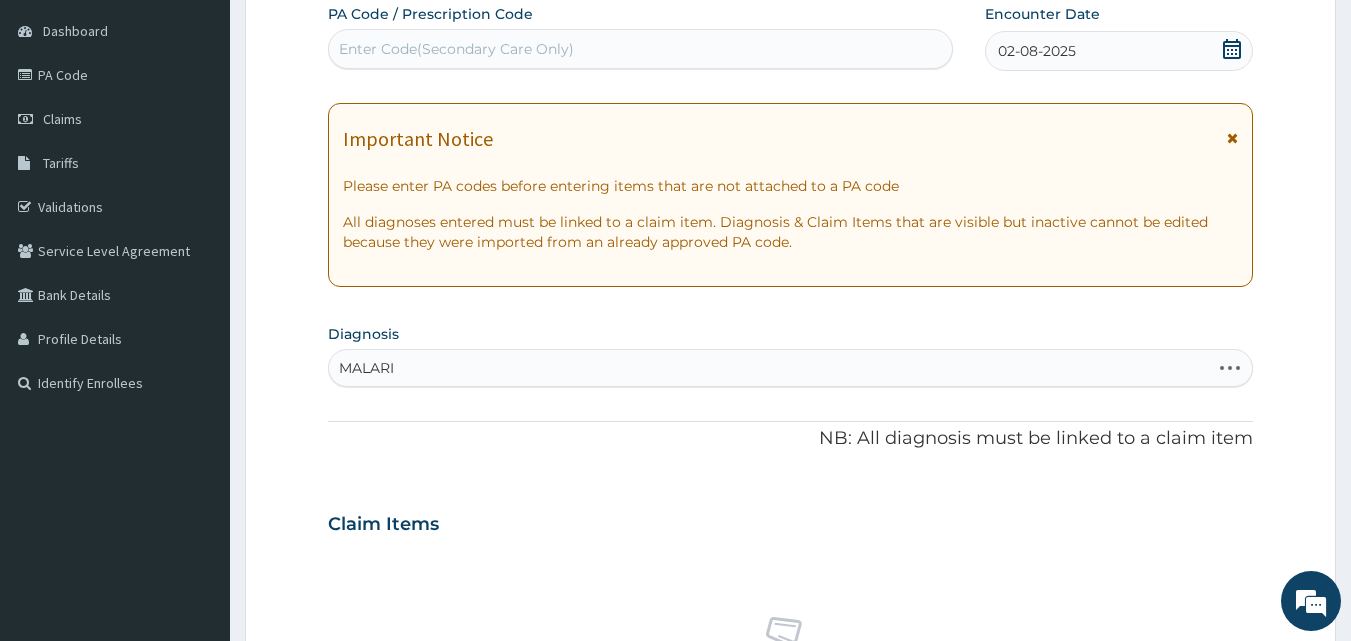 type on "MALARIA" 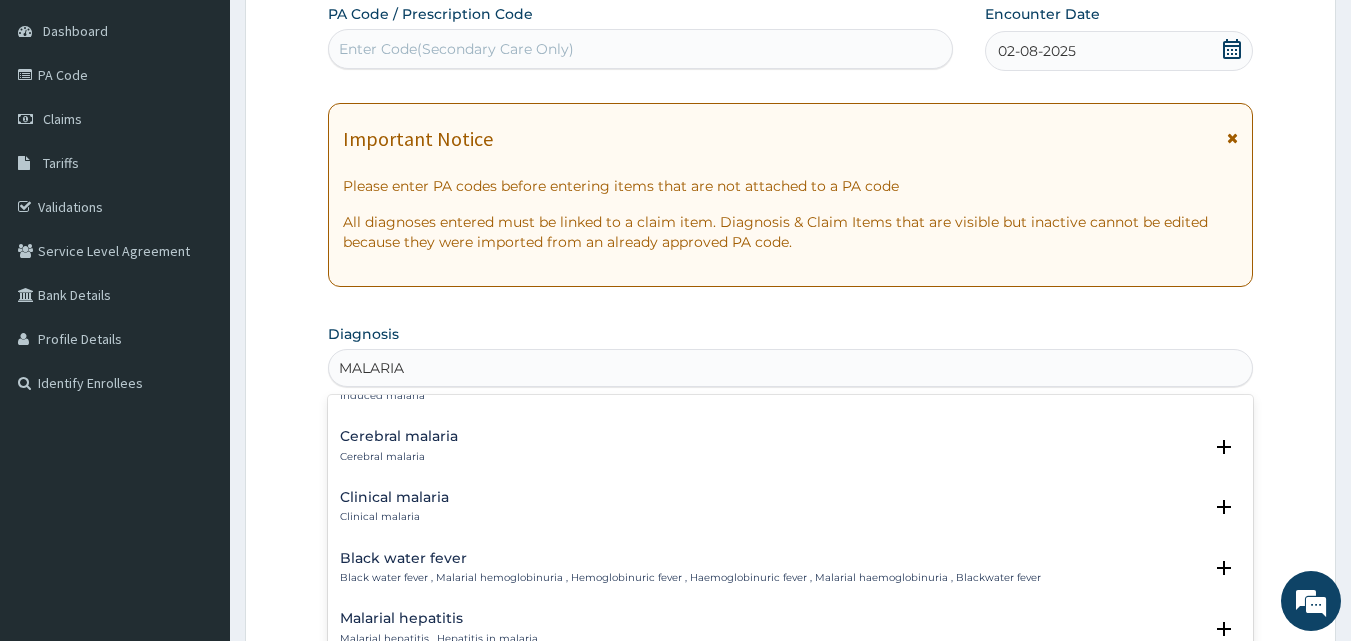 scroll, scrollTop: 786, scrollLeft: 0, axis: vertical 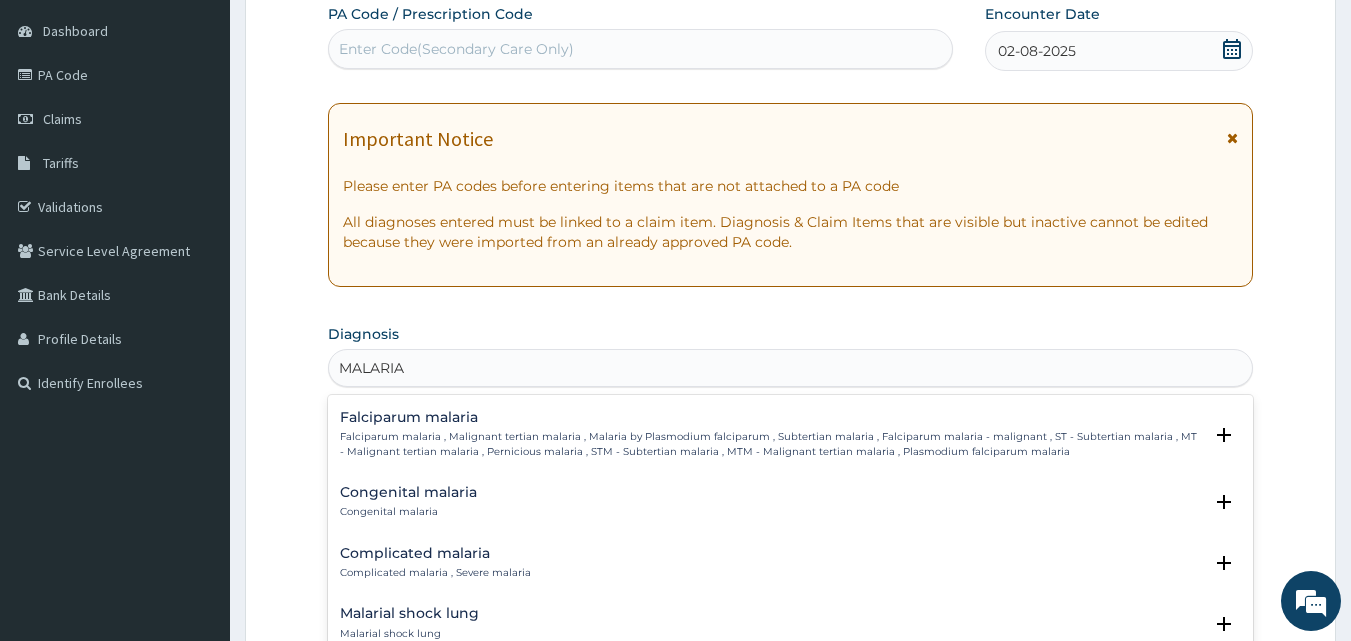 click on "Falciparum malaria" at bounding box center [771, 417] 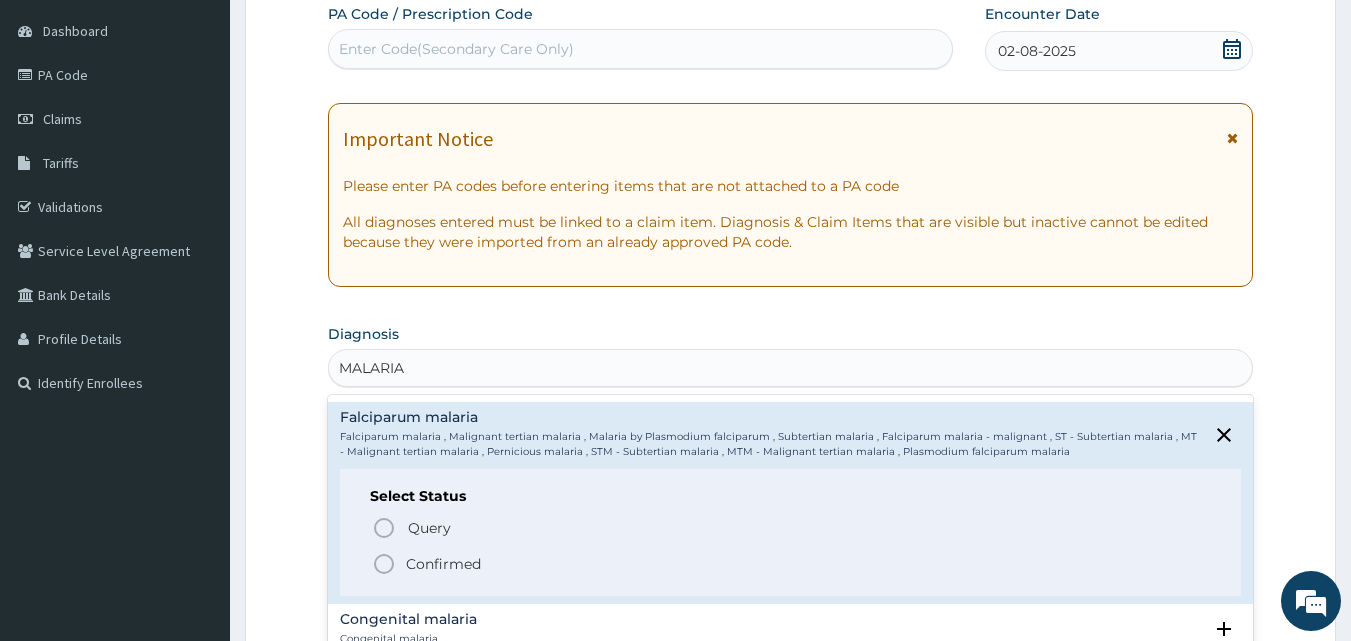 click 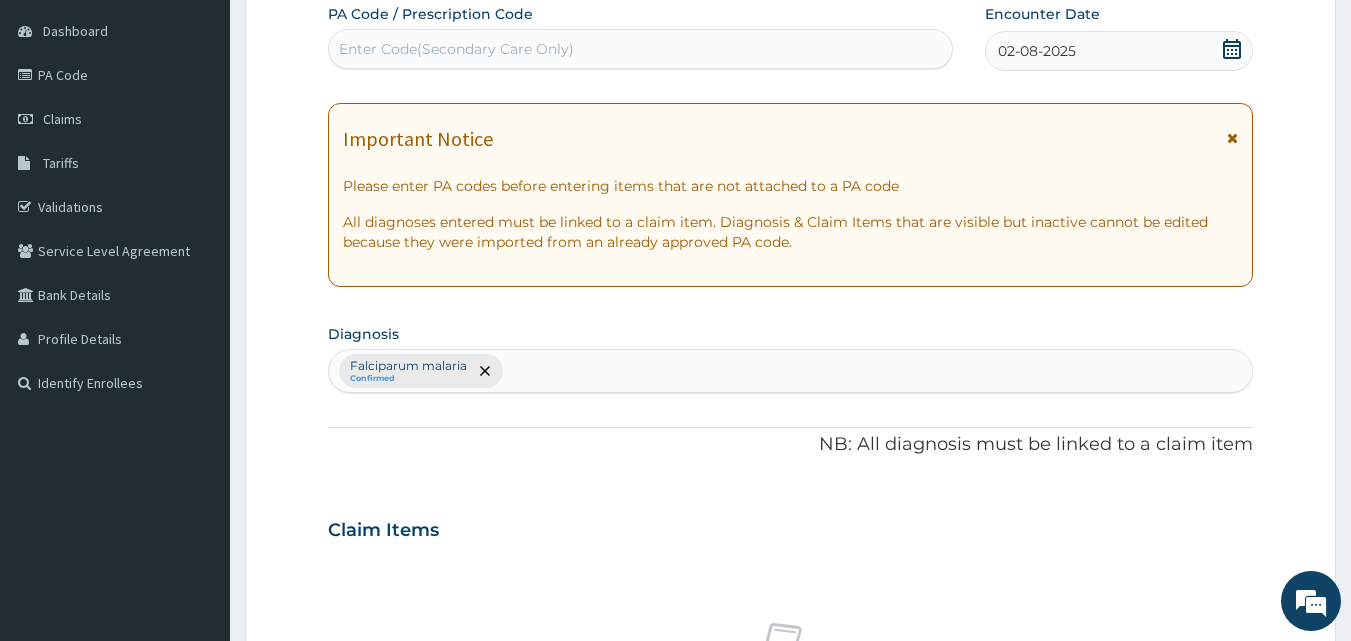 scroll, scrollTop: 747, scrollLeft: 0, axis: vertical 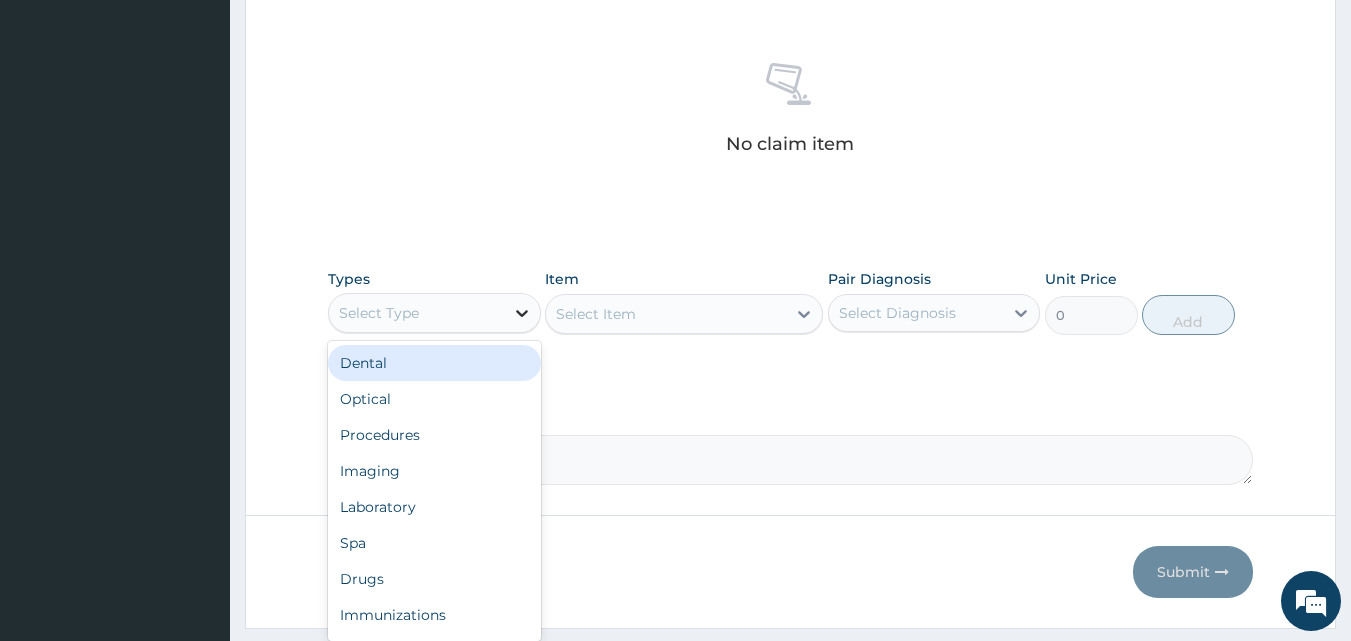 click 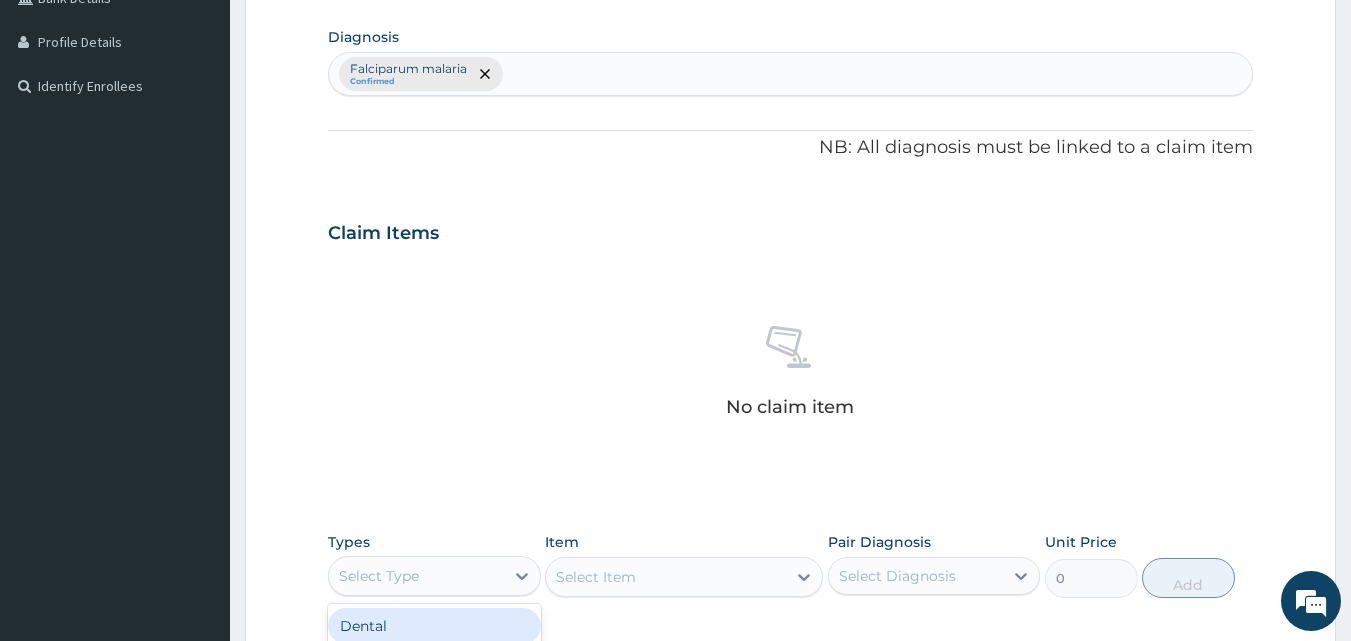 scroll, scrollTop: 467, scrollLeft: 0, axis: vertical 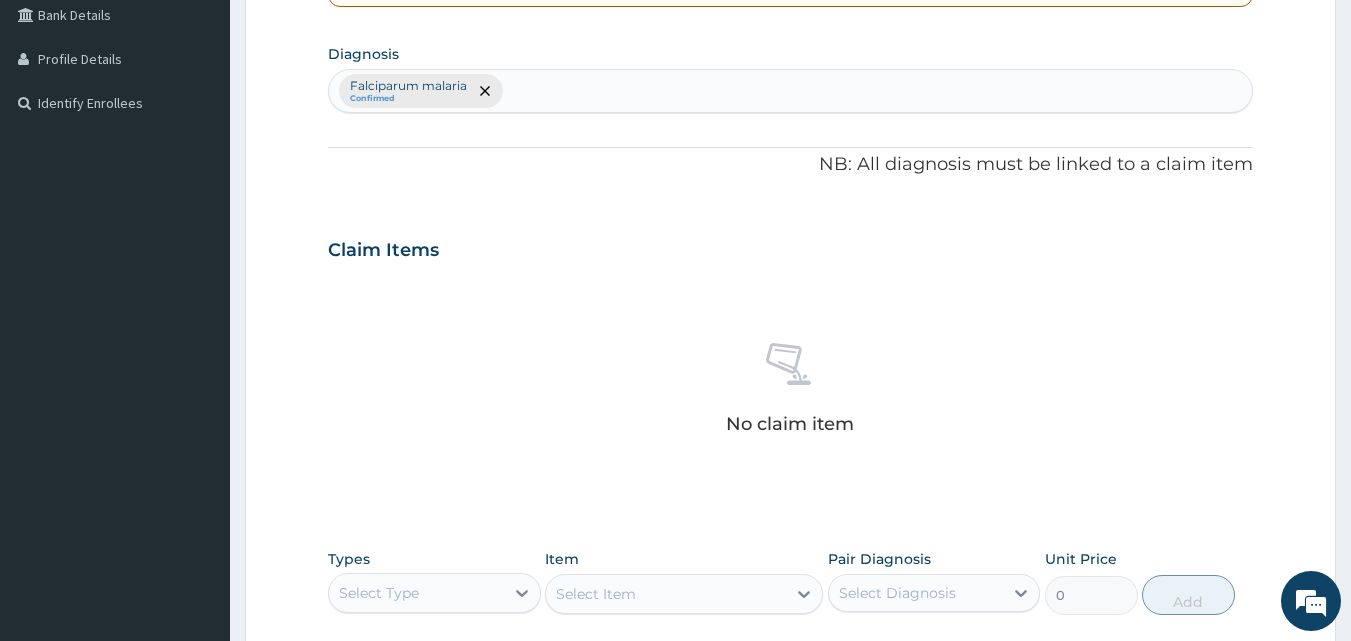 click on "Falciparum malaria Confirmed" at bounding box center [791, 91] 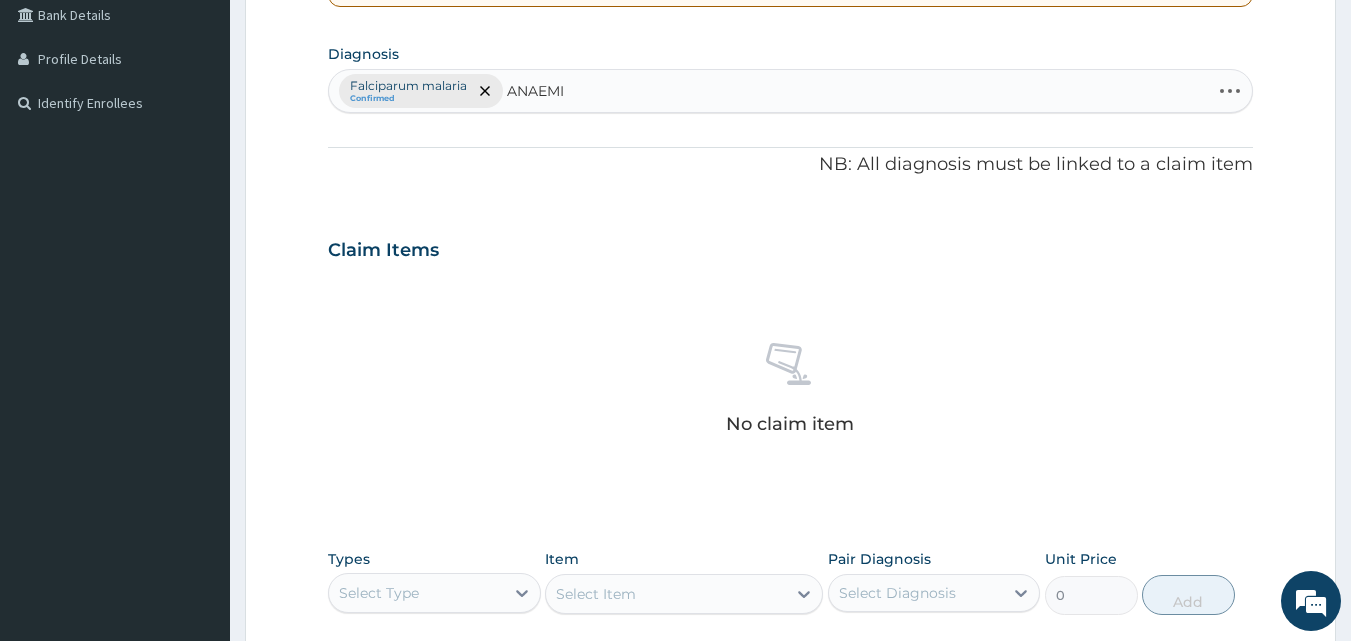 type on "ANAEMIA" 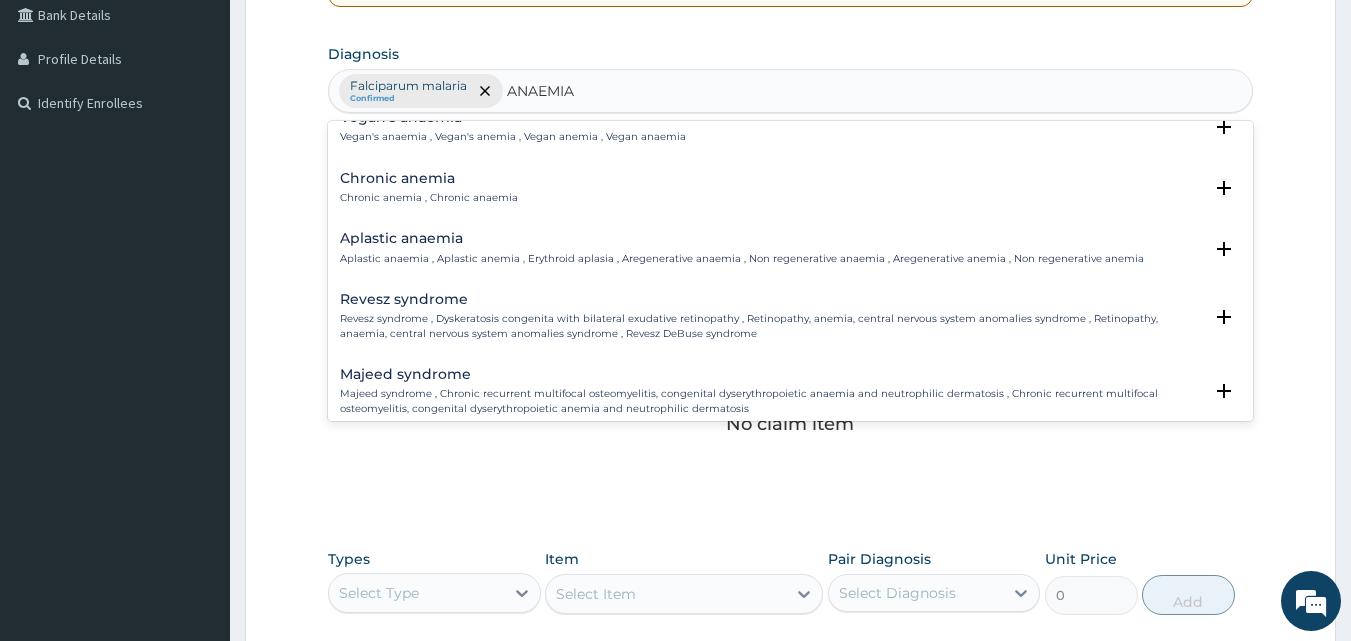 scroll, scrollTop: 320, scrollLeft: 0, axis: vertical 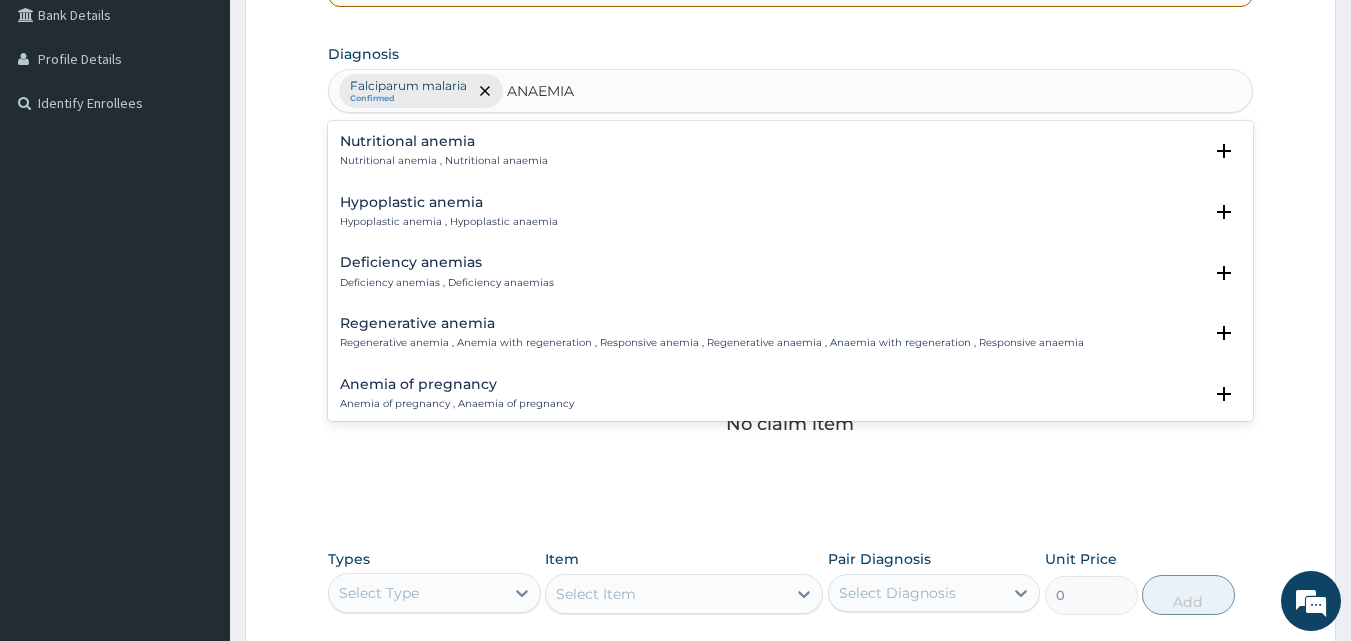 click on "Deficiency anemias" at bounding box center [447, 262] 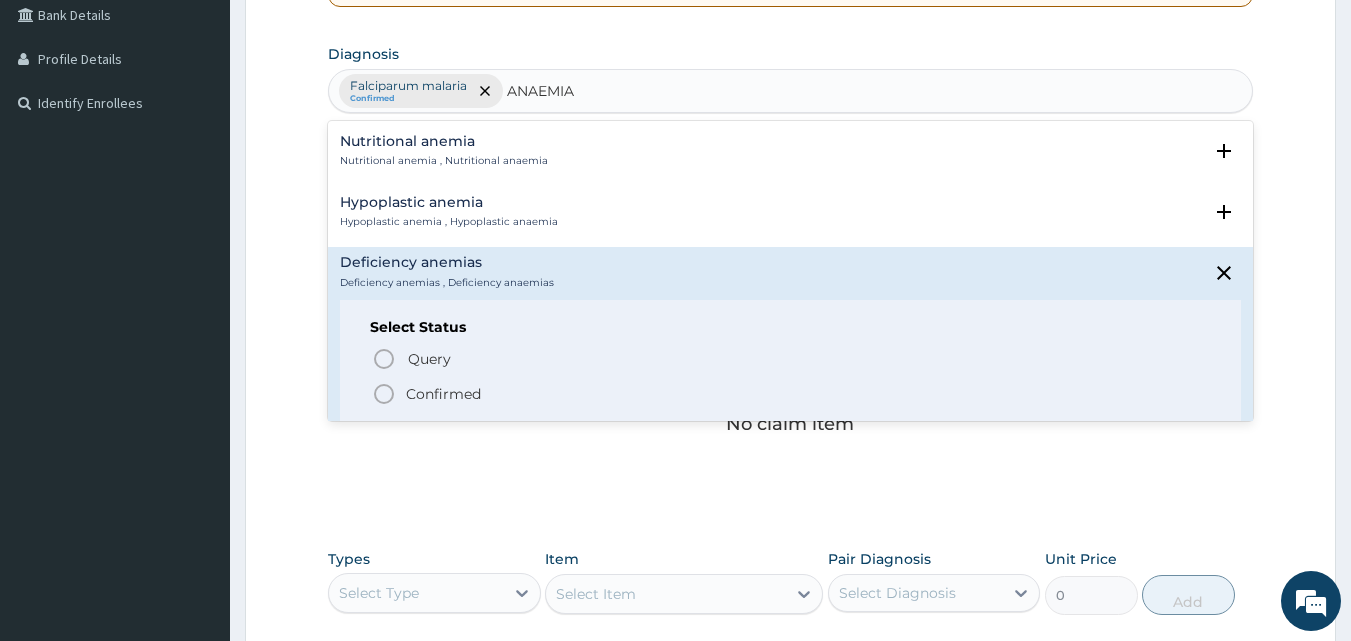 click 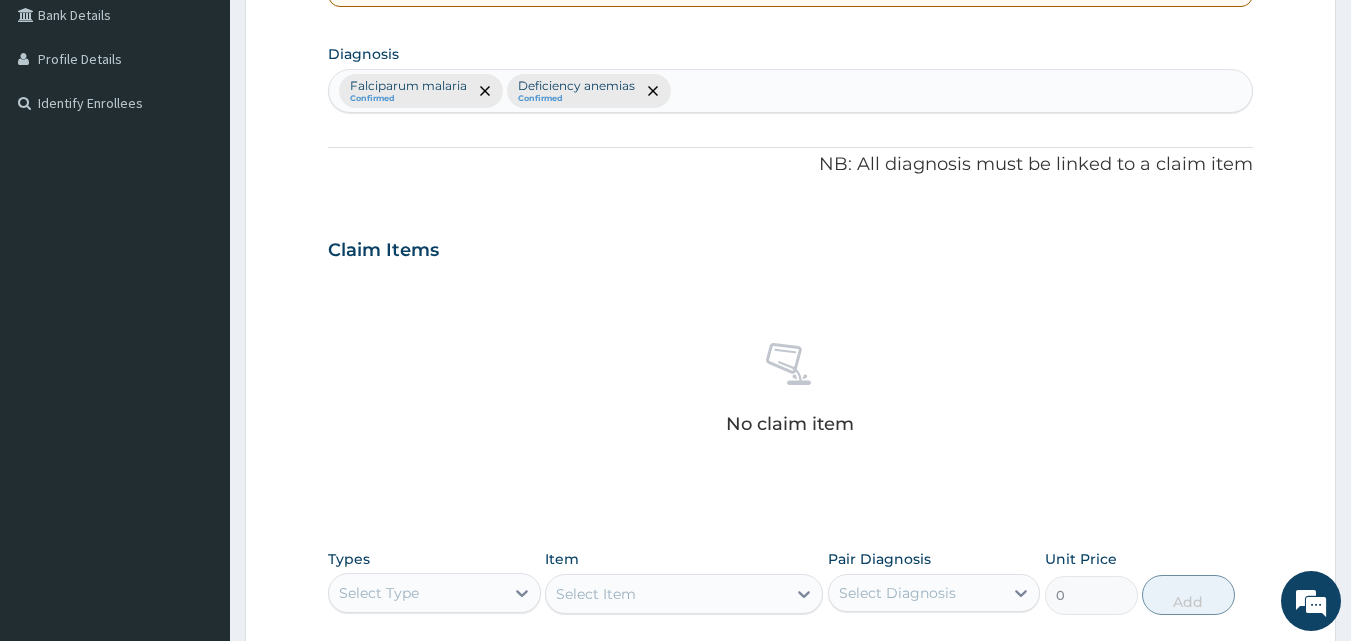 scroll, scrollTop: 801, scrollLeft: 0, axis: vertical 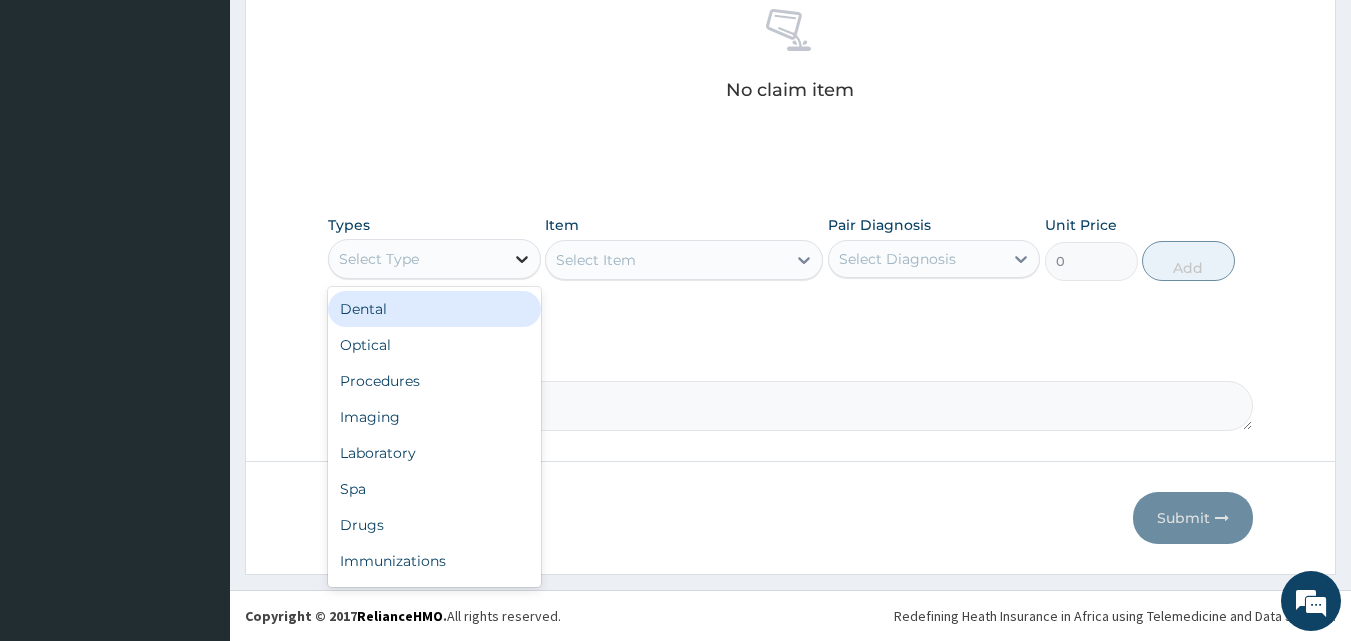 click 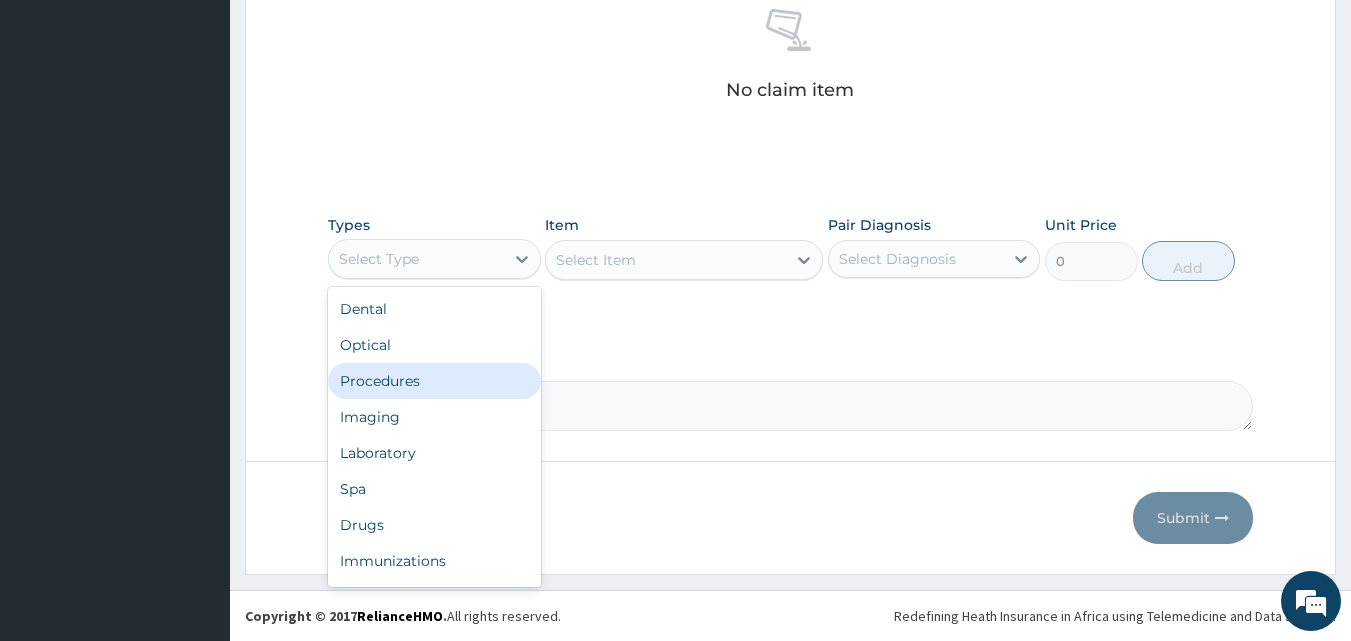 click on "Procedures" at bounding box center [434, 381] 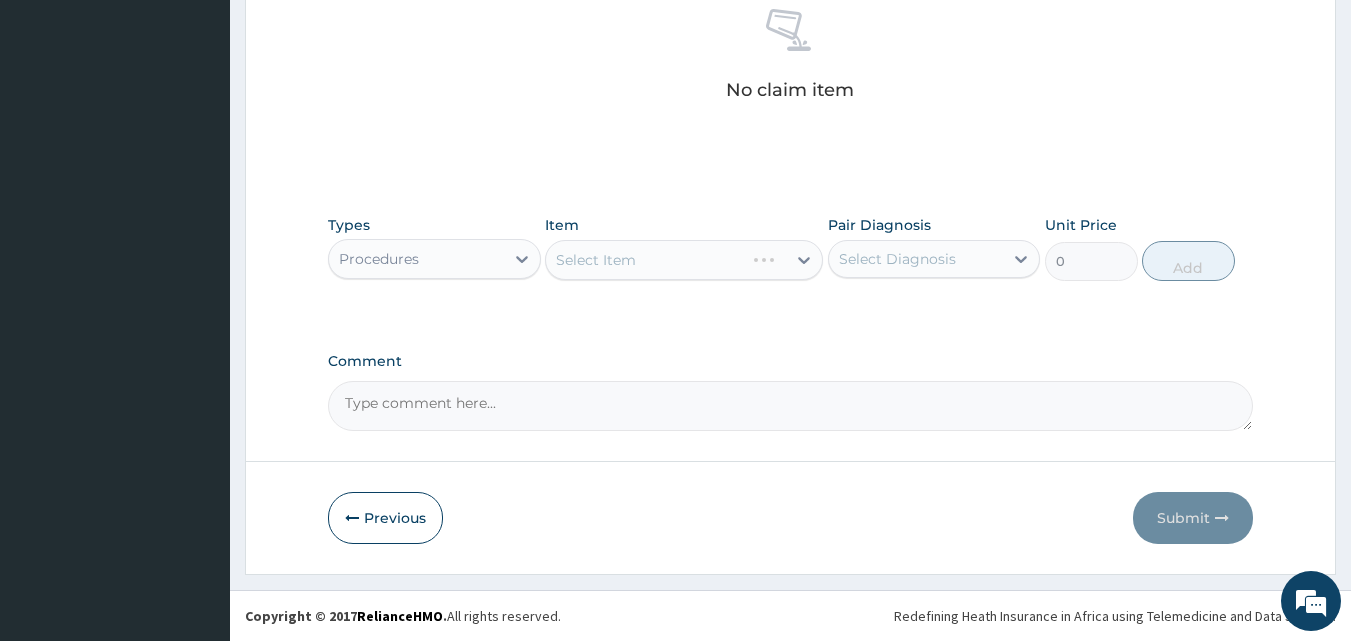 click on "Select Item" at bounding box center [684, 260] 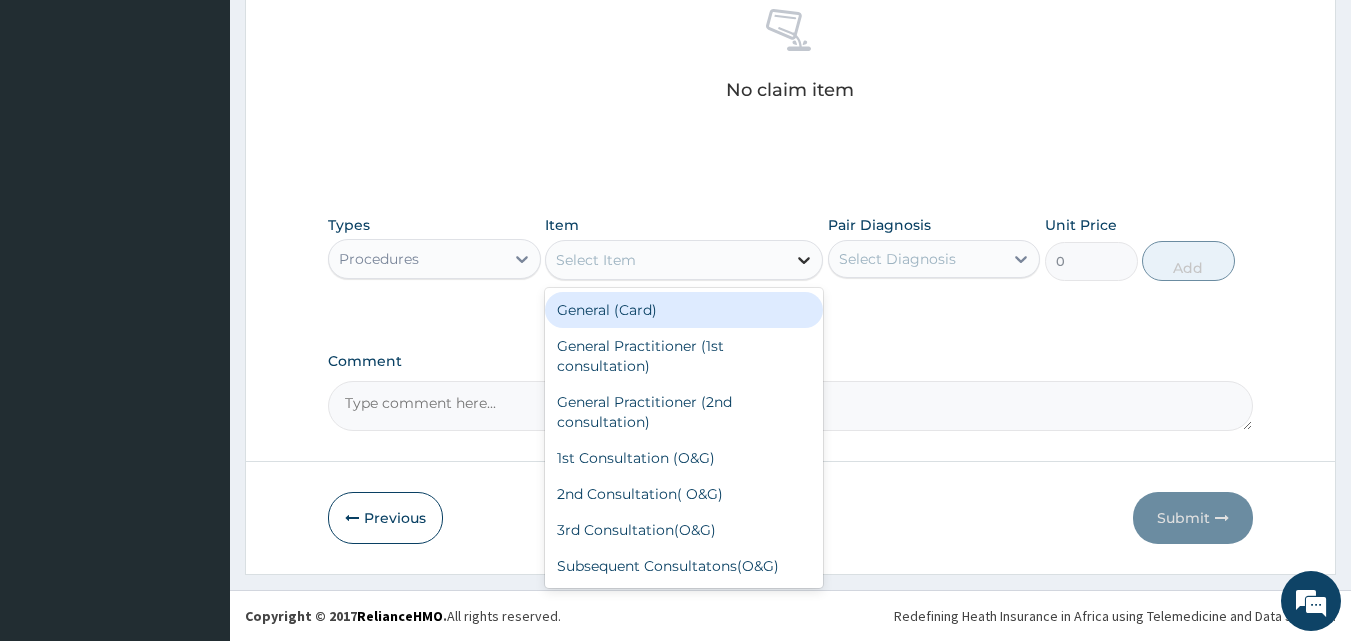 click 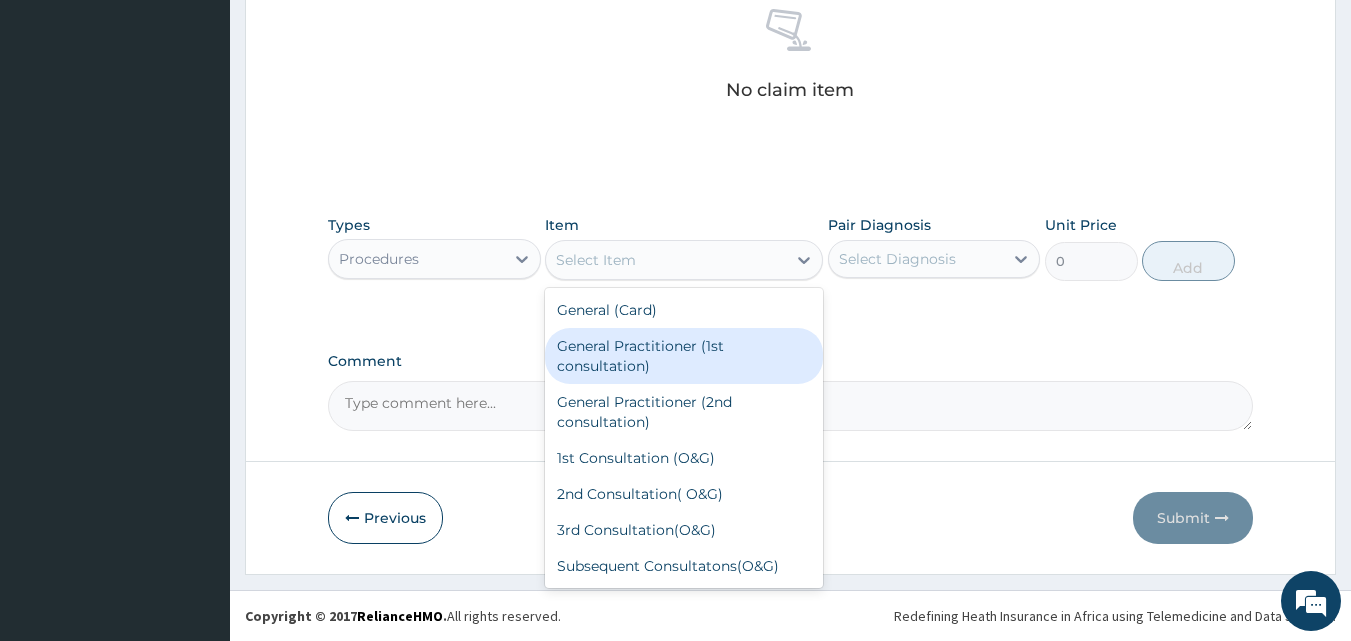 click on "General Practitioner (1st consultation)" at bounding box center [684, 356] 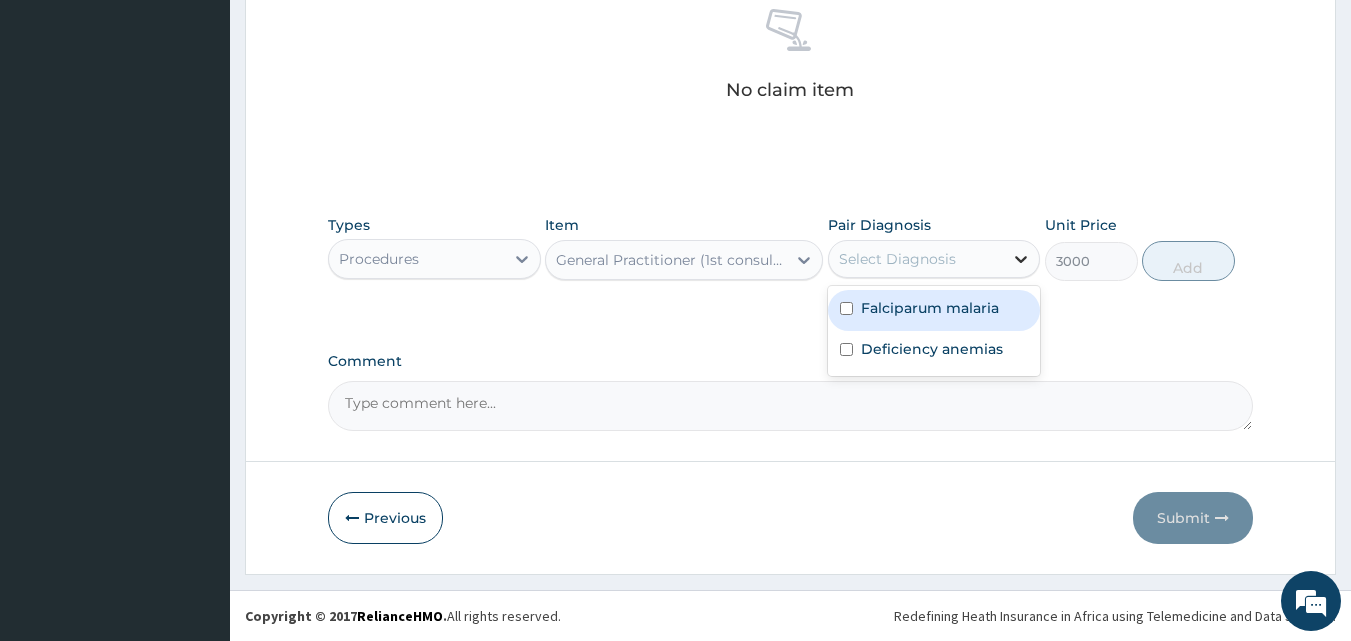 click 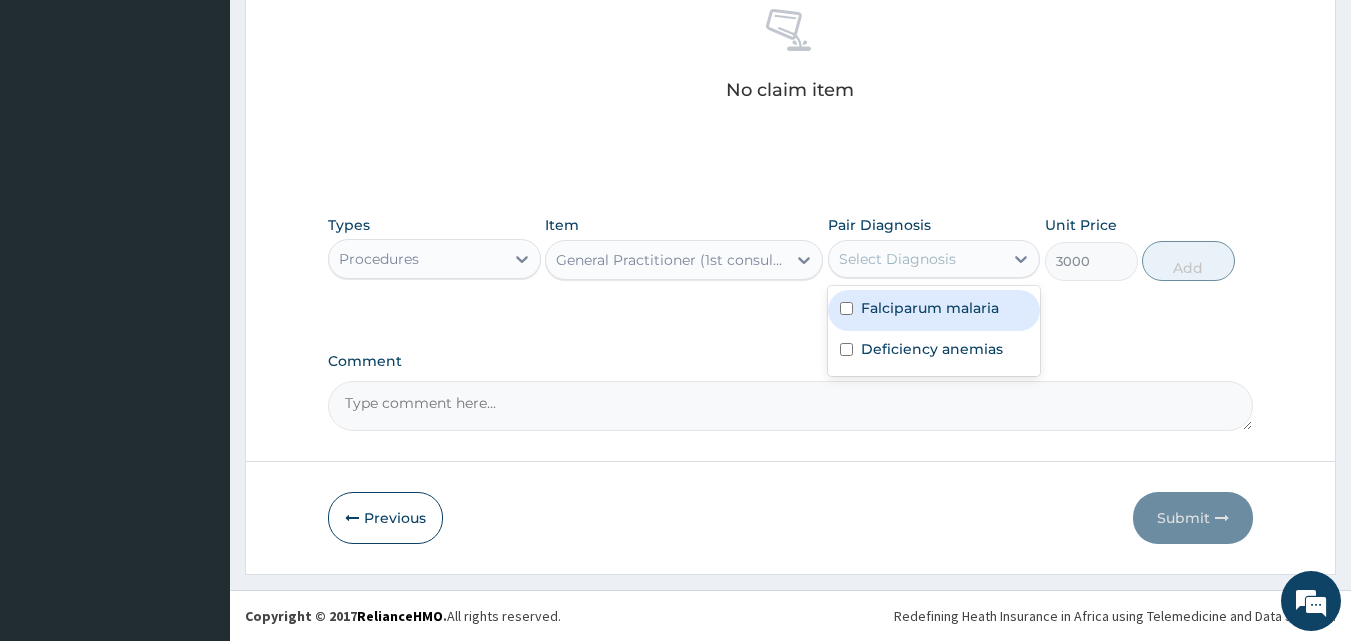 click on "Falciparum malaria" at bounding box center [930, 308] 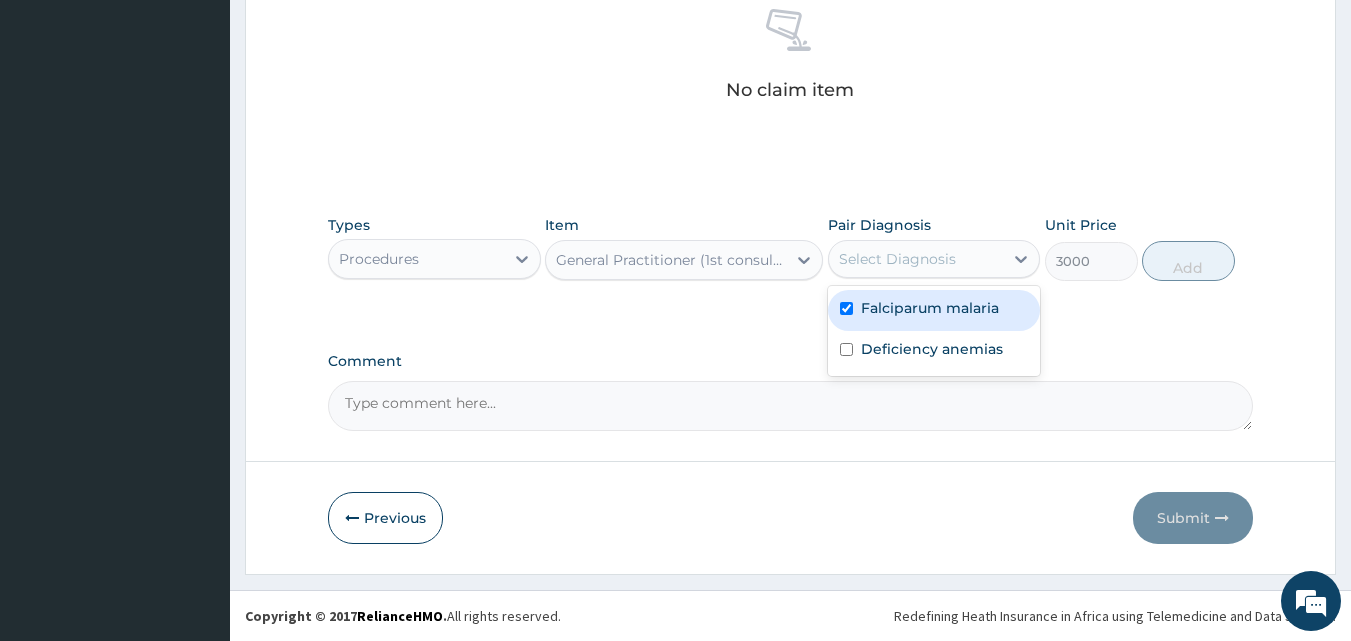 checkbox on "true" 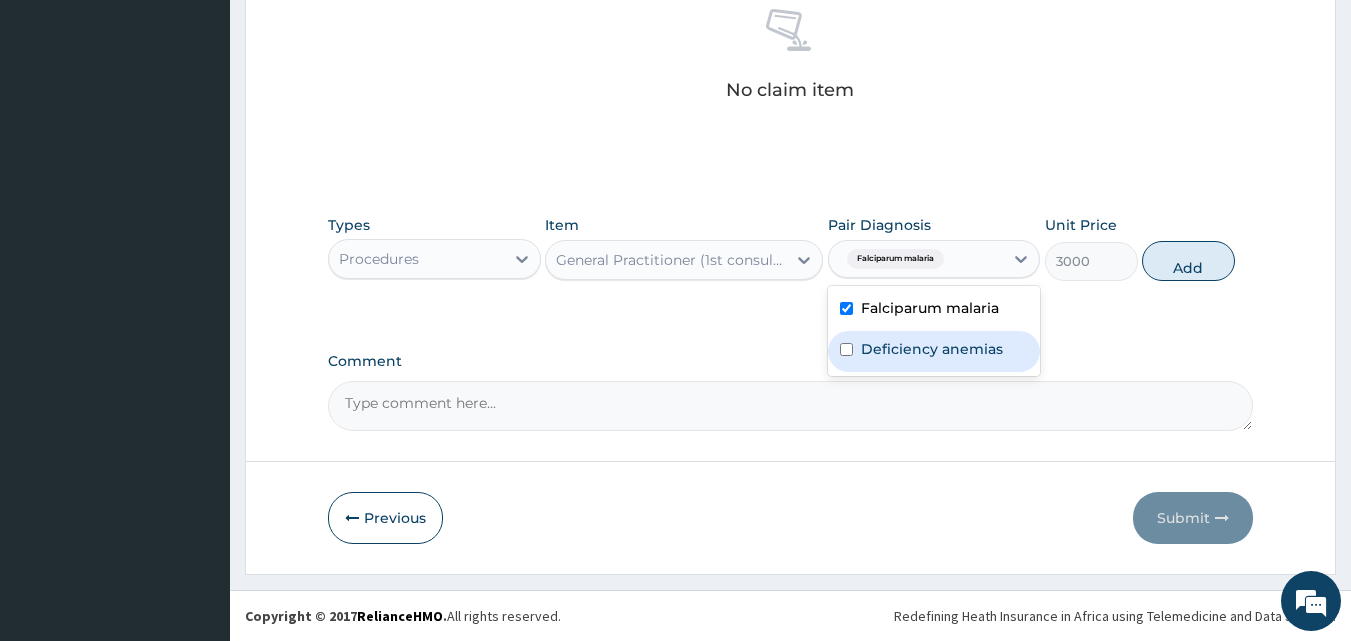 click on "Deficiency anemias" at bounding box center (932, 349) 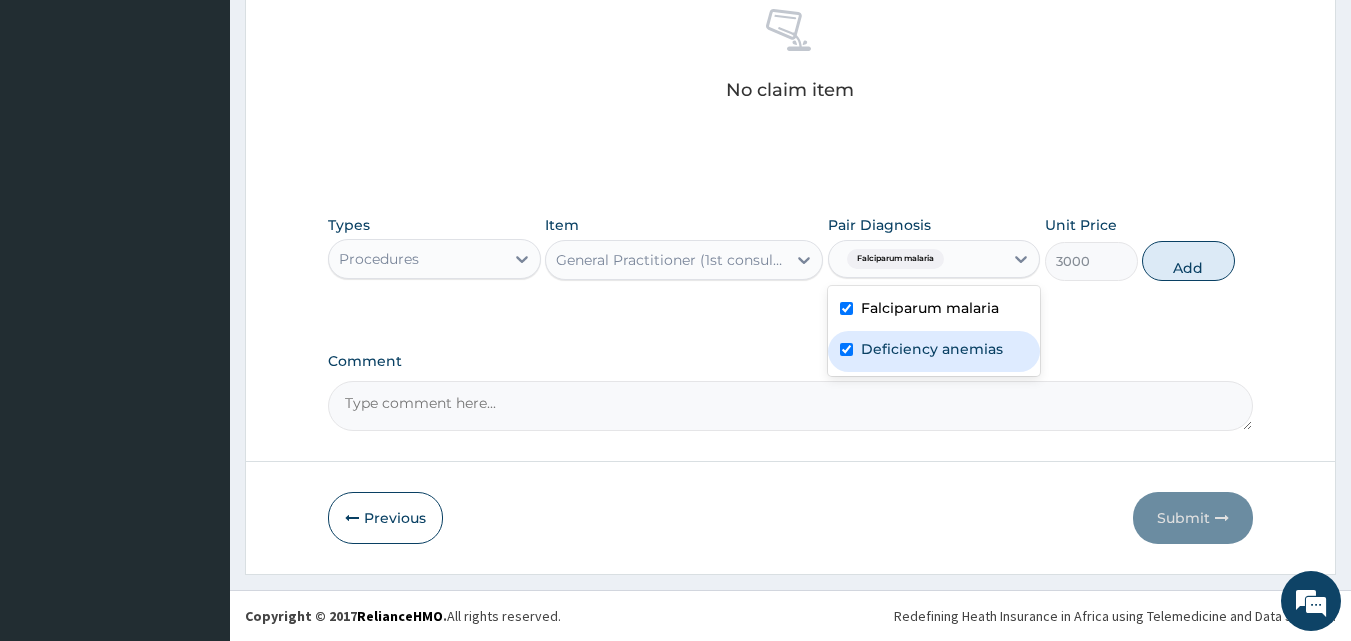 checkbox on "true" 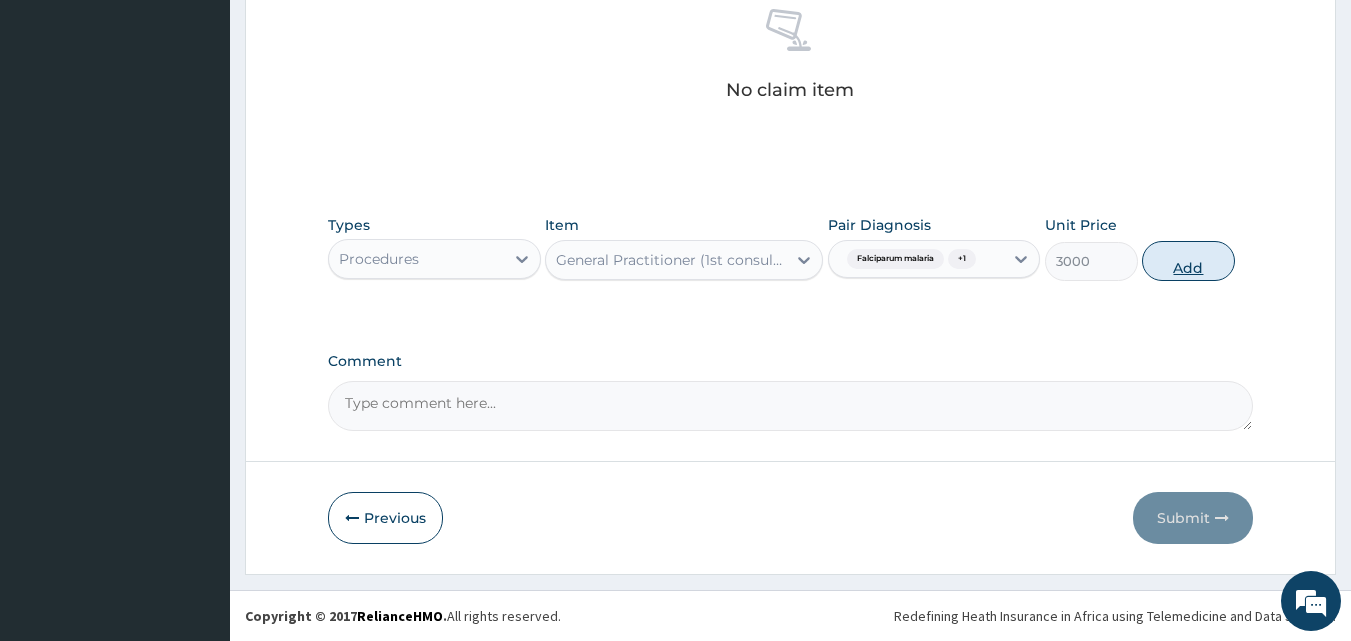 click on "Add" at bounding box center (1188, 261) 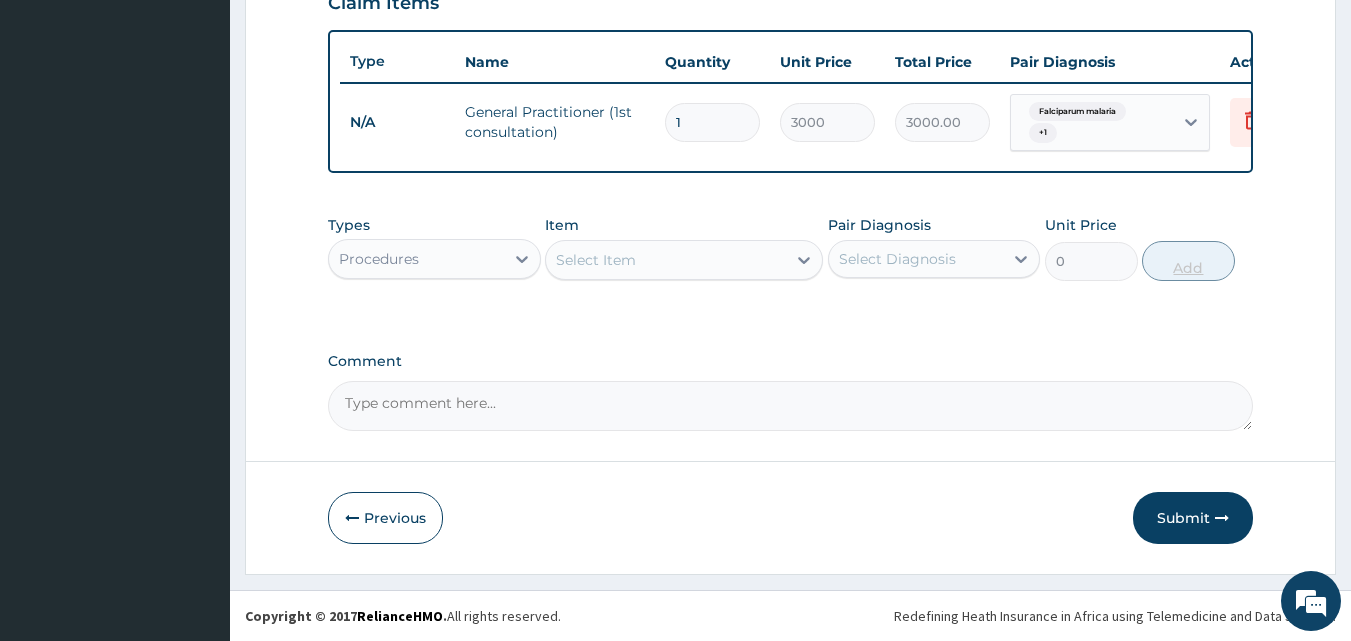 scroll, scrollTop: 729, scrollLeft: 0, axis: vertical 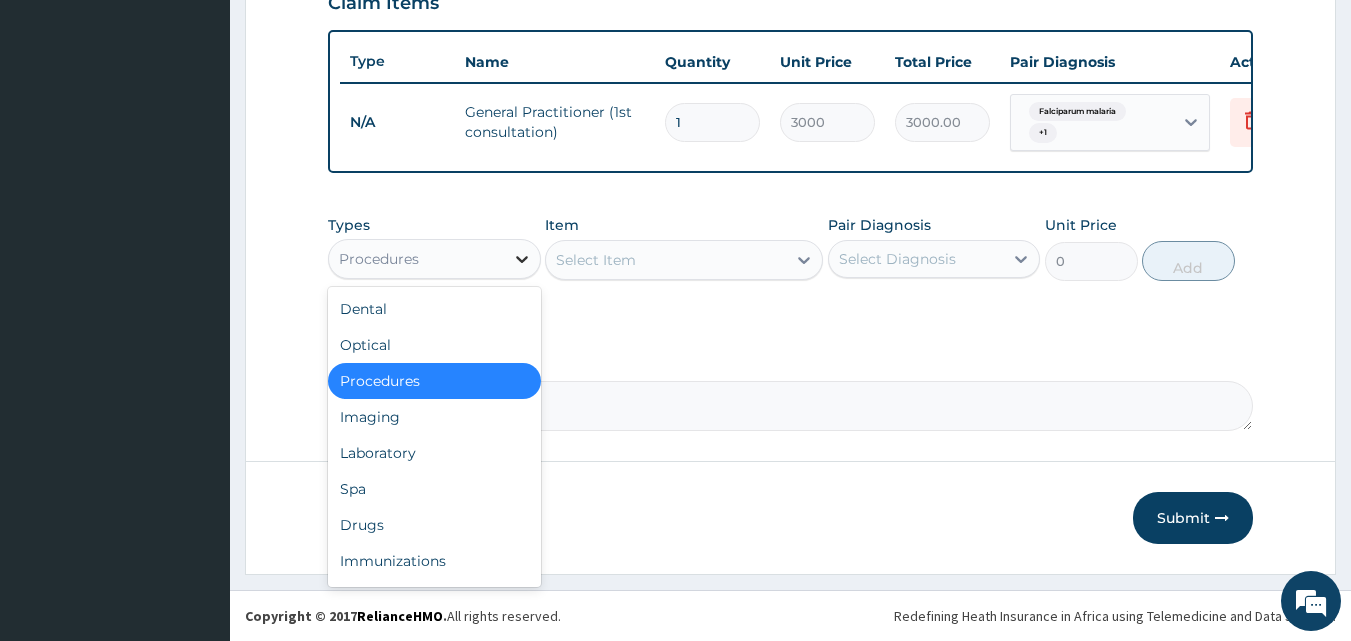 click 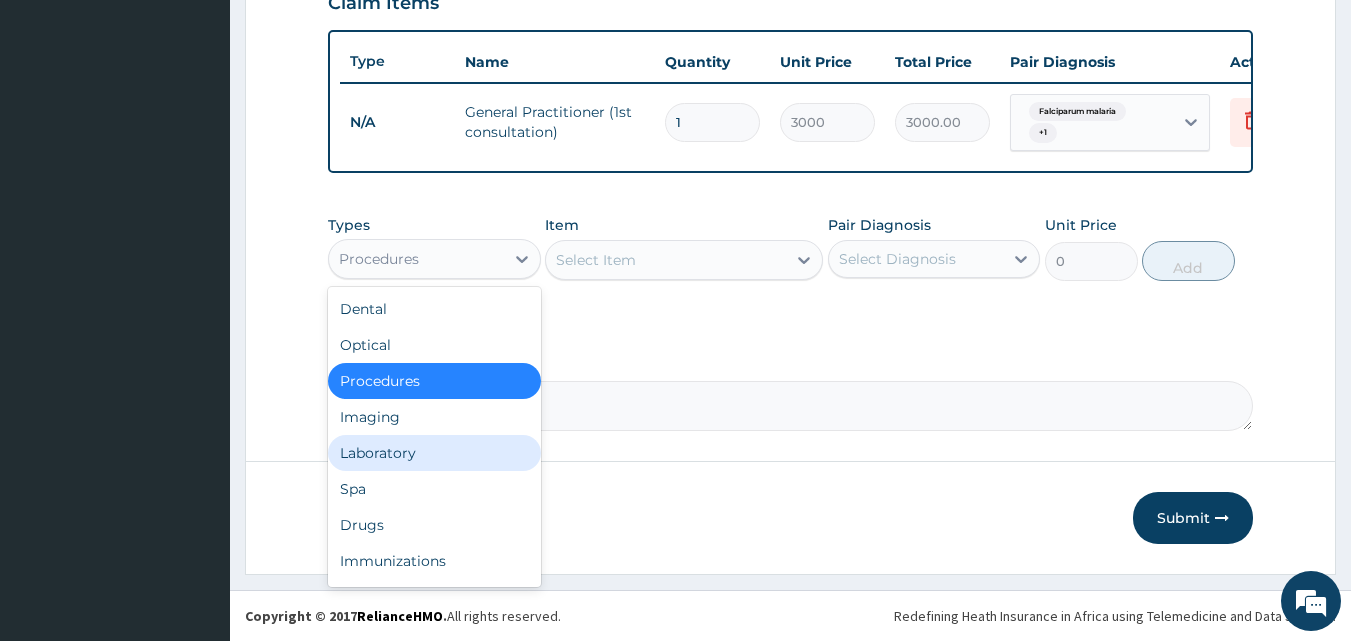 click on "Laboratory" at bounding box center [434, 453] 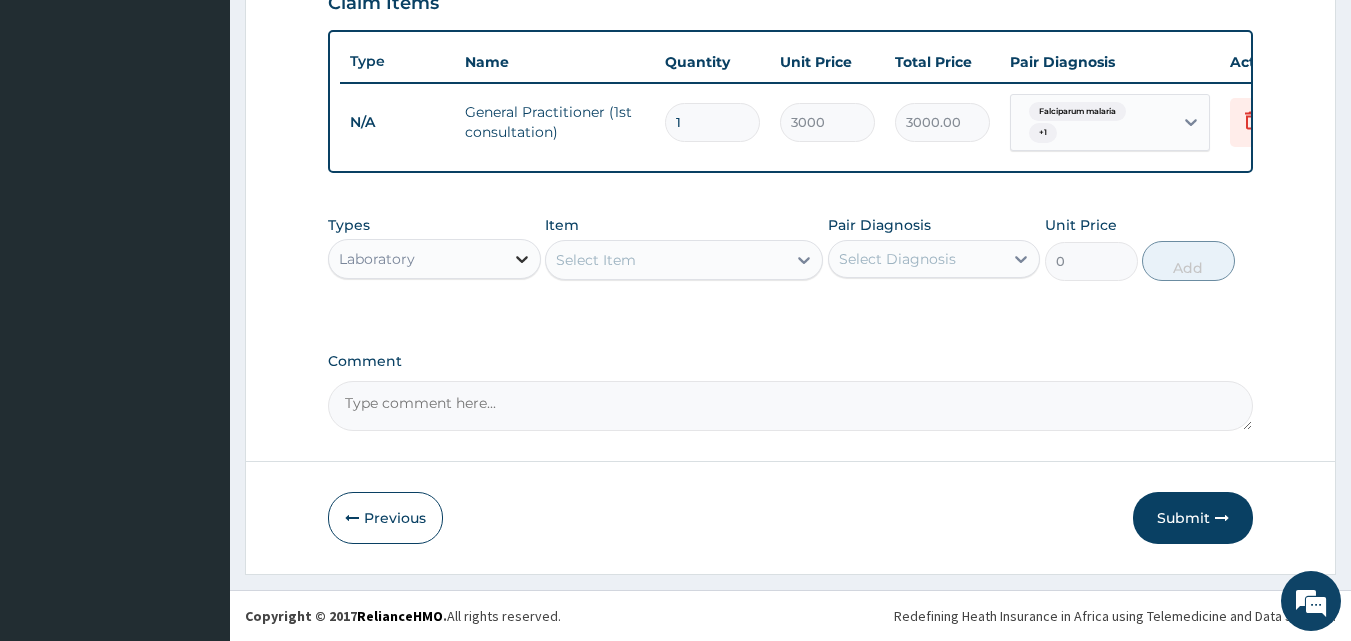 click 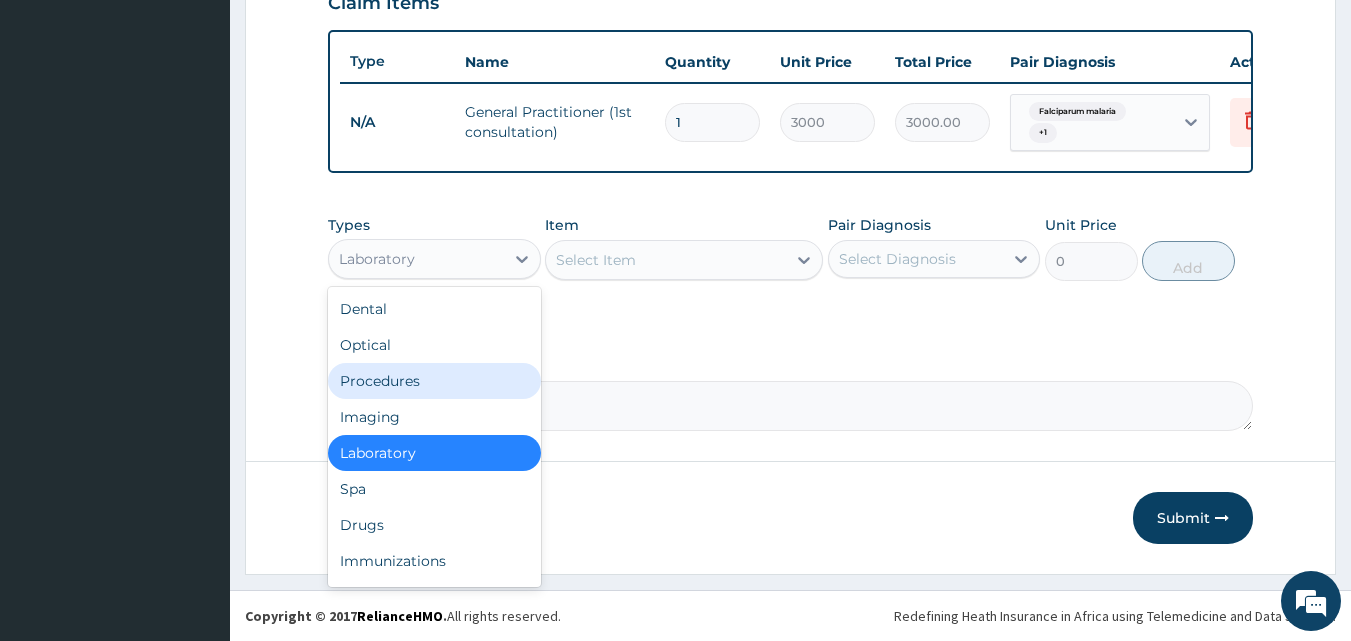 click on "Procedures" at bounding box center [434, 381] 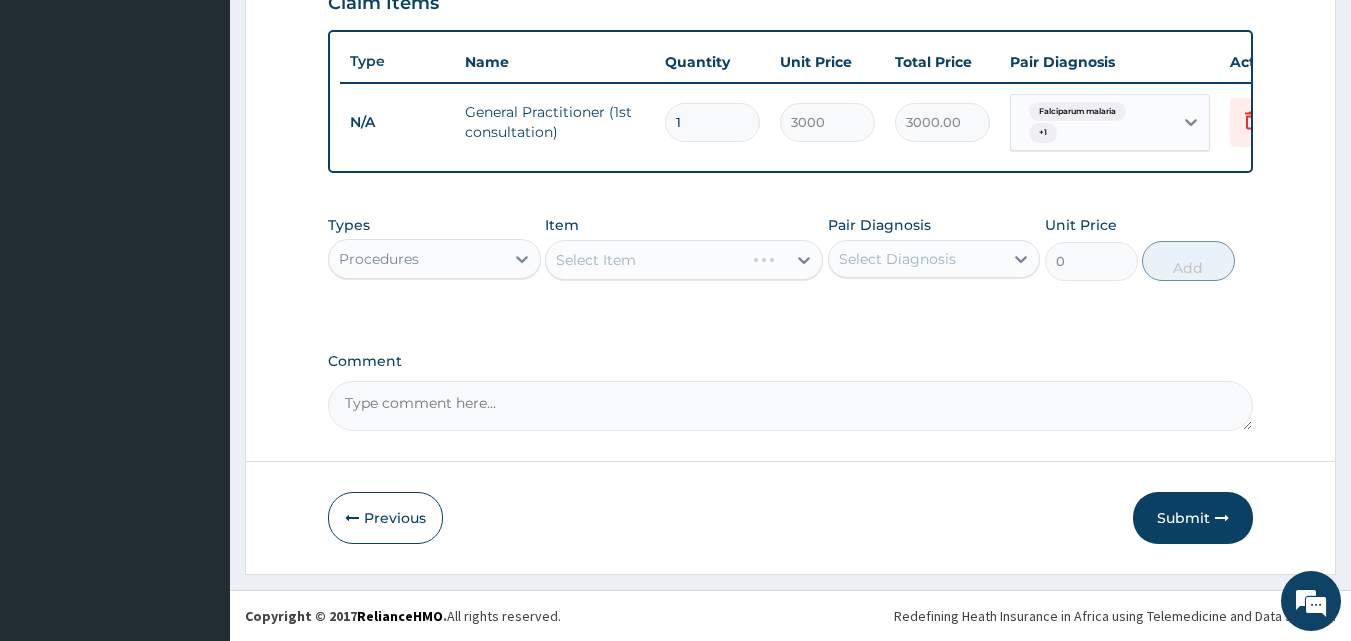 click on "Select Item" at bounding box center [684, 260] 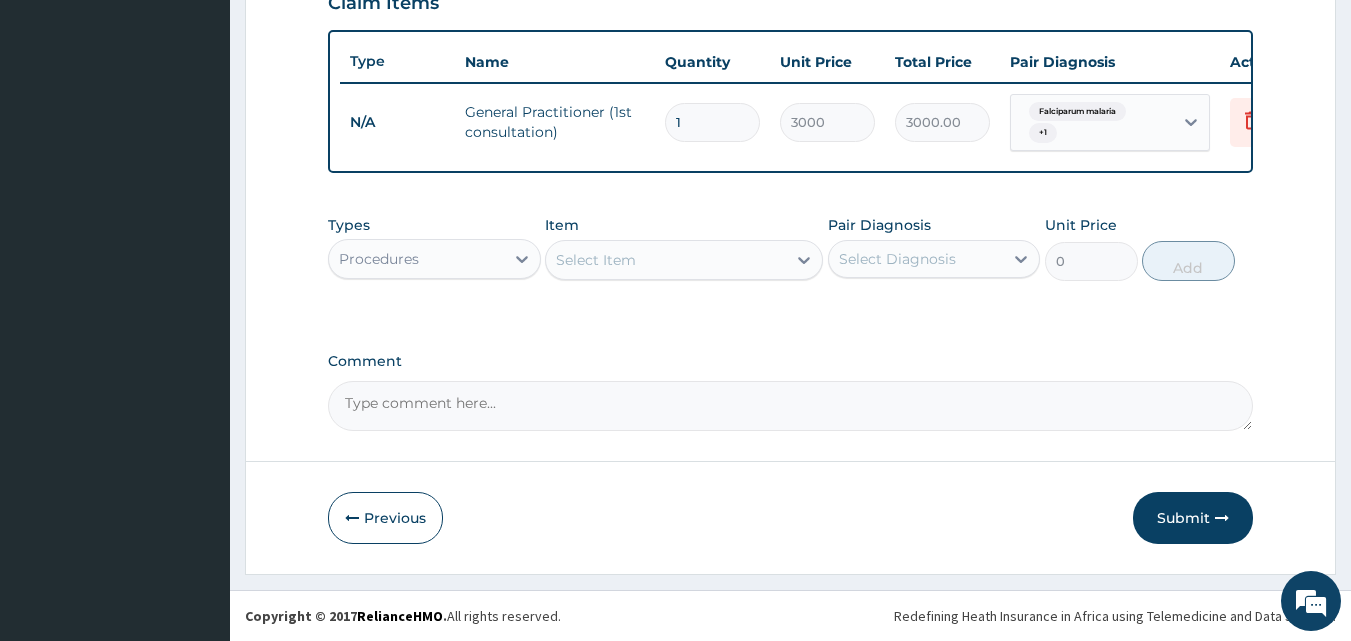 click on "Select Item" at bounding box center (684, 260) 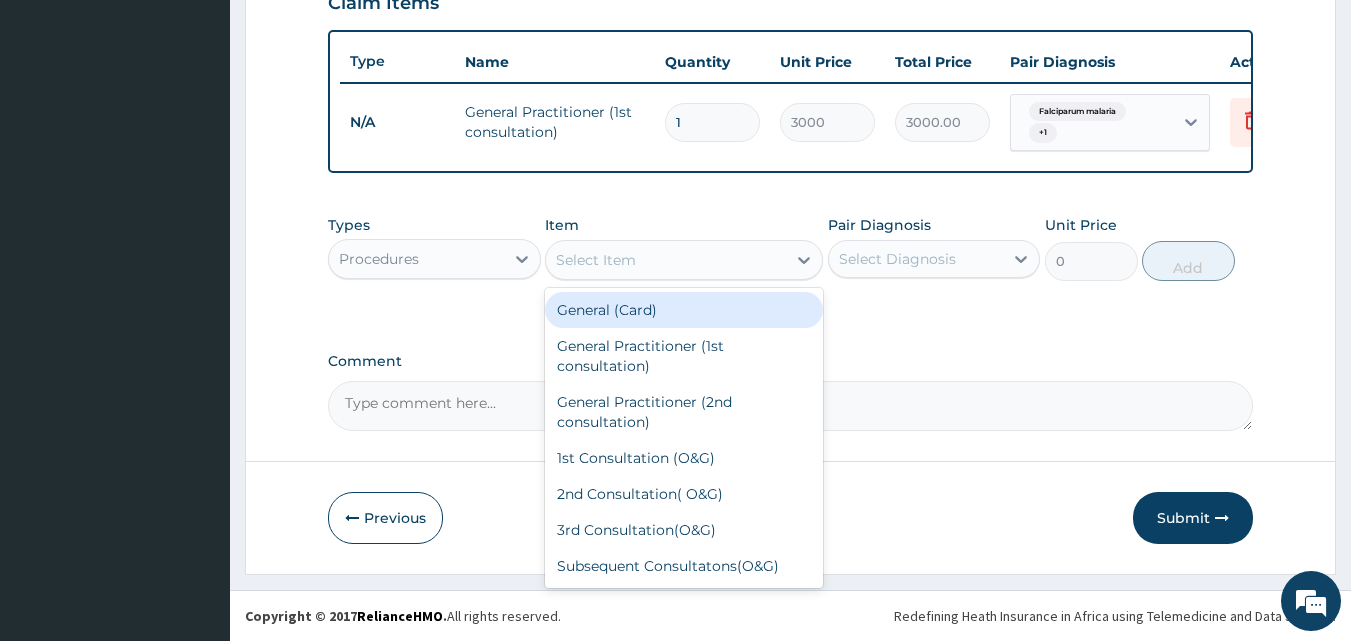 click 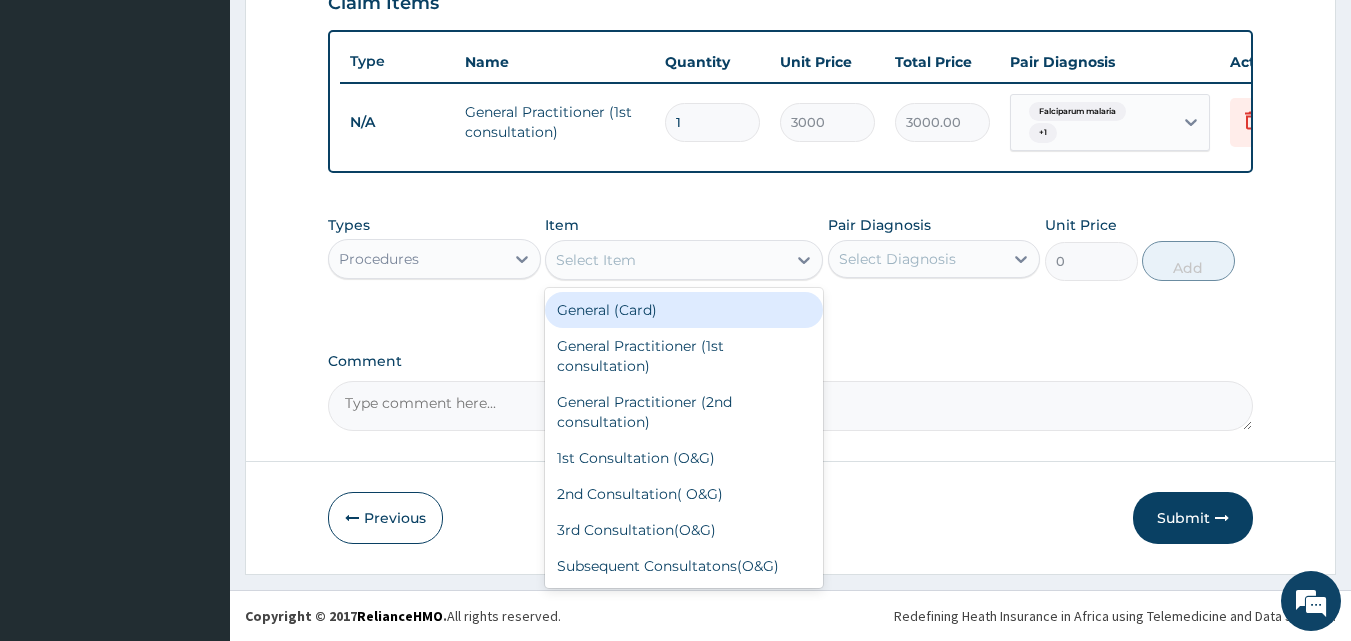 click on "General (Card)" at bounding box center [684, 310] 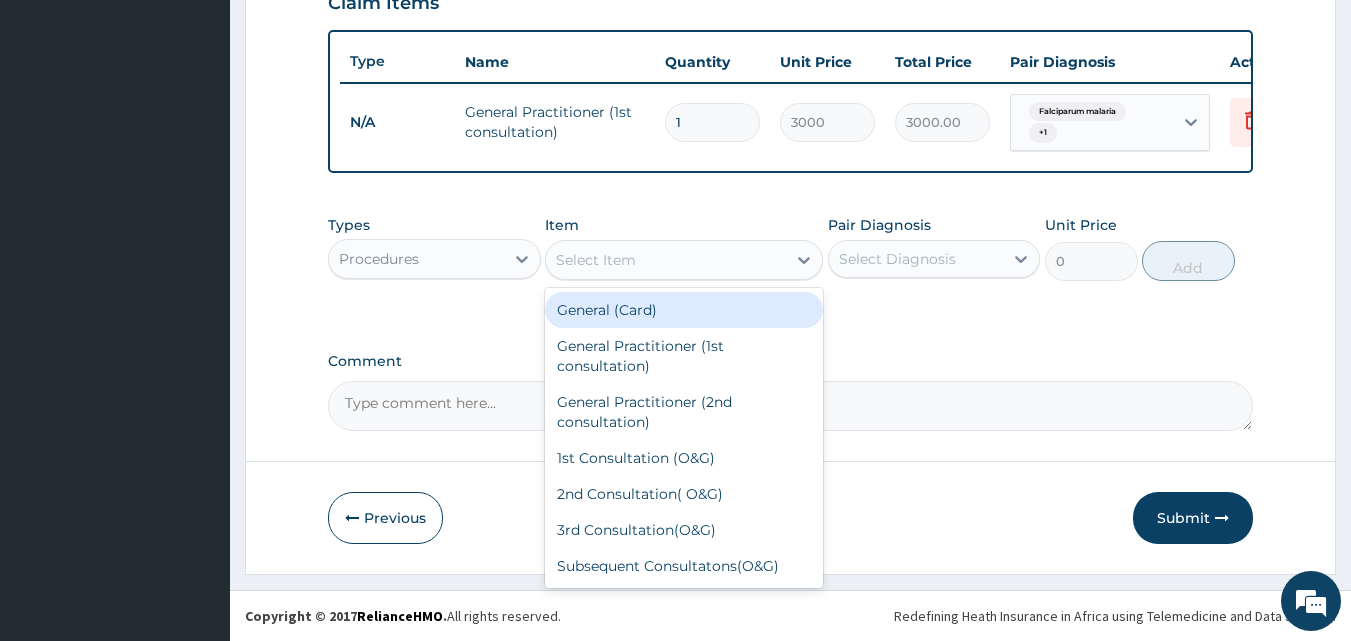 type on "1500" 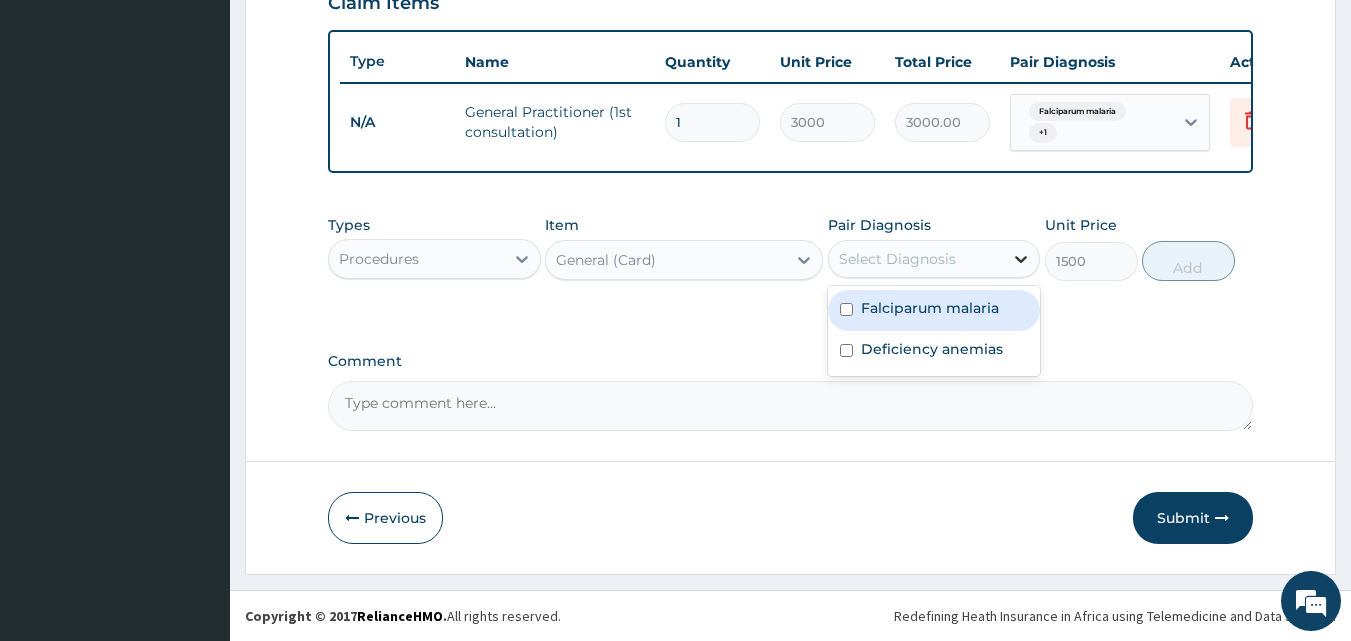 click 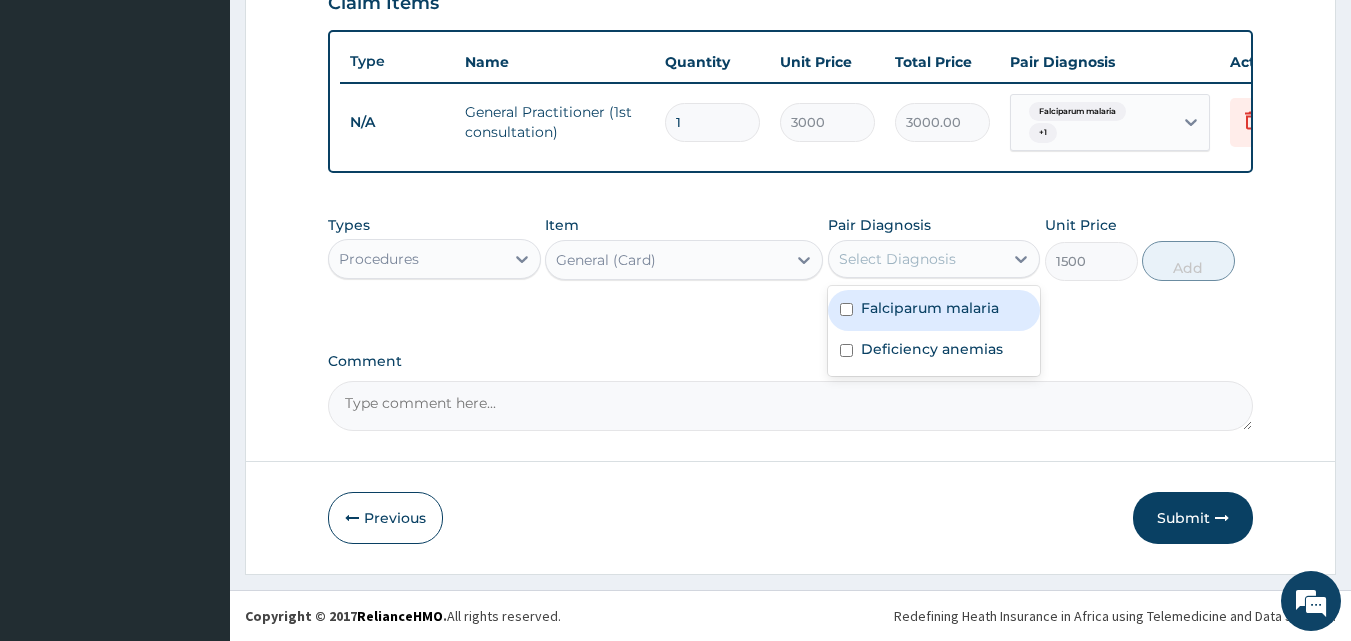 click on "Falciparum malaria" at bounding box center [930, 308] 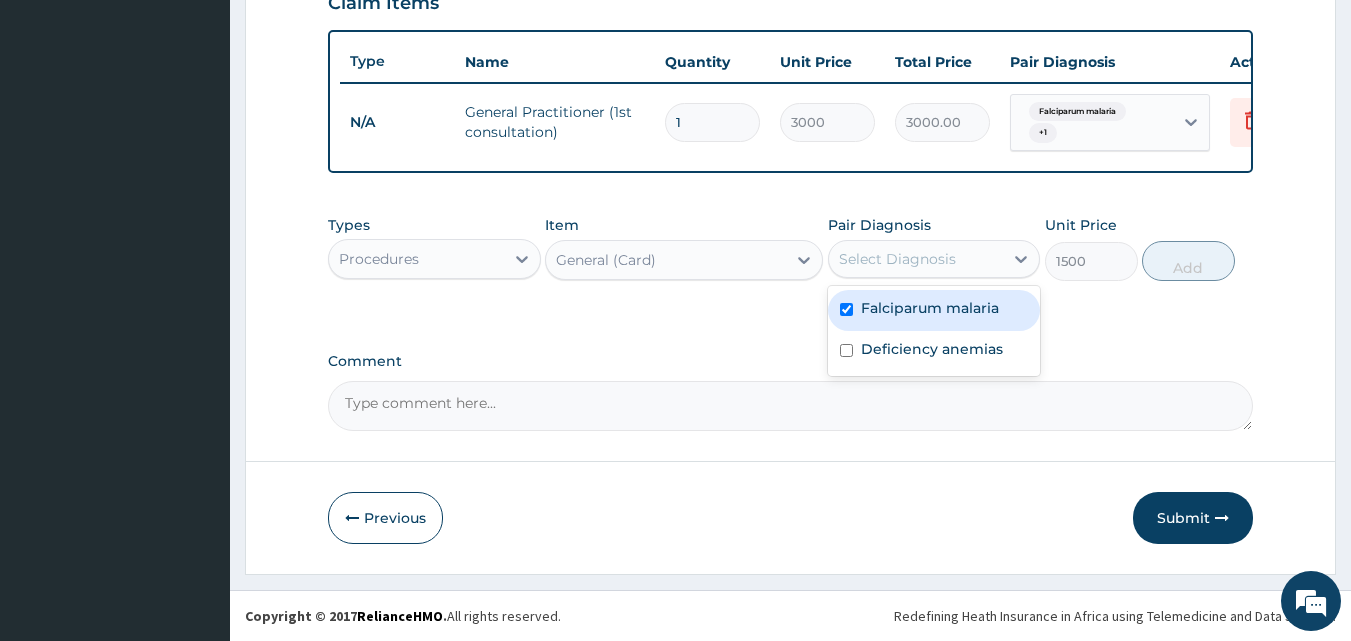 checkbox on "true" 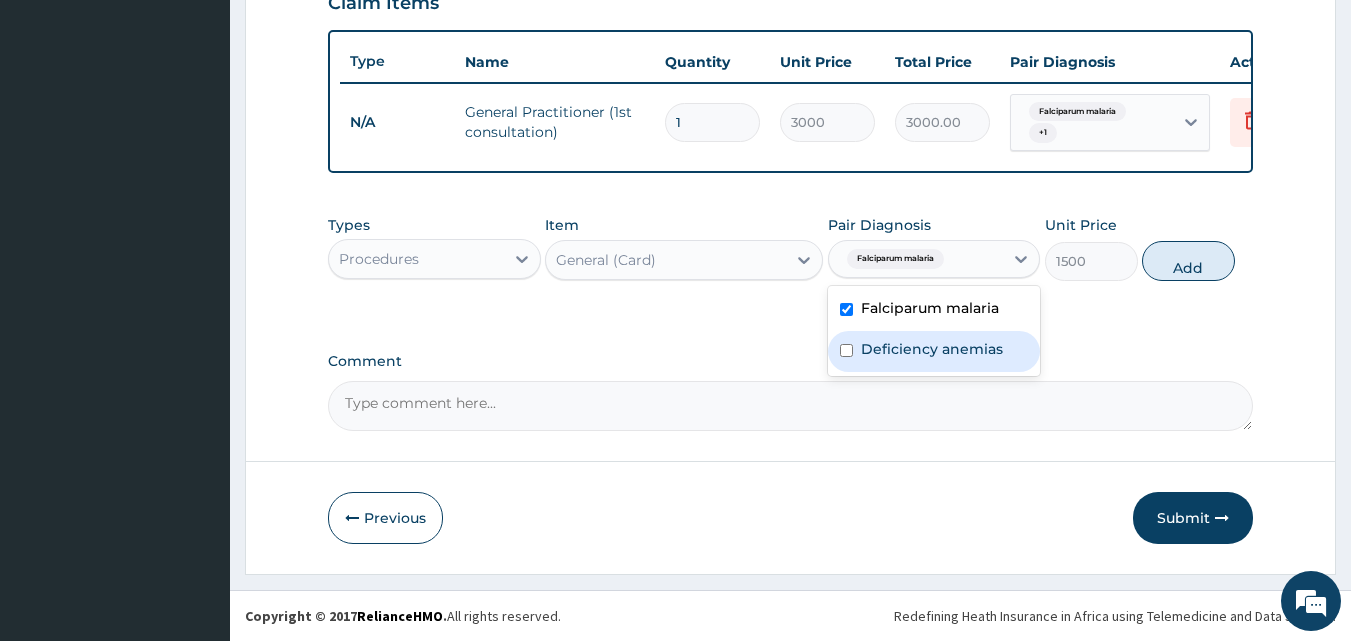 click on "Deficiency anemias" at bounding box center (932, 349) 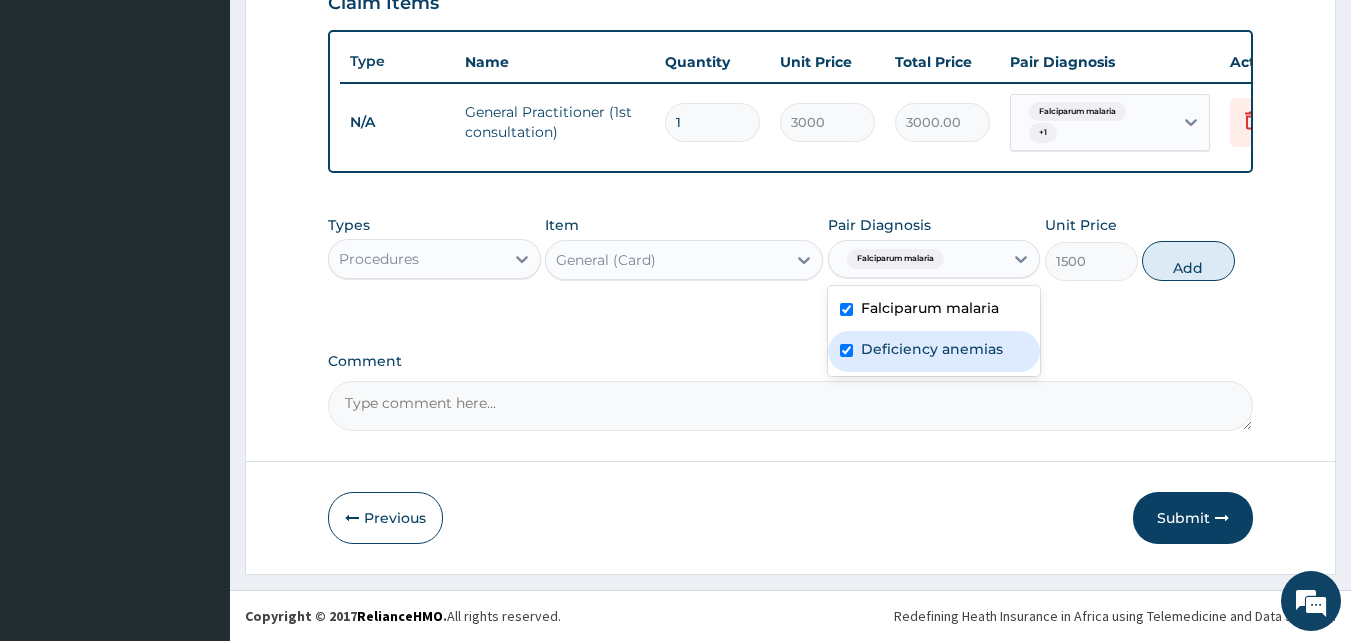 checkbox on "true" 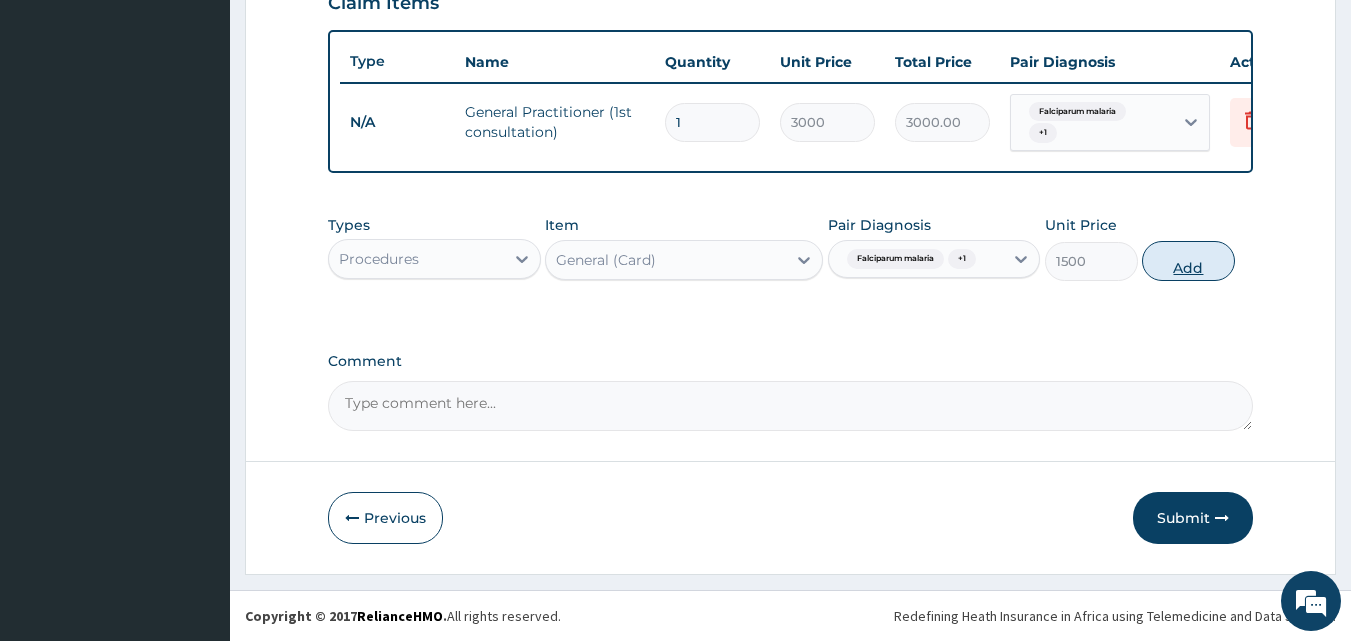click on "Add" at bounding box center (1188, 261) 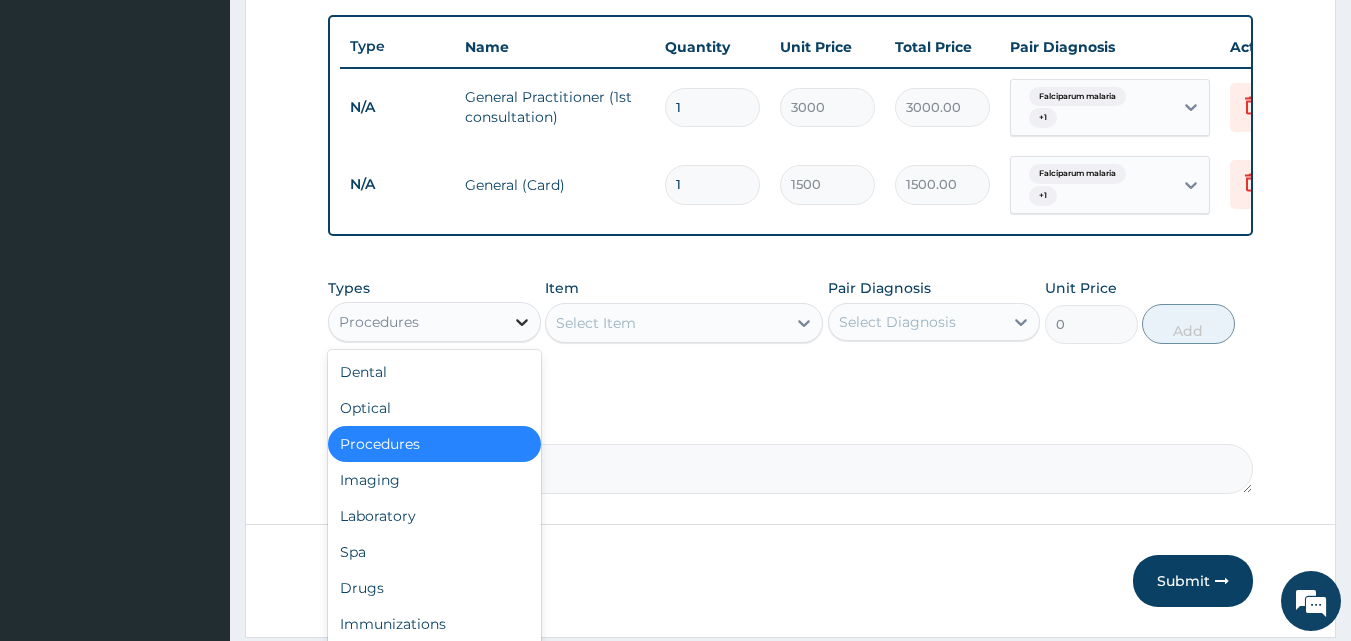 click 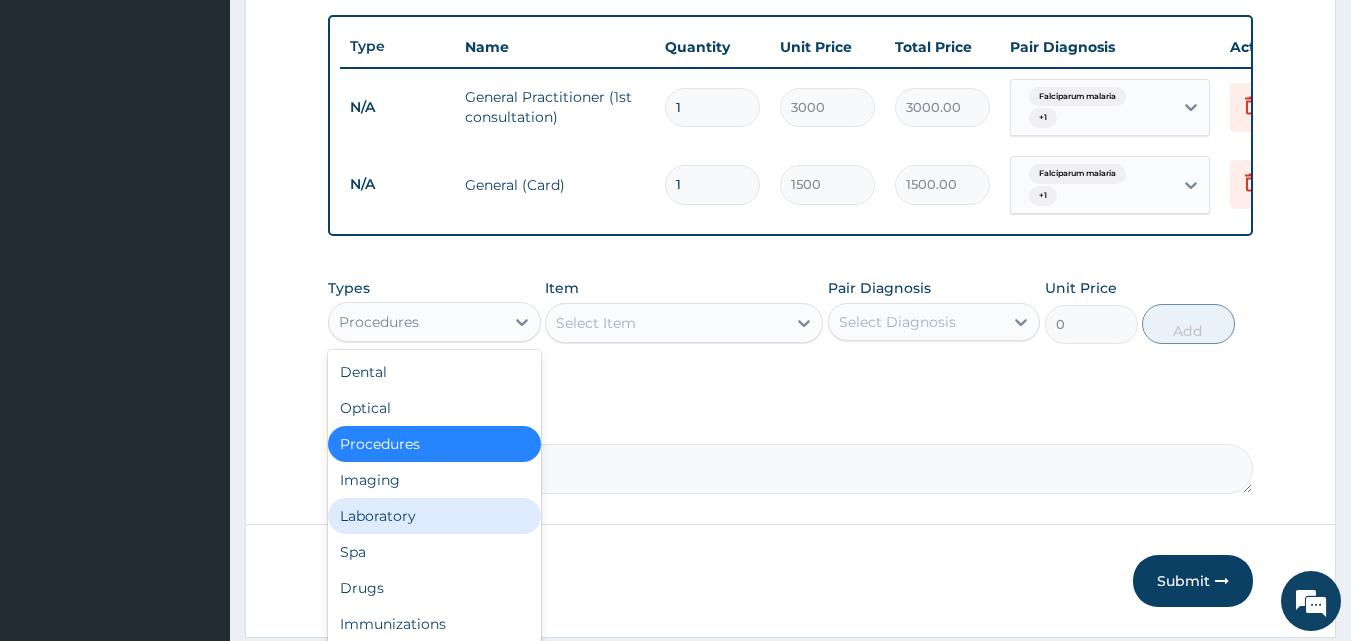 click on "Laboratory" at bounding box center [434, 516] 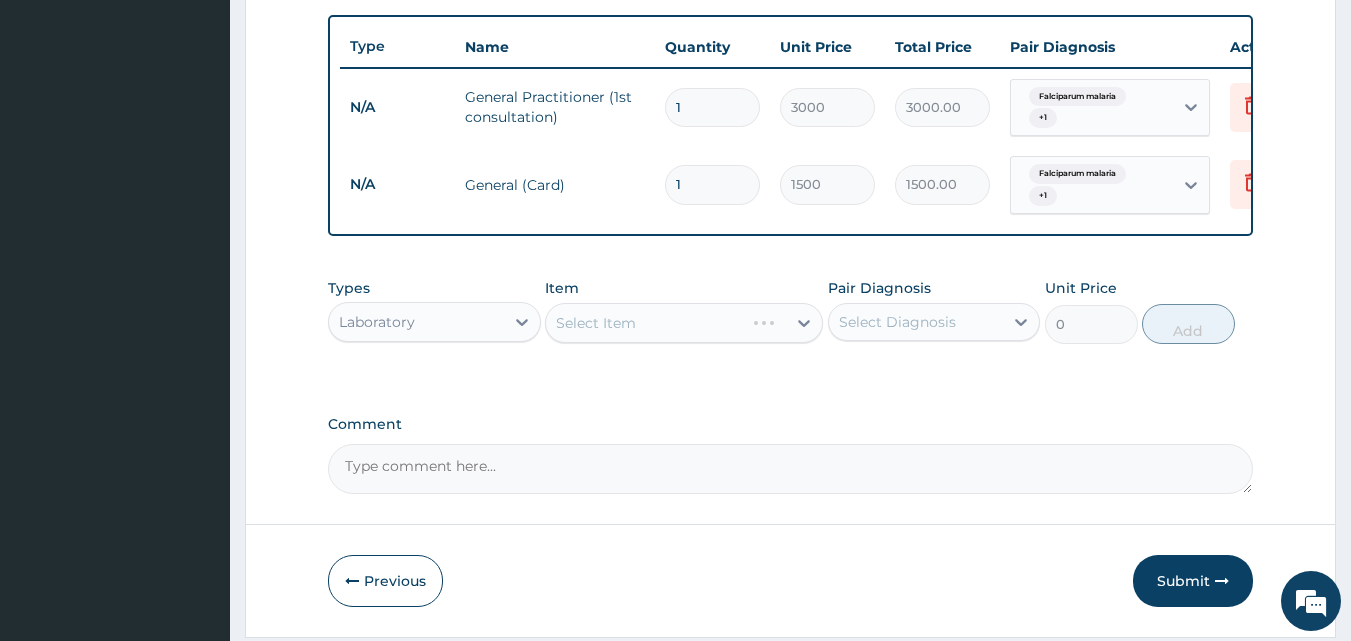 click on "Select Item" at bounding box center (684, 323) 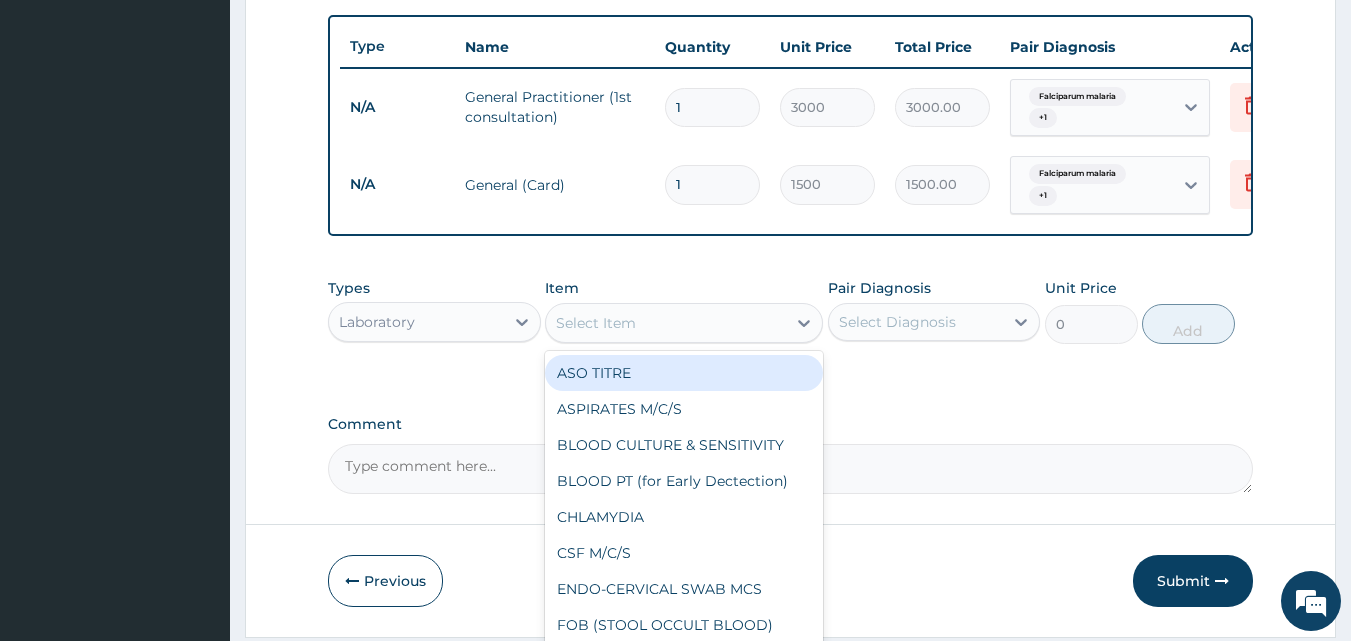 click 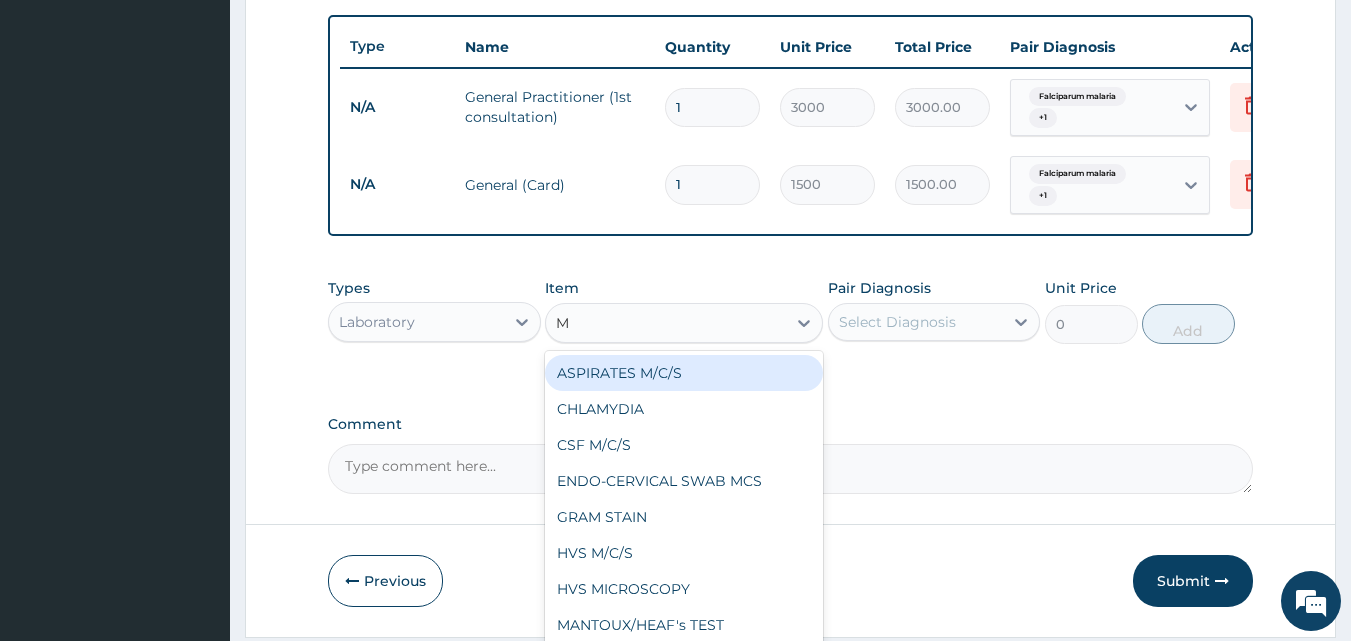 type on "MP" 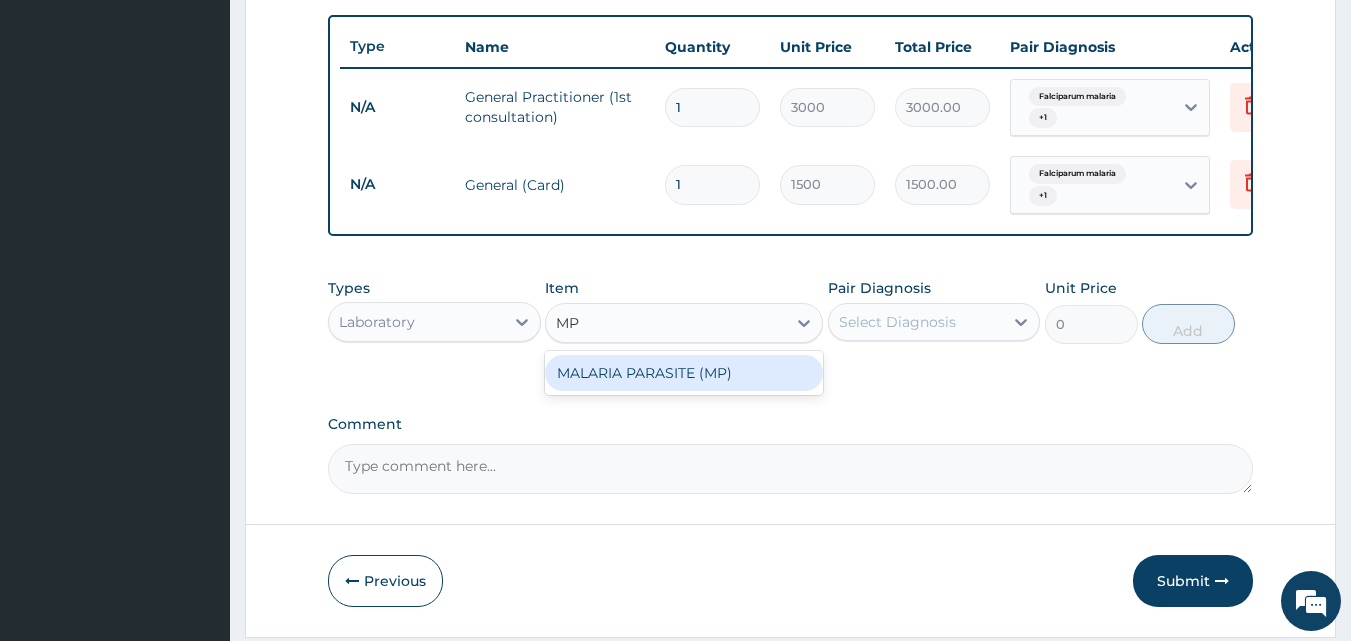 click on "MALARIA PARASITE (MP)" at bounding box center [684, 373] 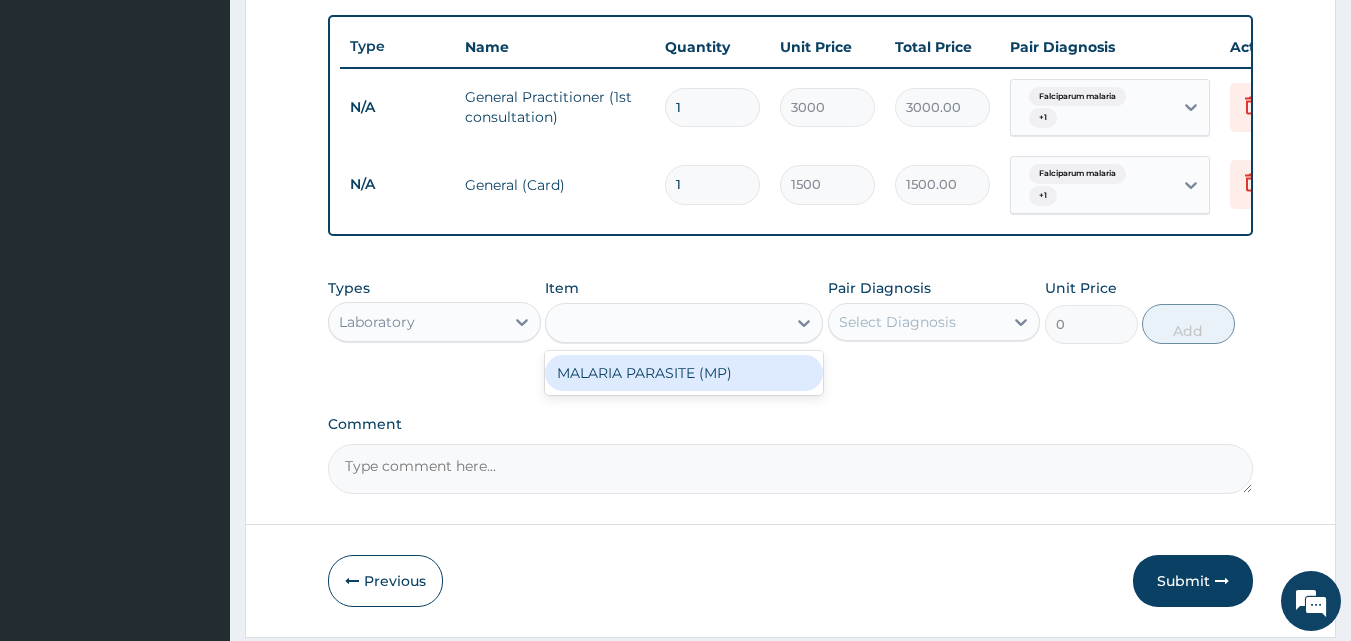 type on "1400" 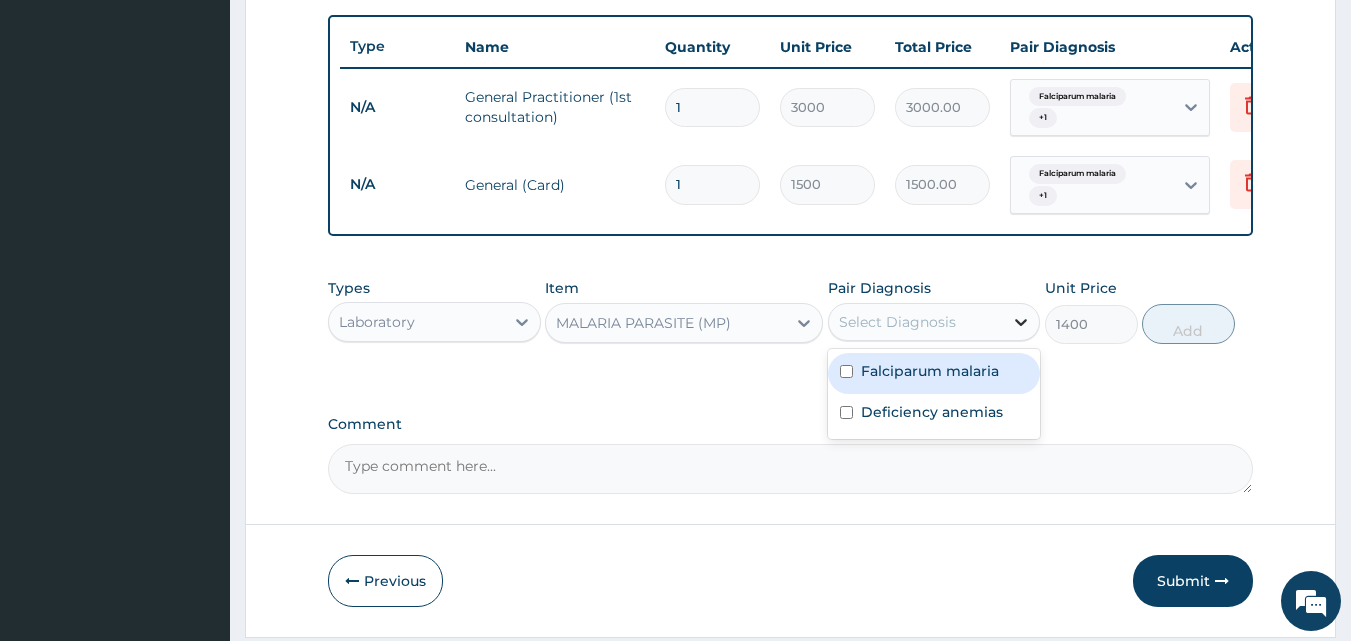 click 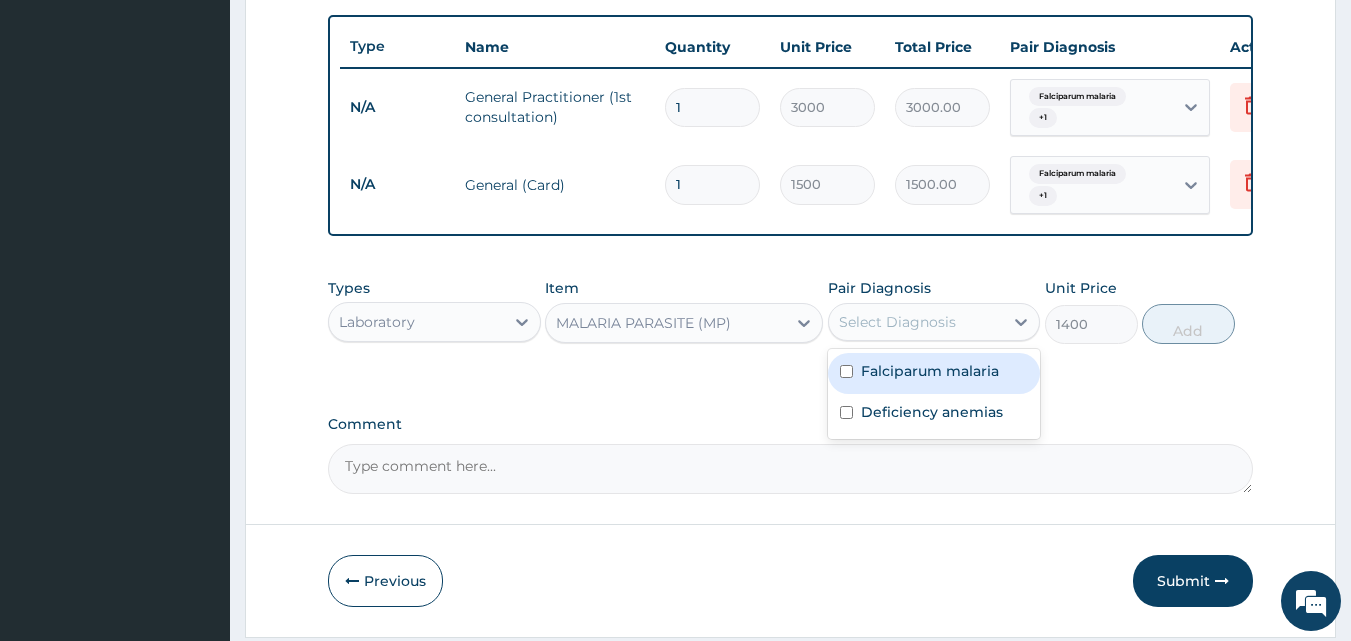 click on "Falciparum malaria" at bounding box center [930, 371] 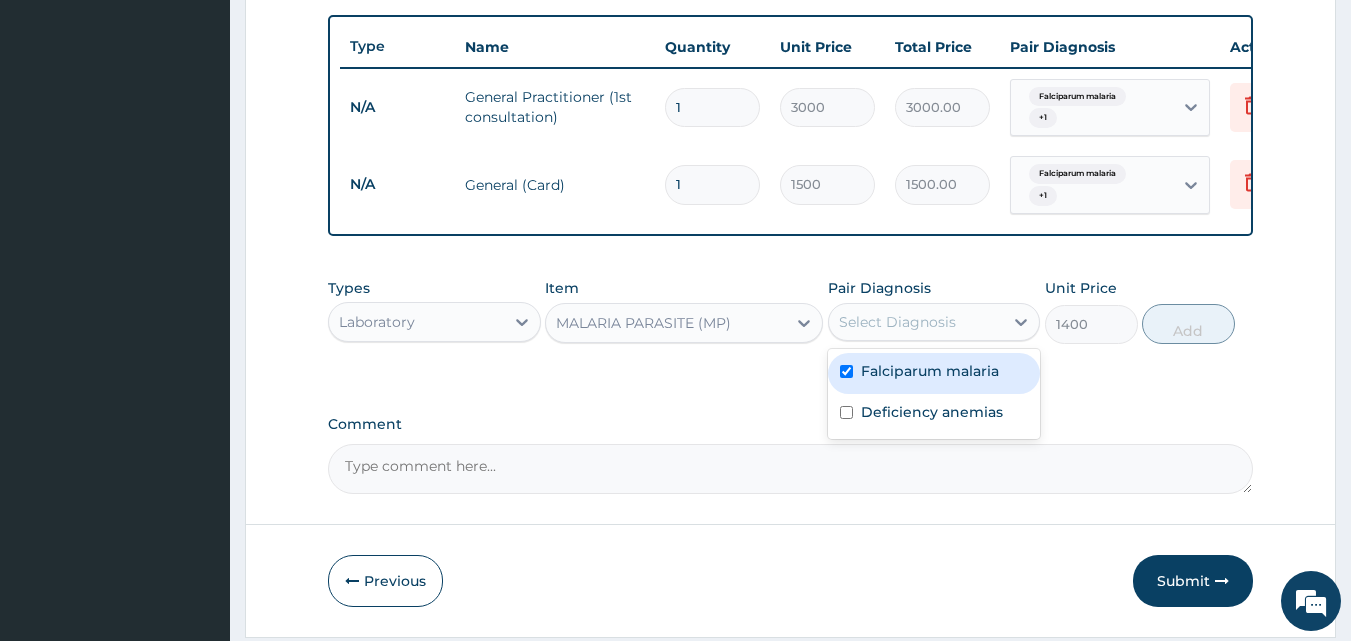 checkbox on "true" 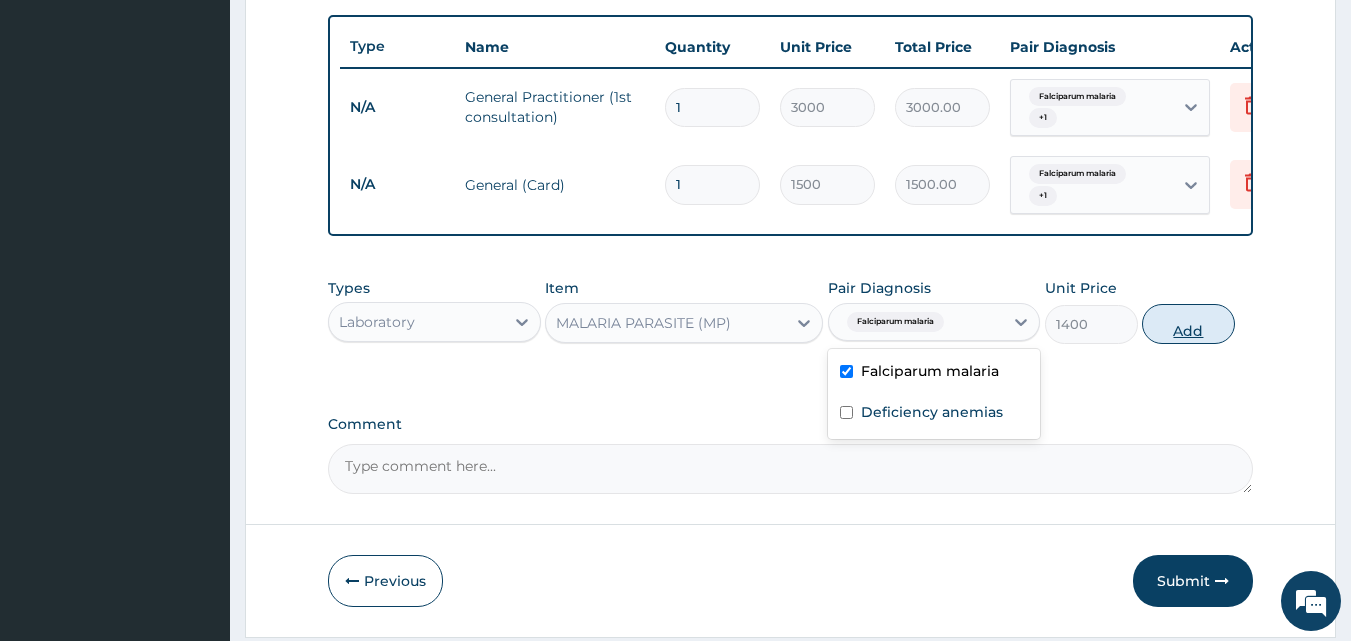 click on "Add" at bounding box center (1188, 324) 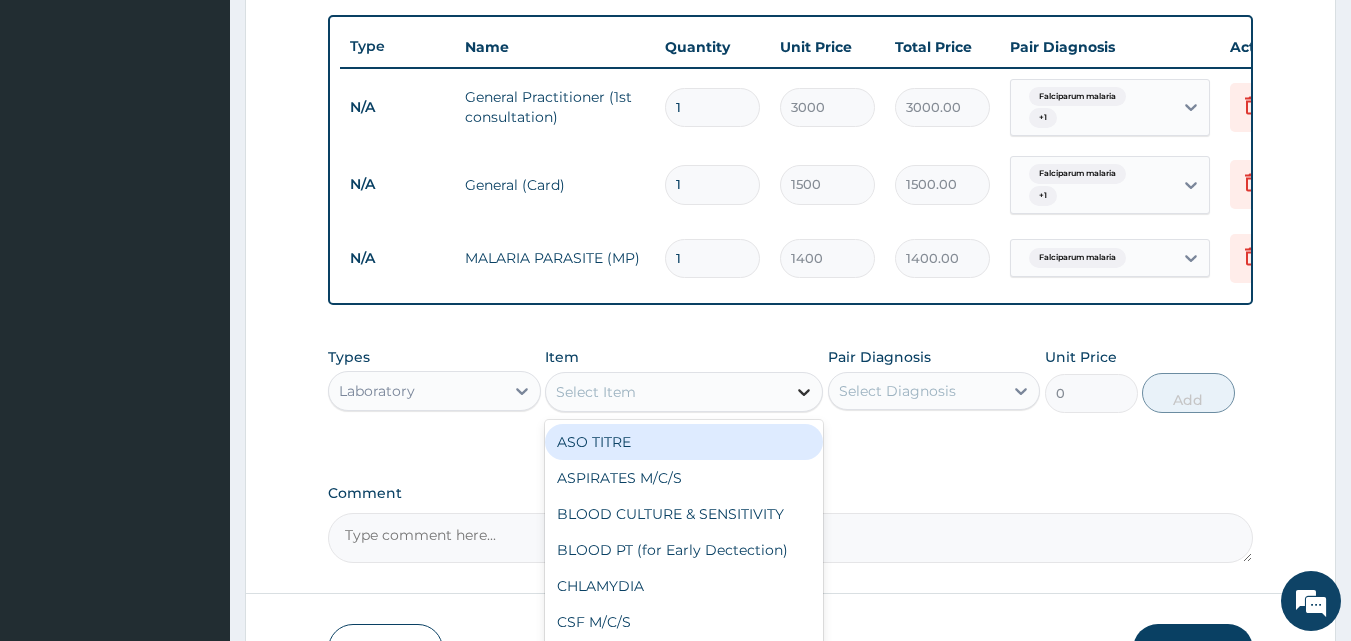 click 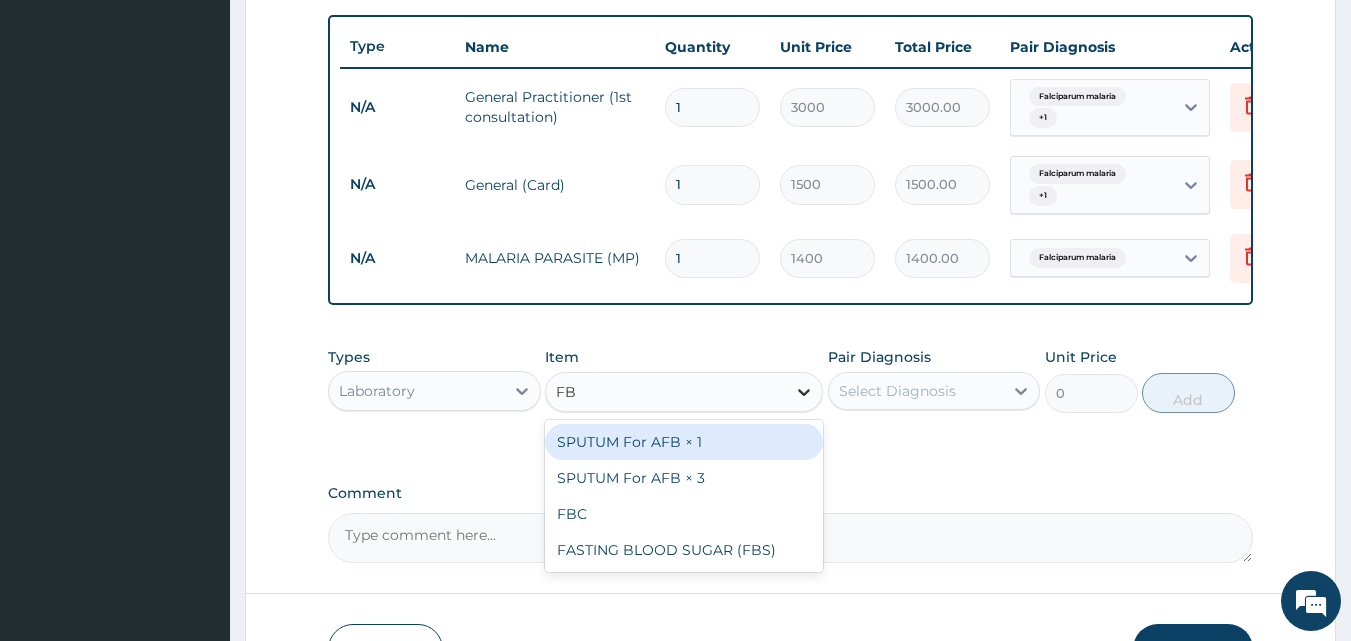 type on "FBC" 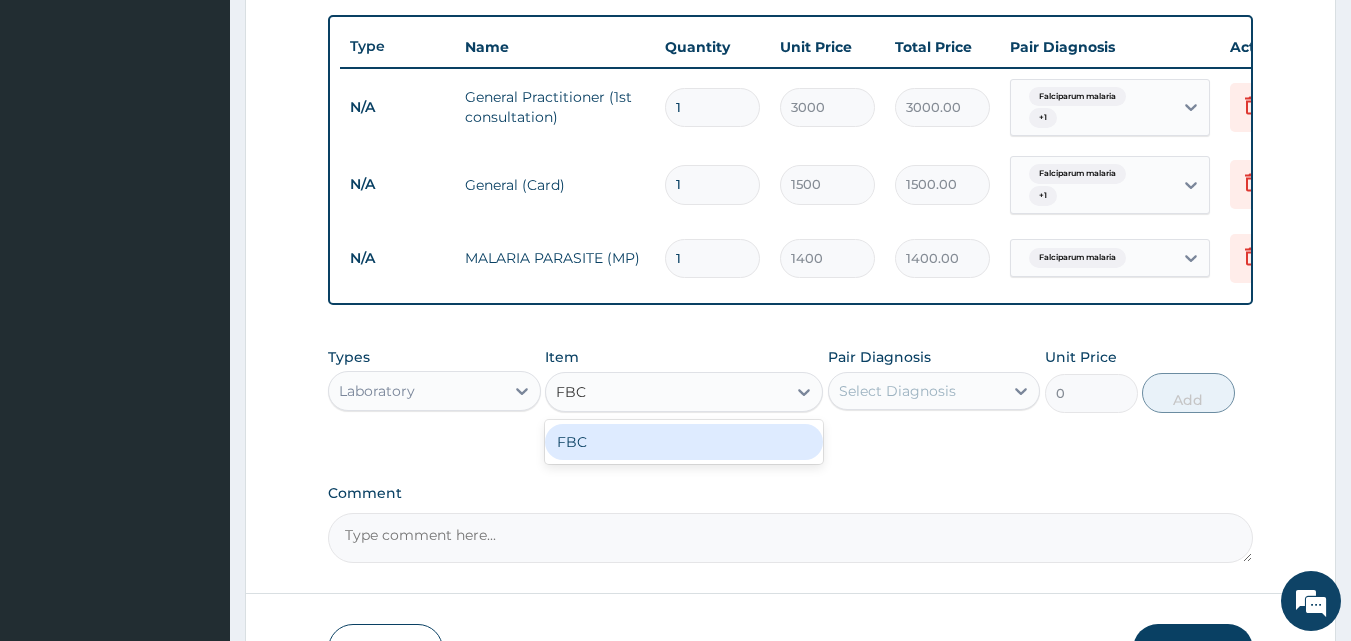 click on "FBC" at bounding box center [684, 442] 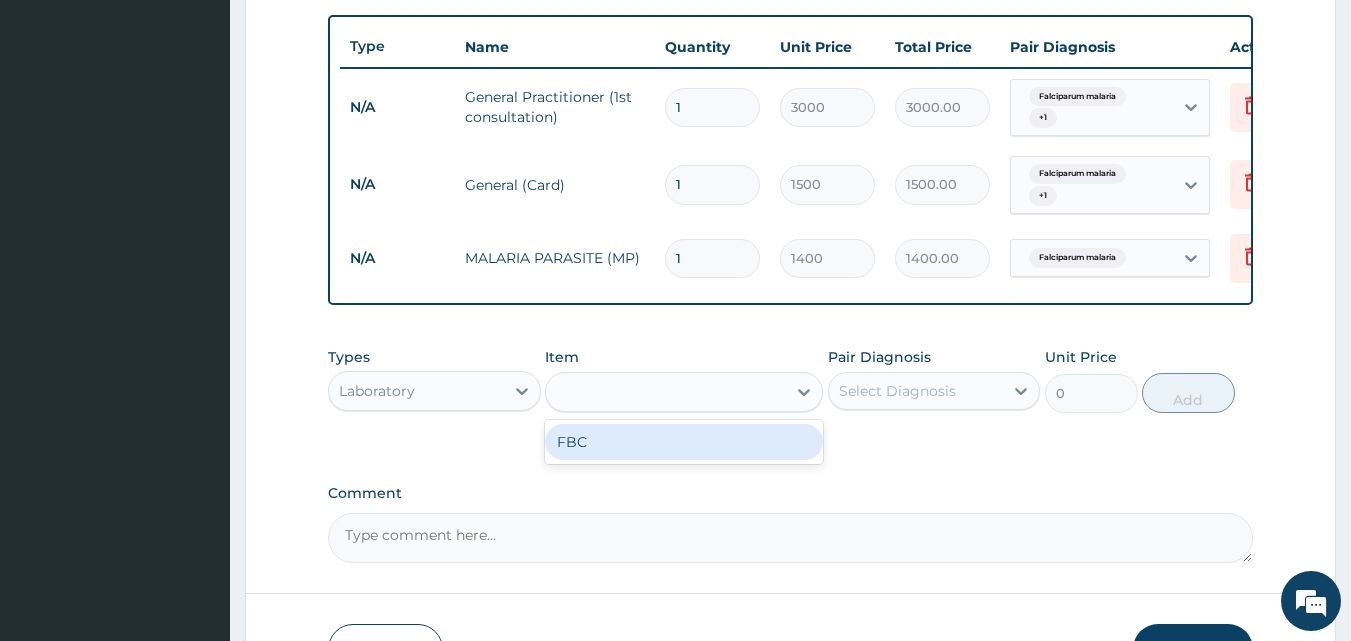 type on "4000" 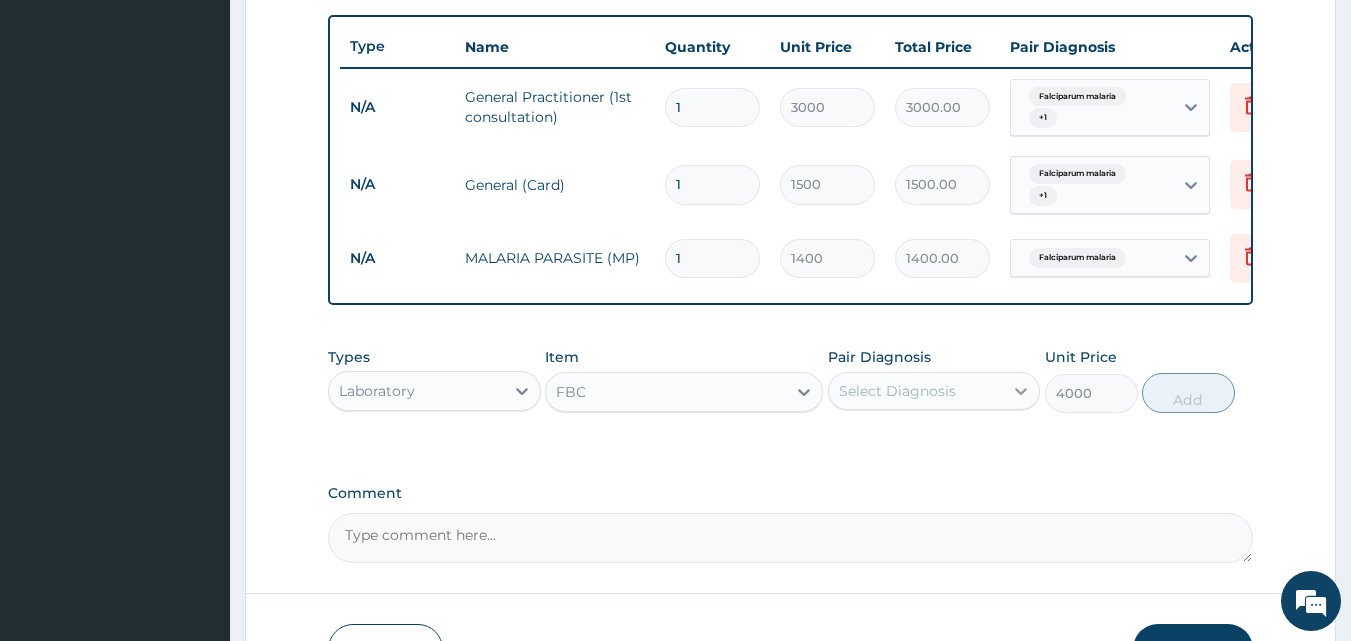 click 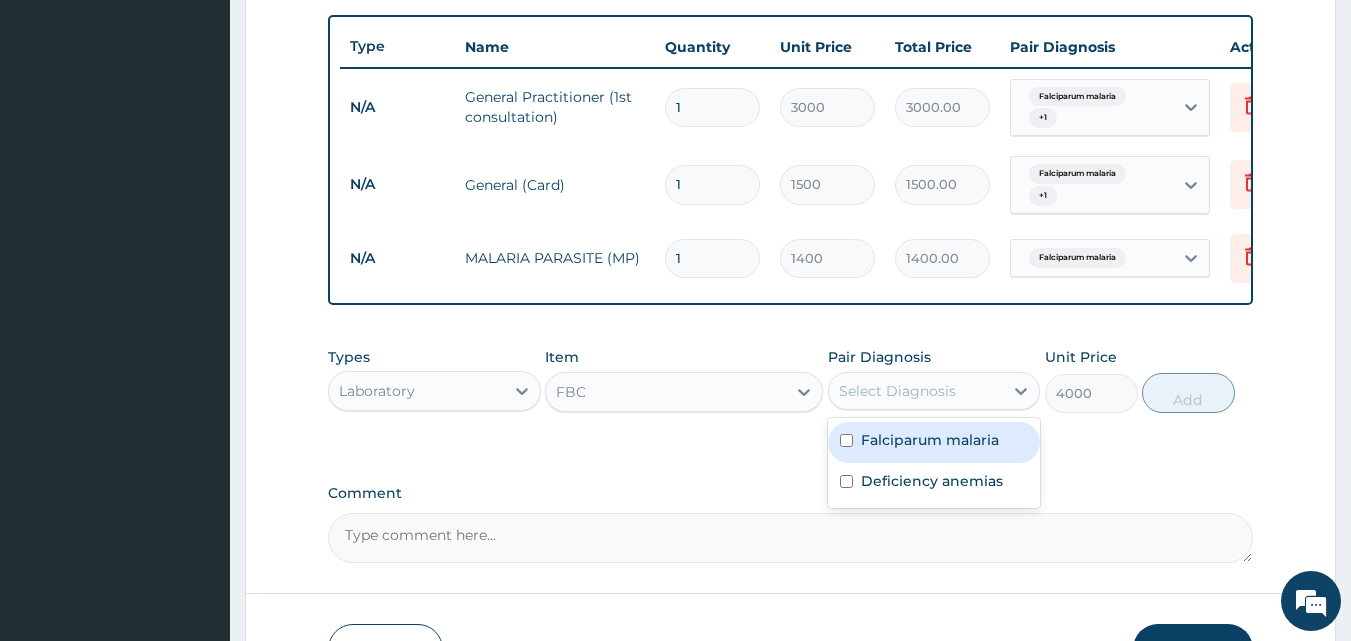 click on "Falciparum malaria" at bounding box center (934, 442) 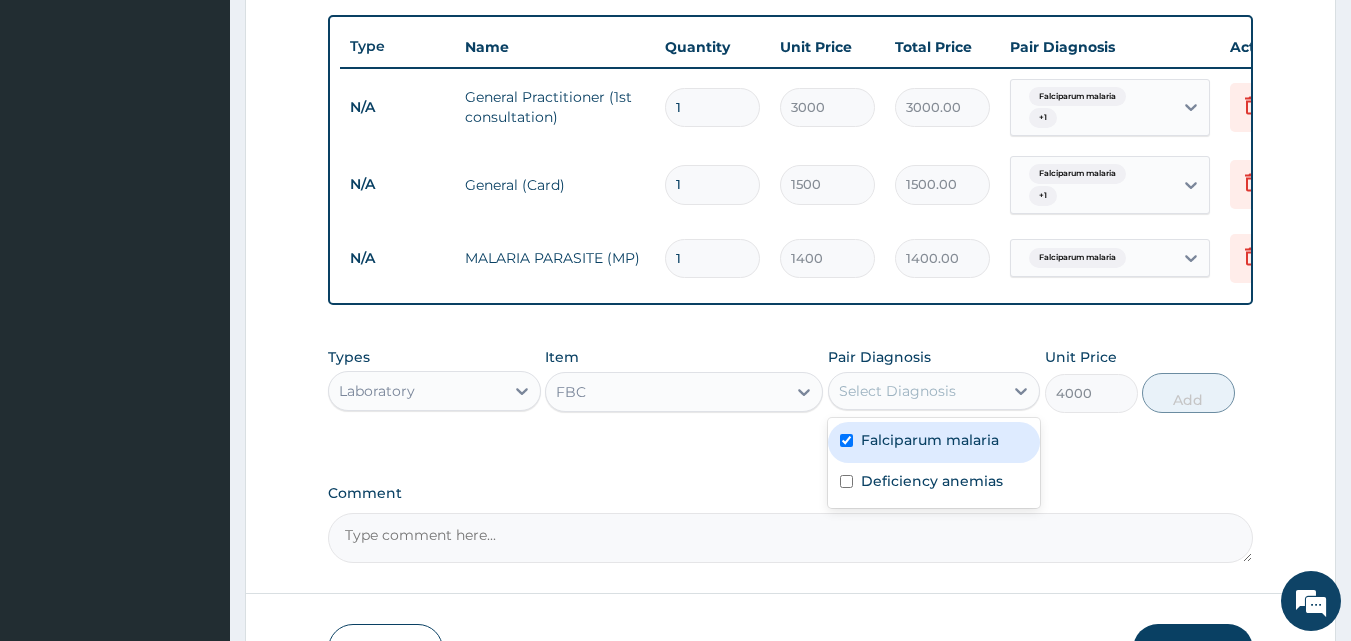 checkbox on "true" 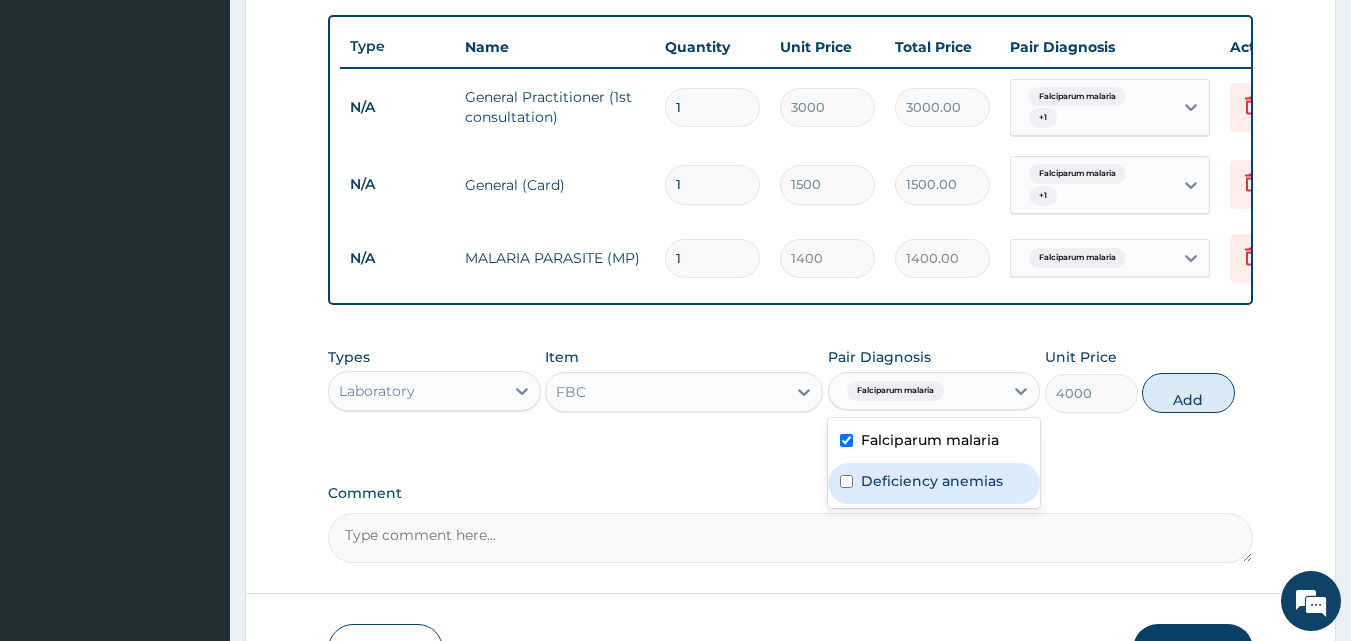 click on "Deficiency anemias" at bounding box center [932, 481] 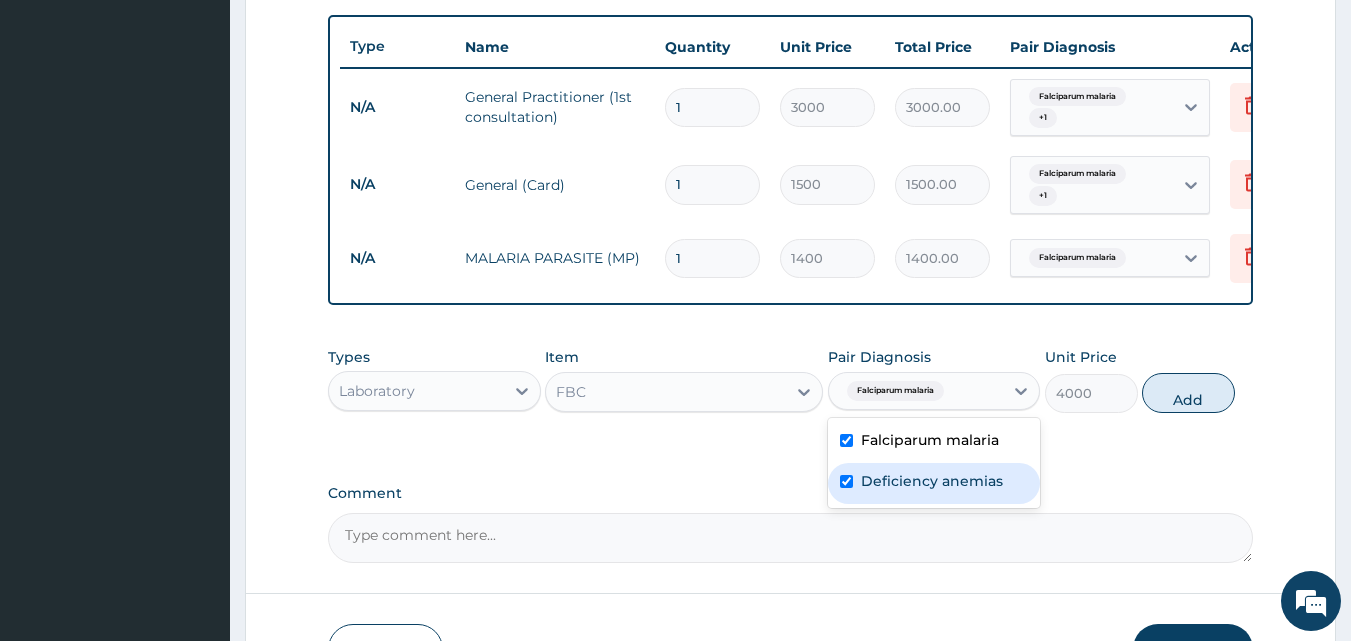 checkbox on "true" 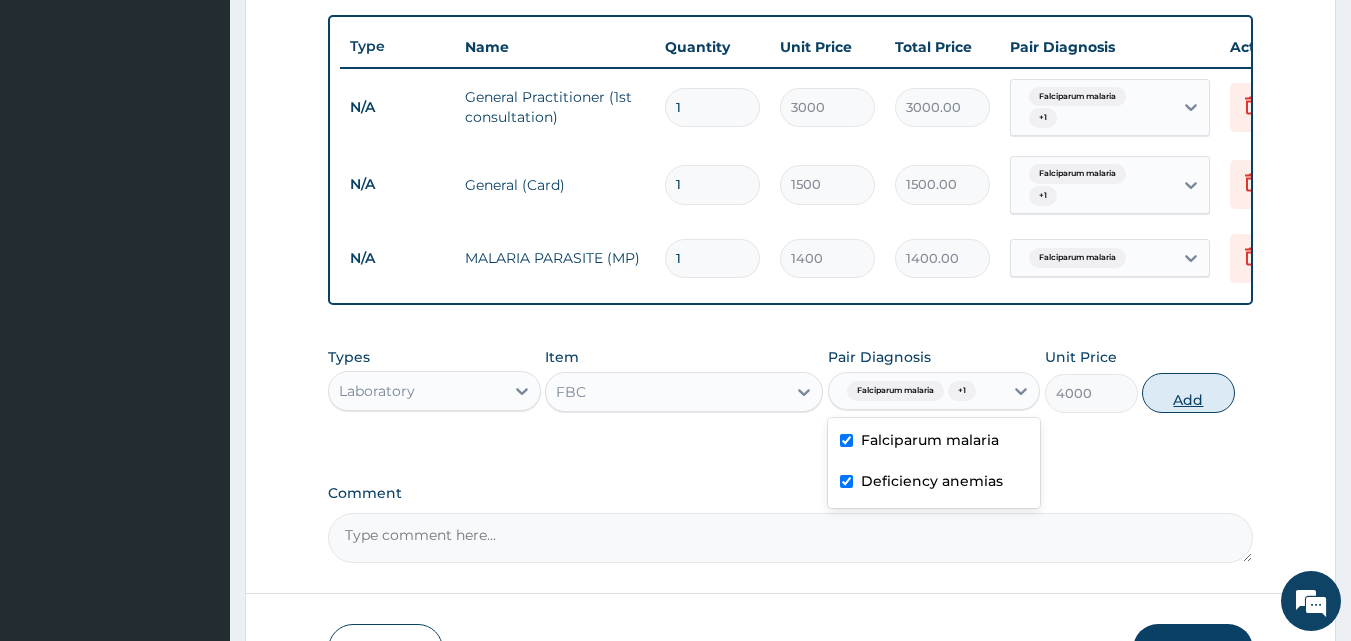 click on "Add" at bounding box center [1188, 393] 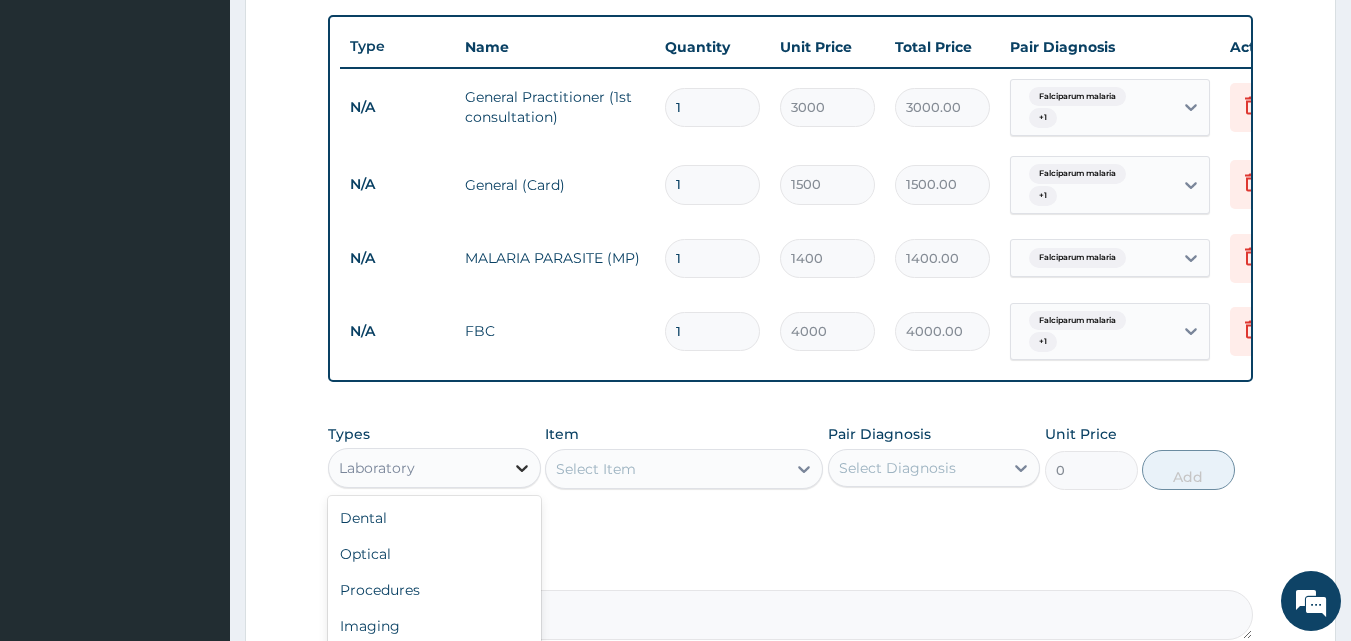 click 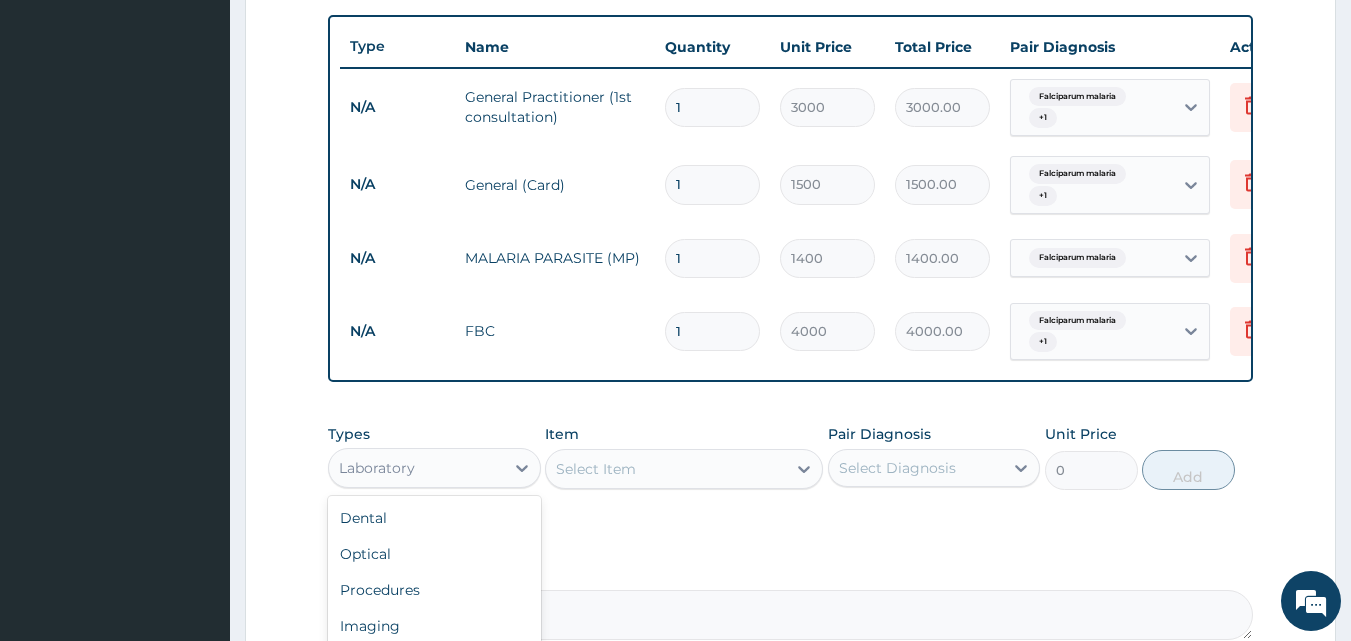scroll, scrollTop: 953, scrollLeft: 0, axis: vertical 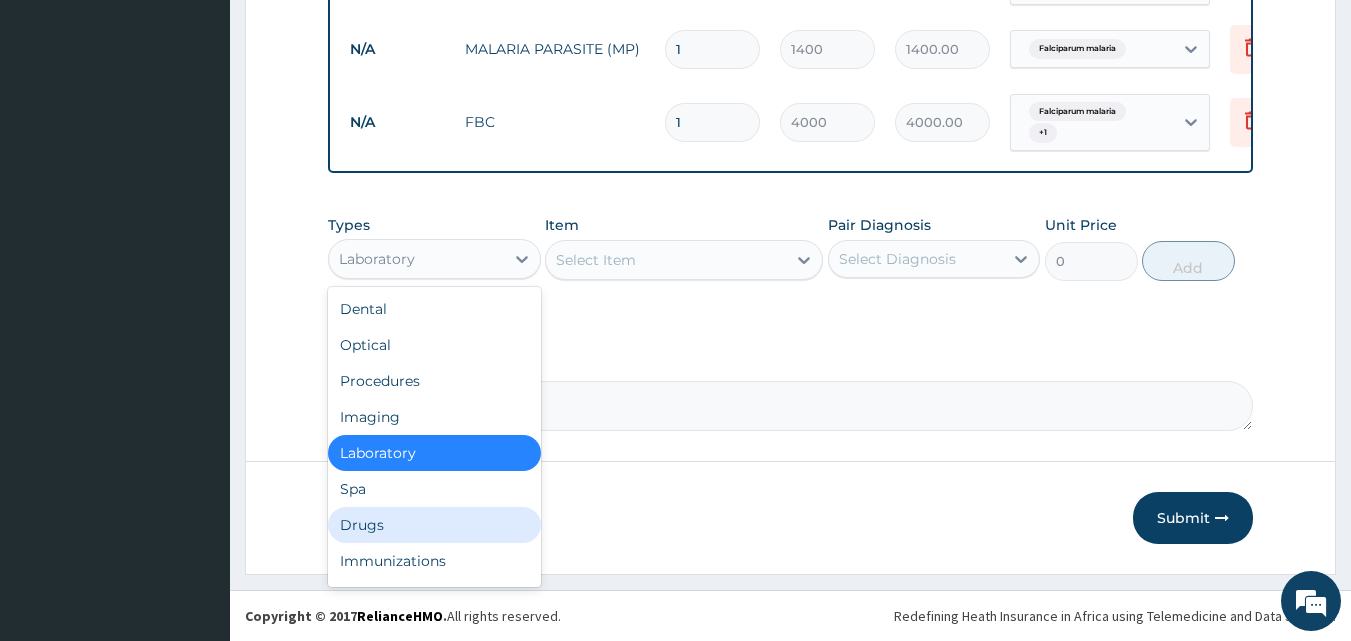 click on "Drugs" at bounding box center (434, 525) 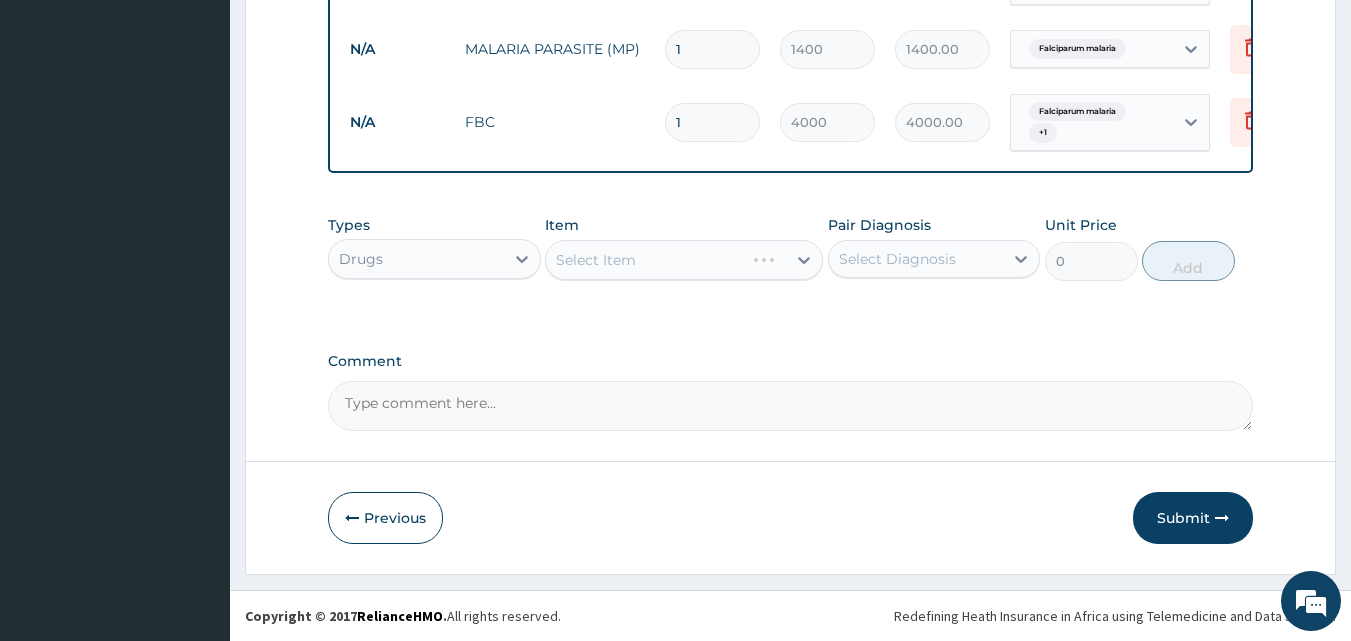 click on "Select Item" at bounding box center (684, 260) 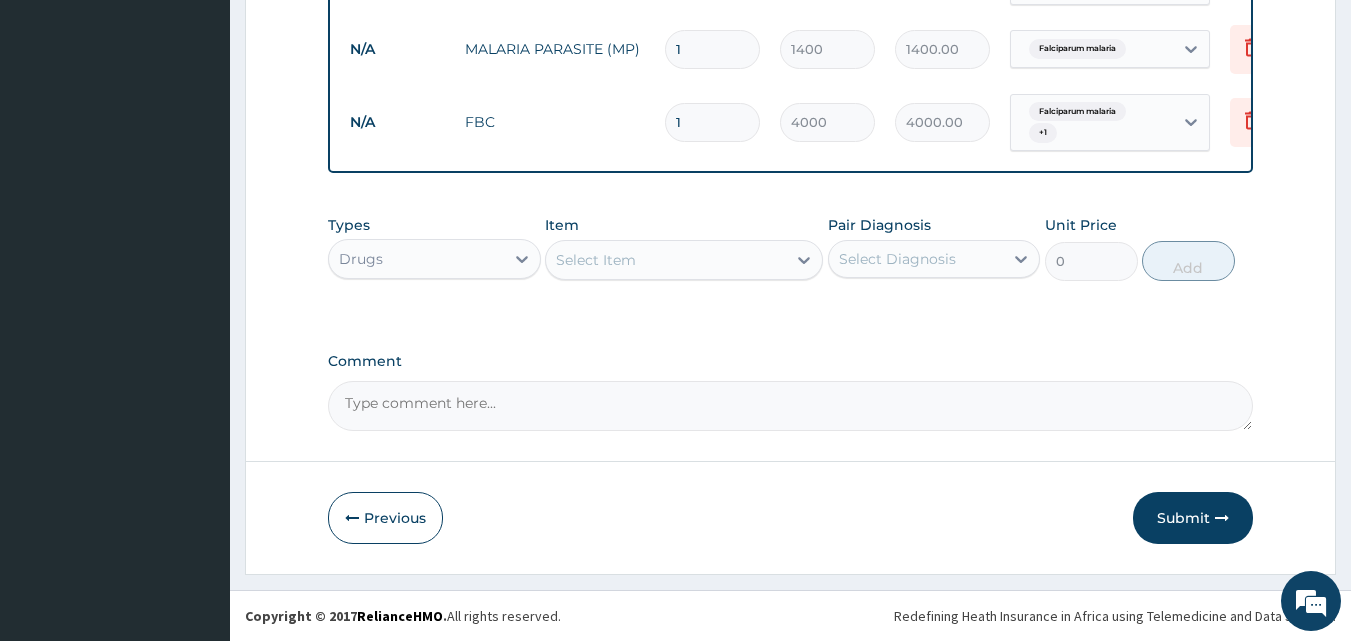 click 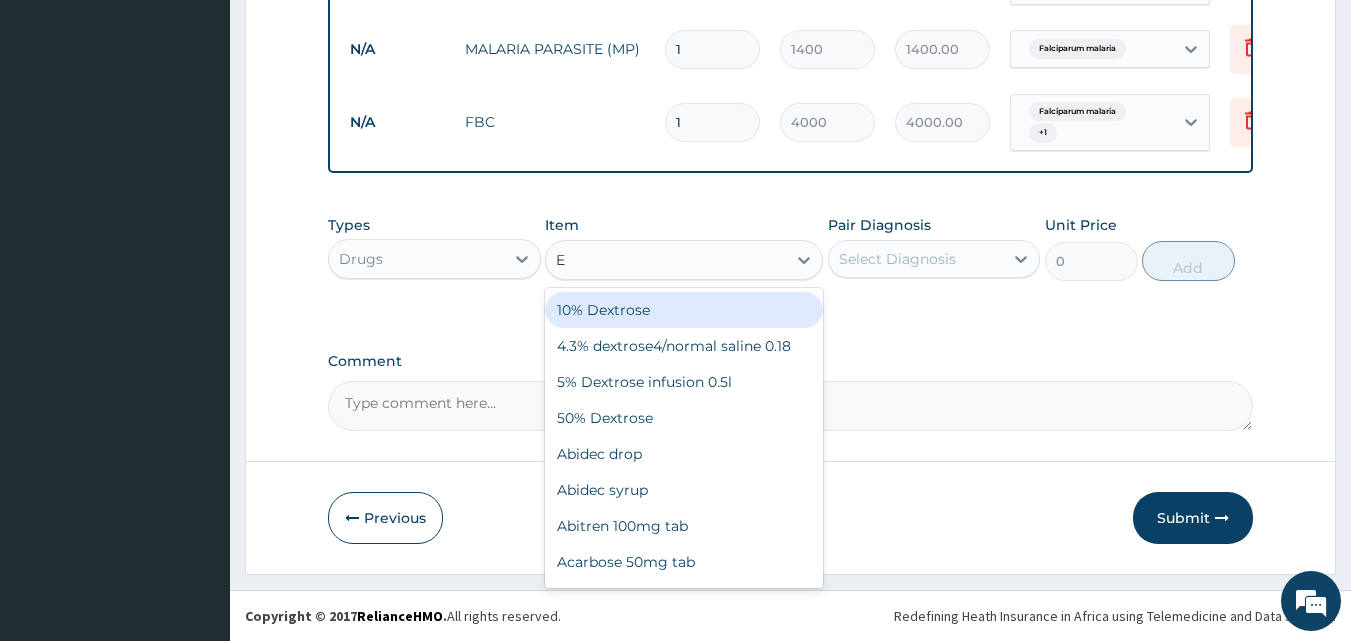 type on "E-" 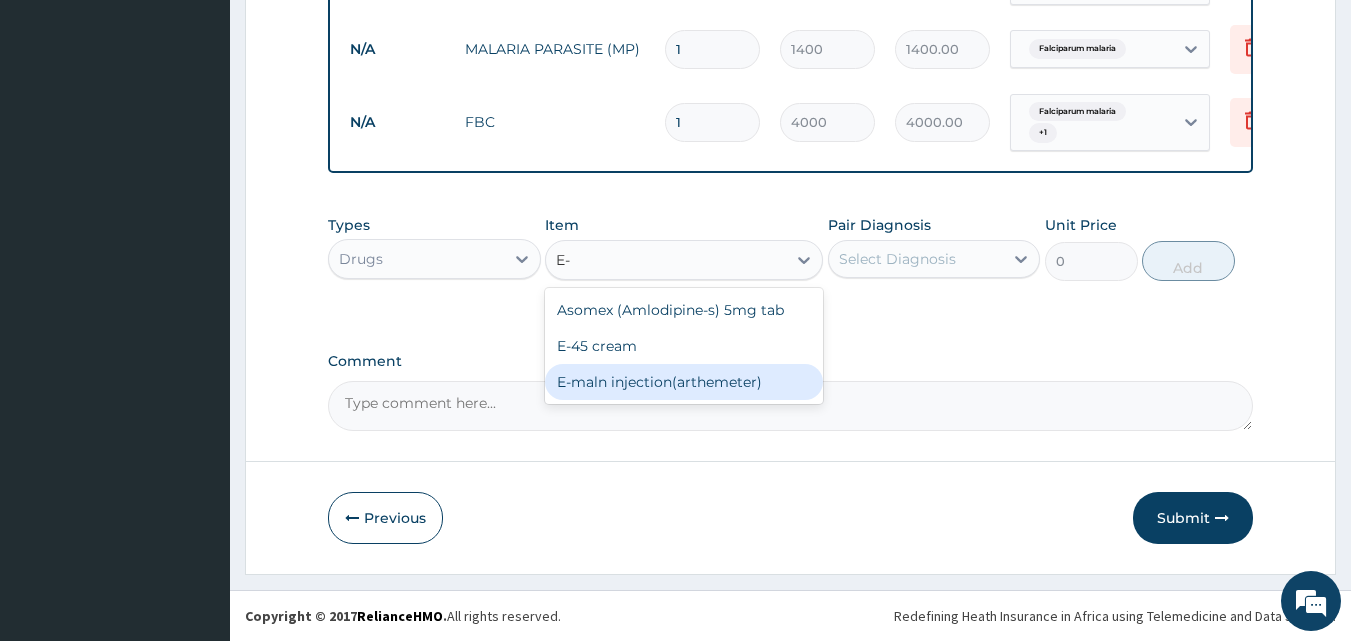 click on "E-maln injection(arthemeter)" at bounding box center [684, 382] 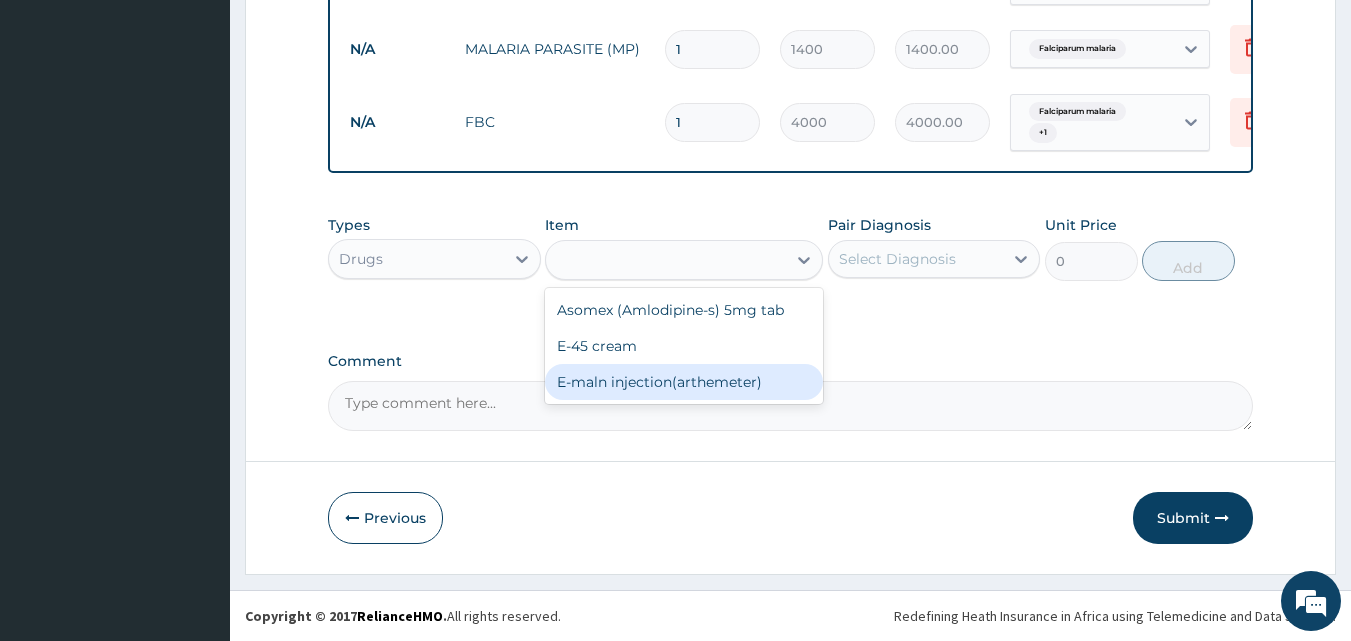 type on "1200" 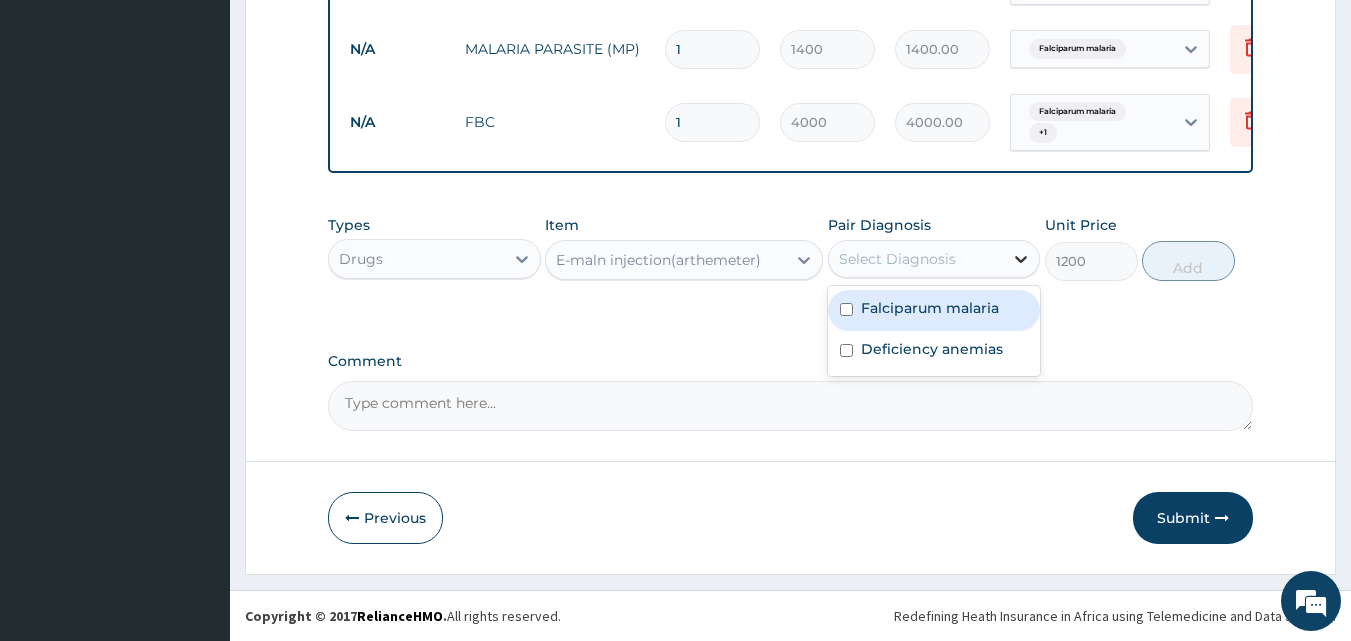 click 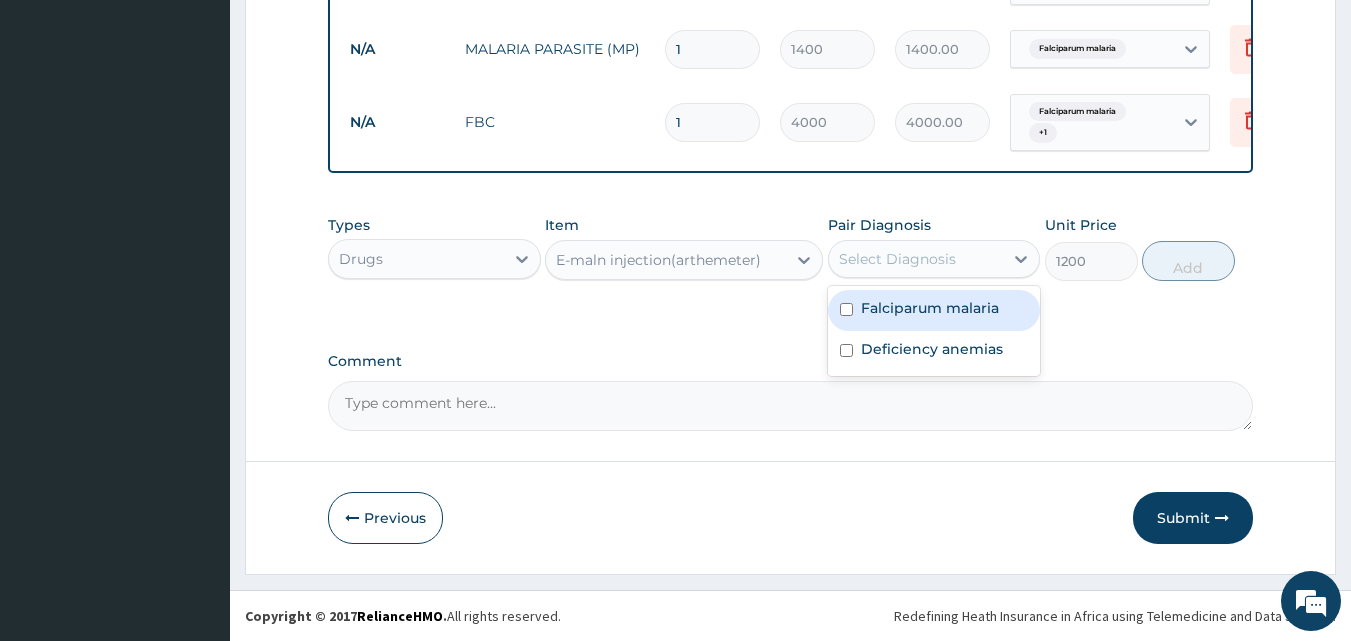 click on "Falciparum malaria" at bounding box center [930, 308] 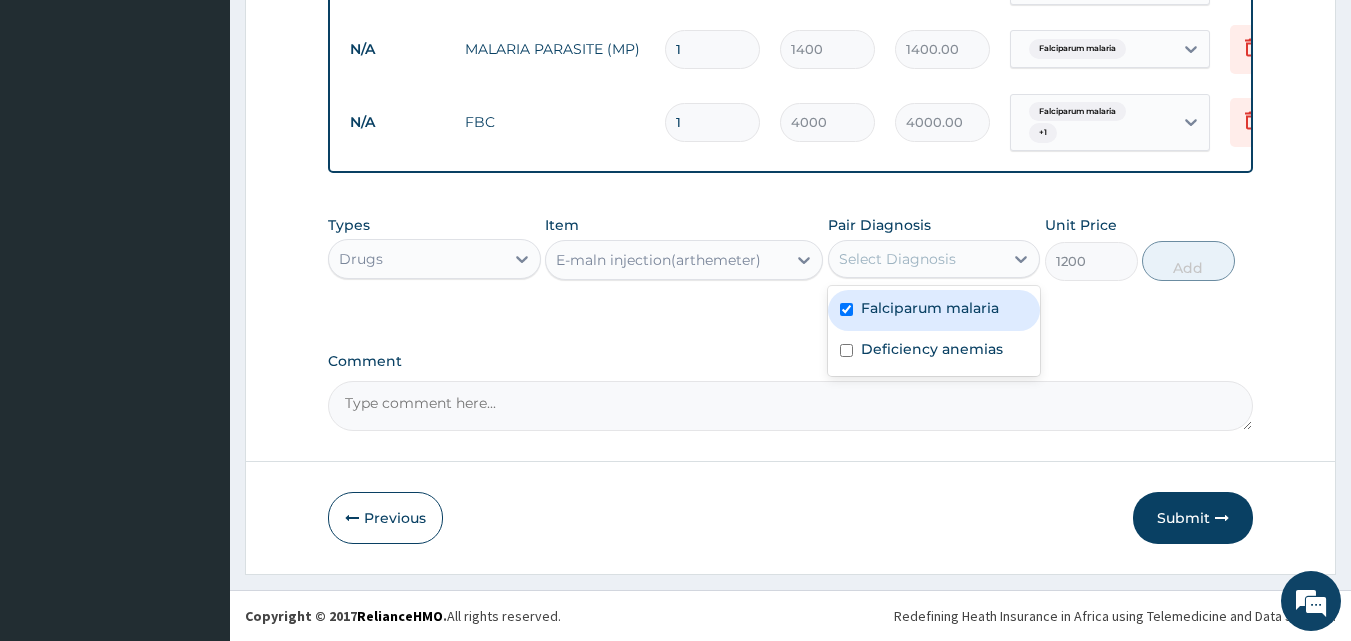 checkbox on "true" 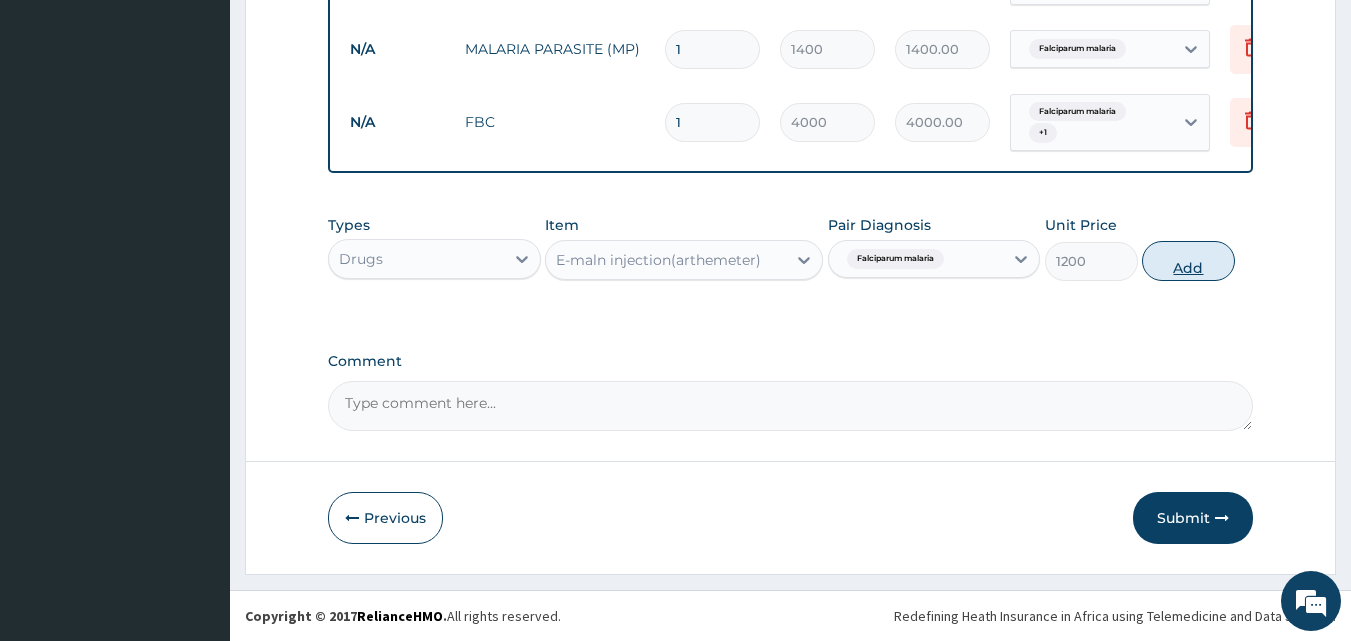 click on "Add" at bounding box center [1188, 261] 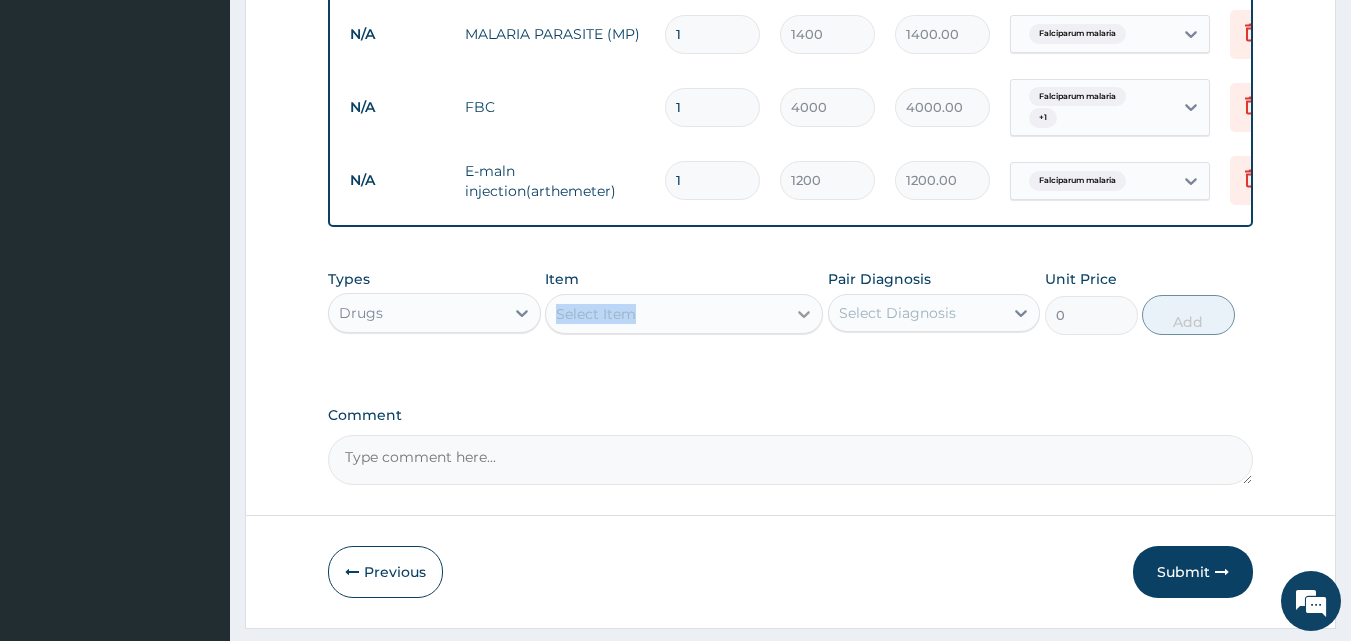 drag, startPoint x: 780, startPoint y: 304, endPoint x: 797, endPoint y: 327, distance: 28.600698 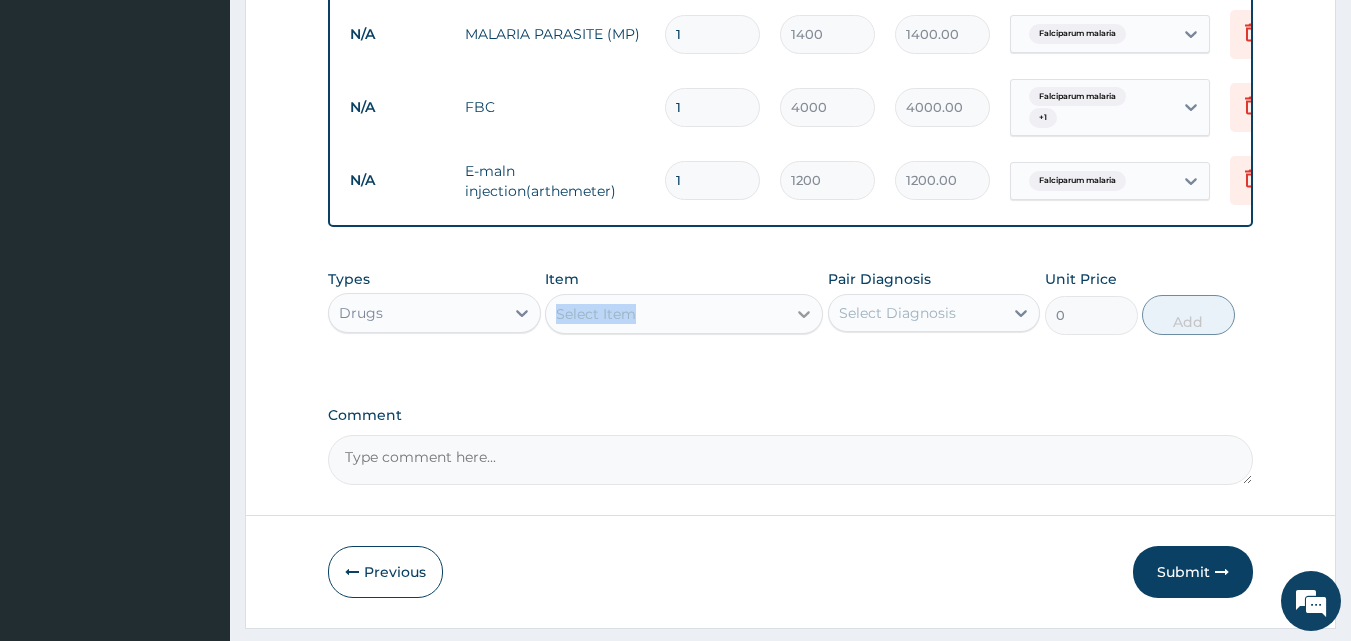 click on "Item Select Item" at bounding box center (684, 302) 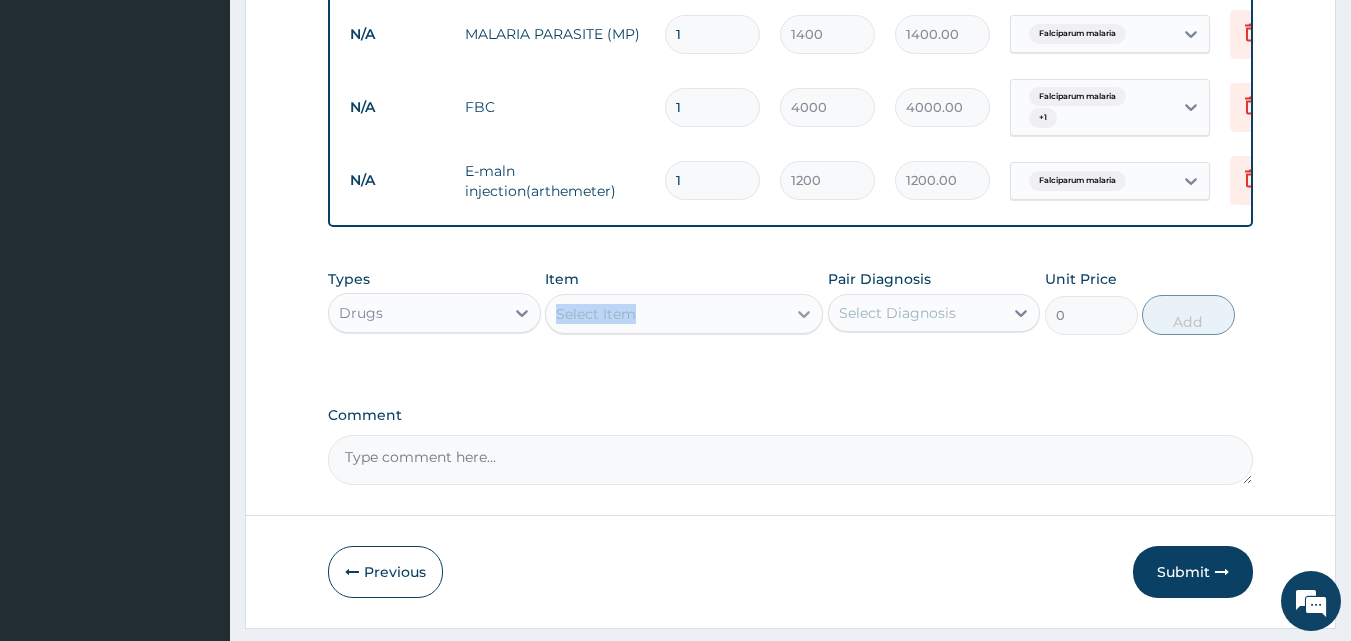 click 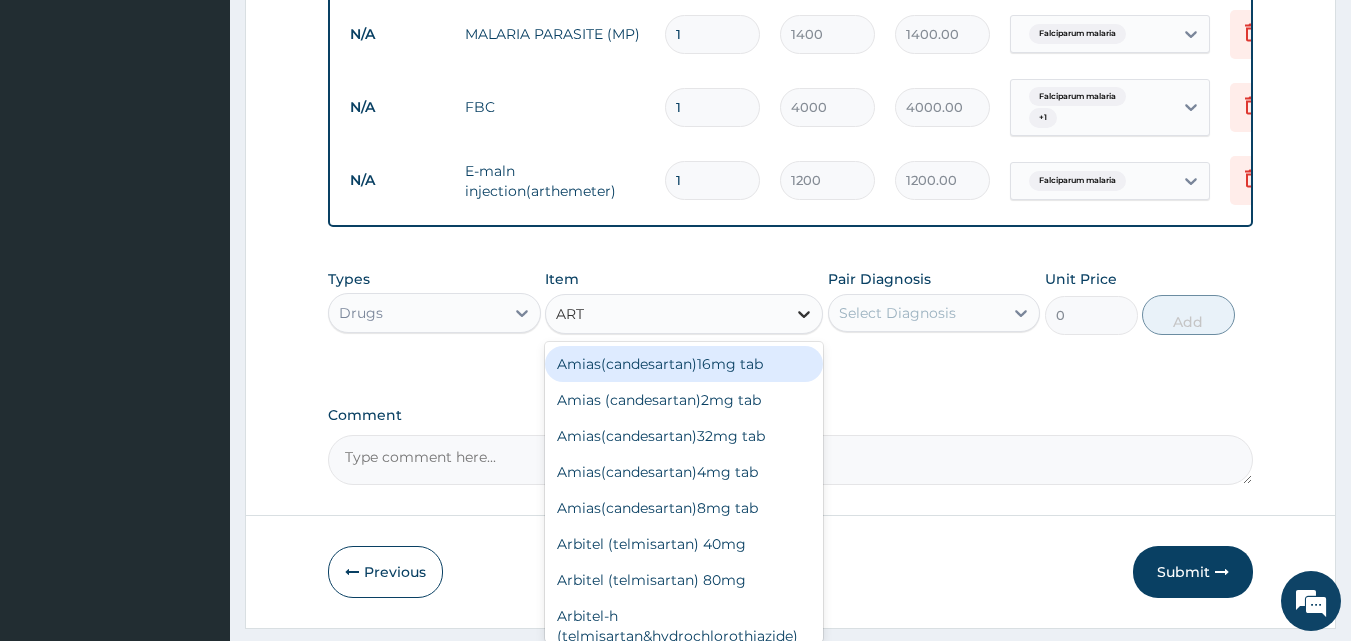 type on "ARTE" 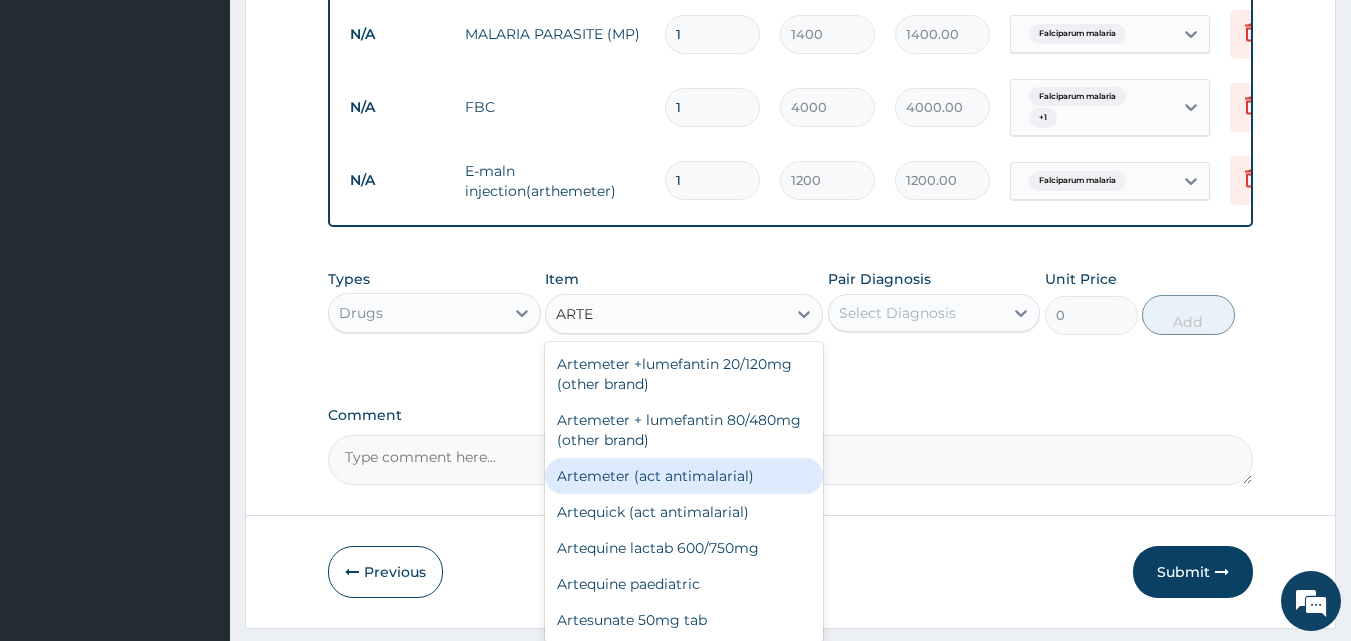 scroll, scrollTop: 220, scrollLeft: 0, axis: vertical 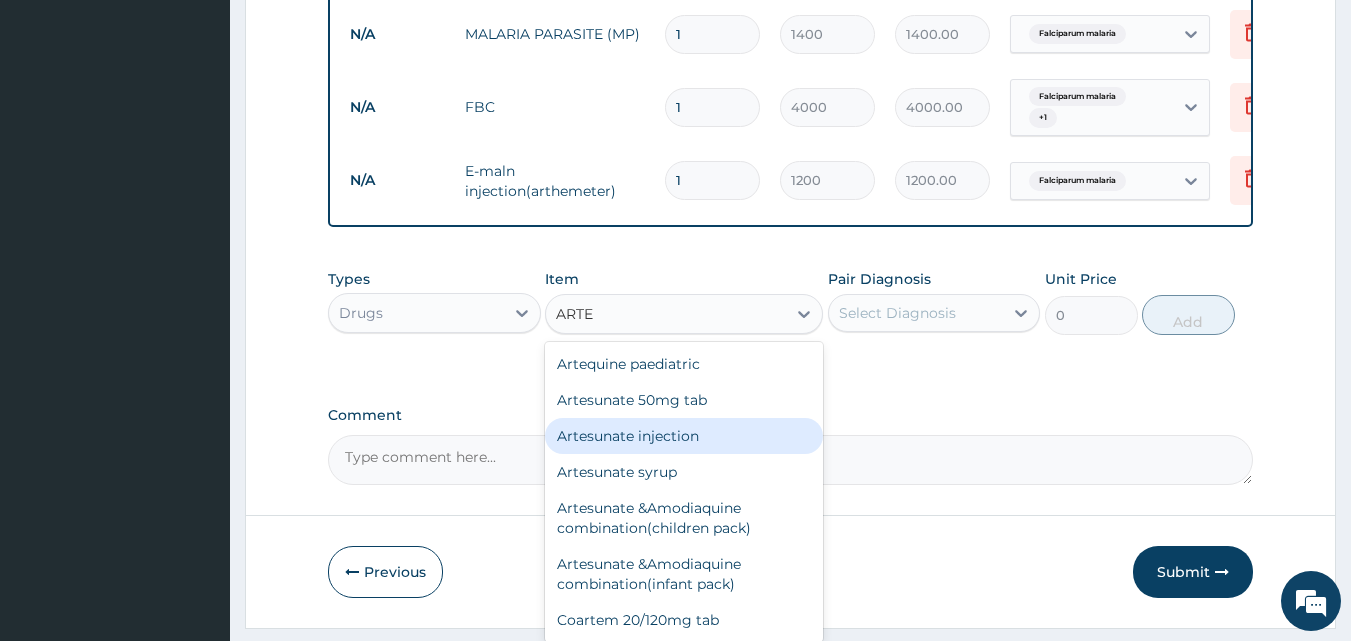 click on "Artesunate injection" at bounding box center [684, 436] 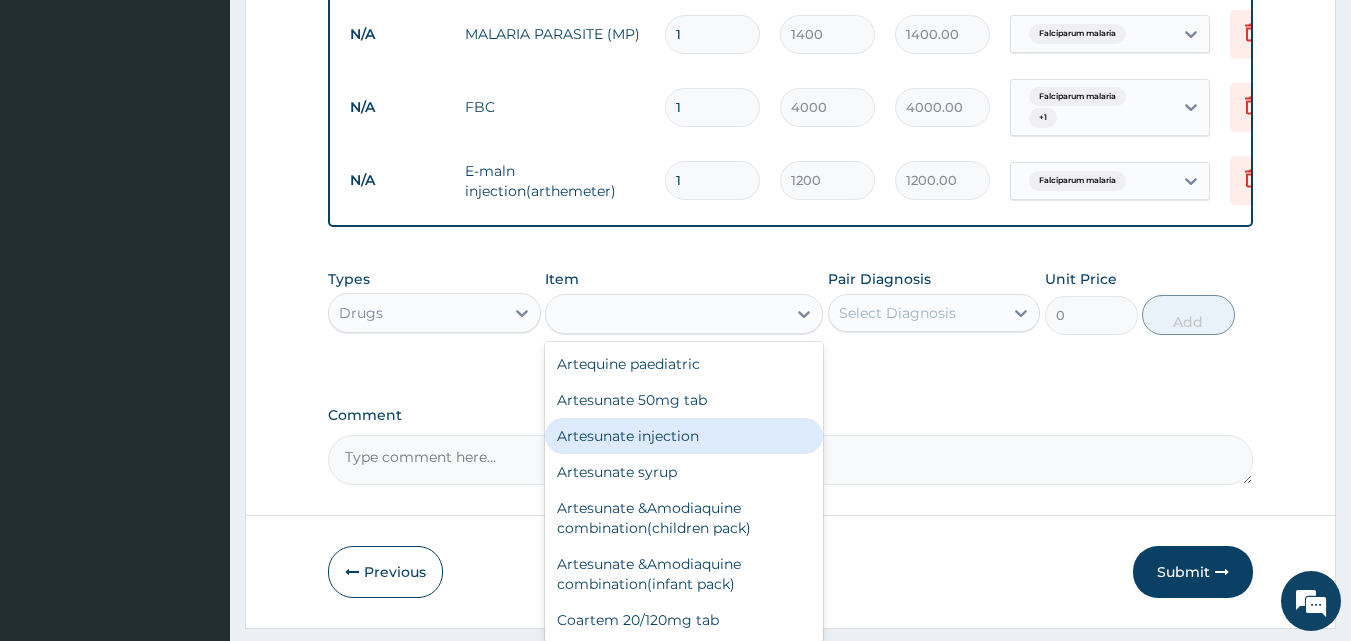 type on "1140" 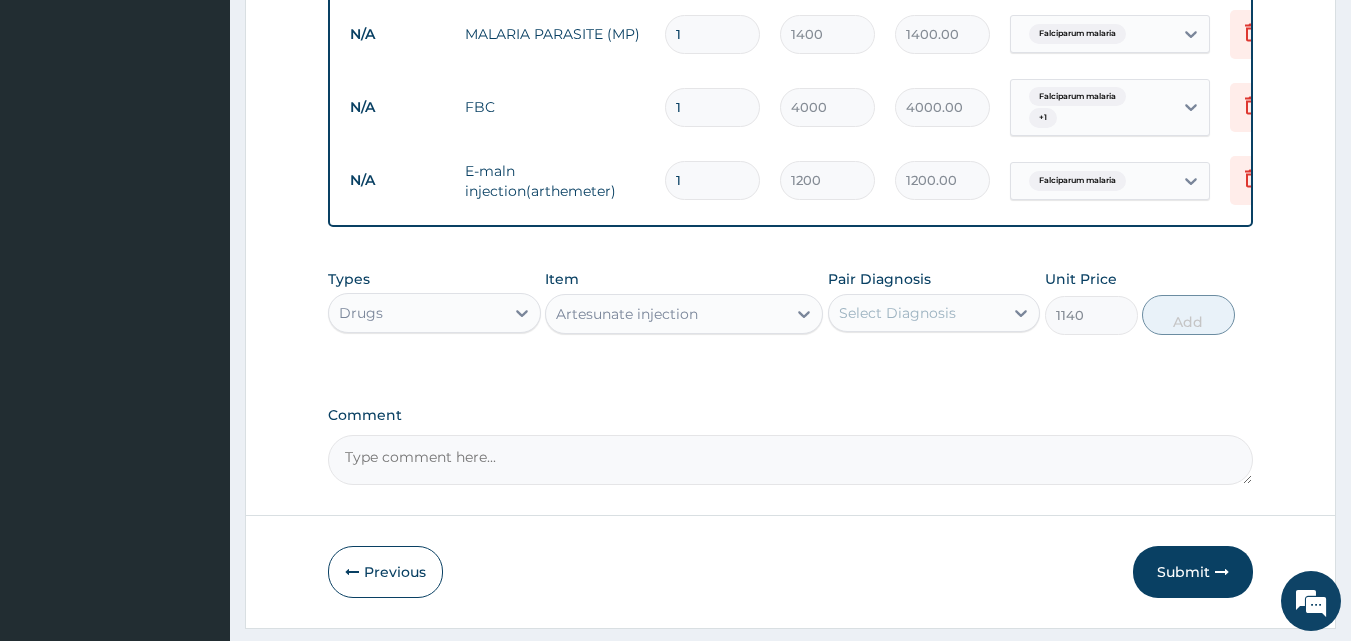 click on "1" at bounding box center (712, 180) 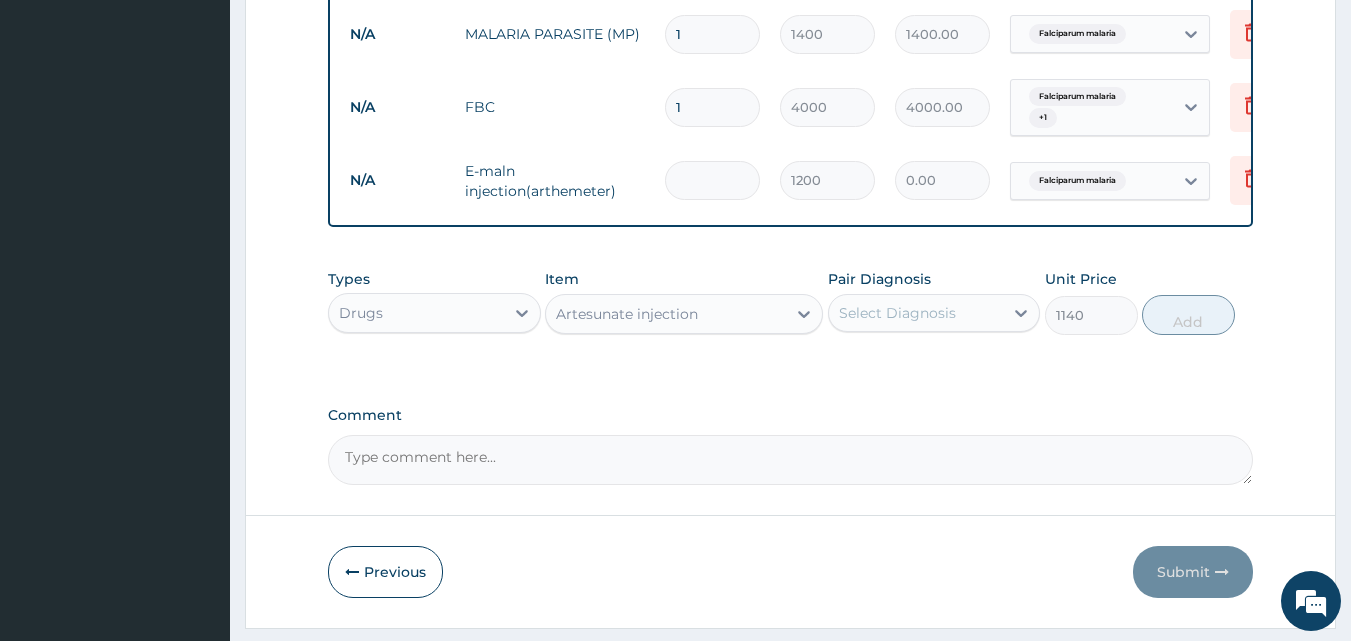 type on "6" 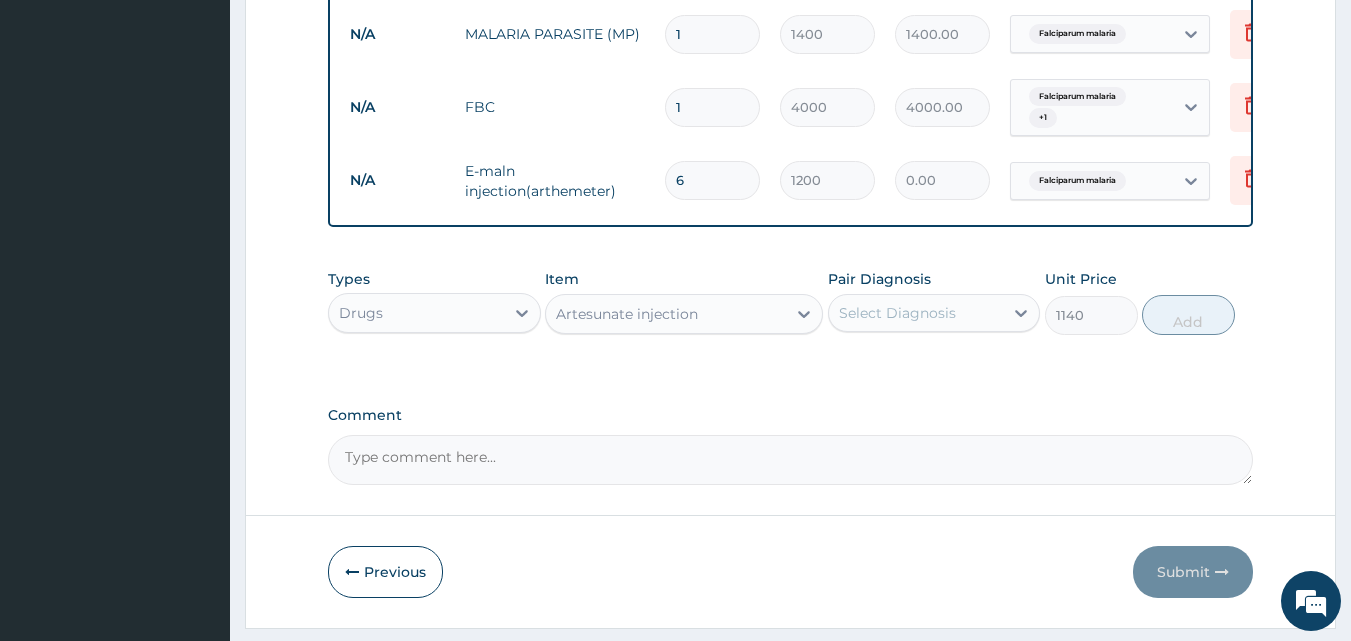 type on "7200.00" 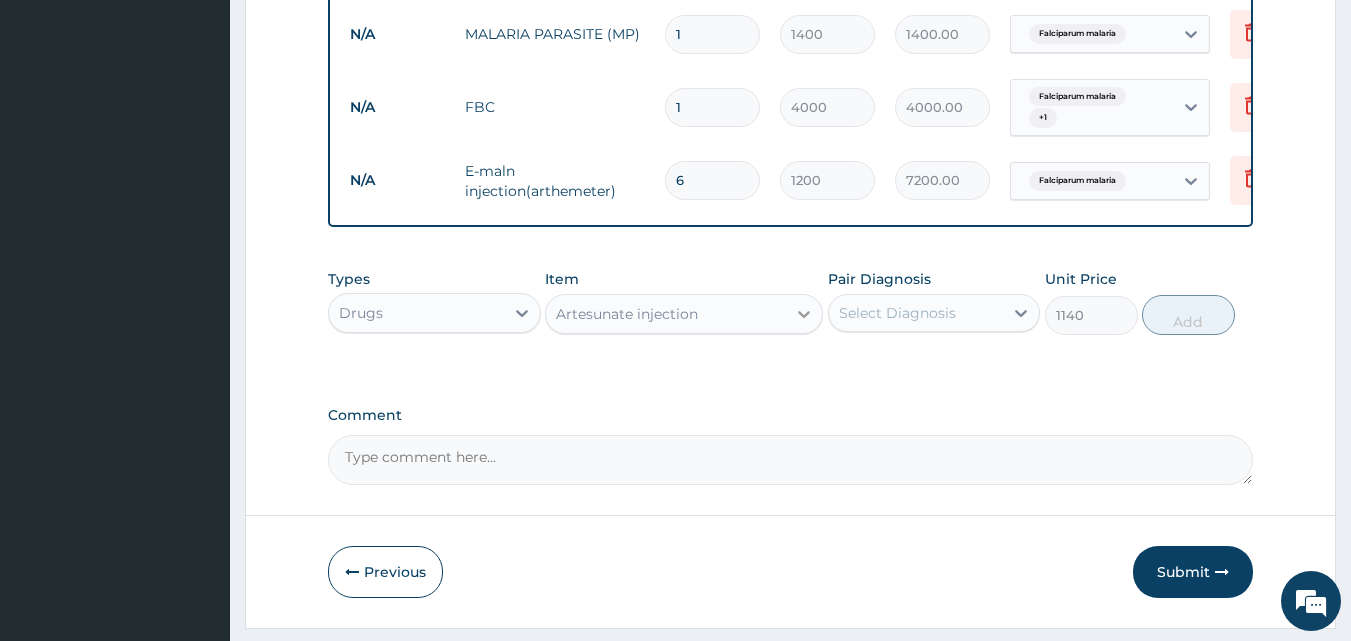 type on "6" 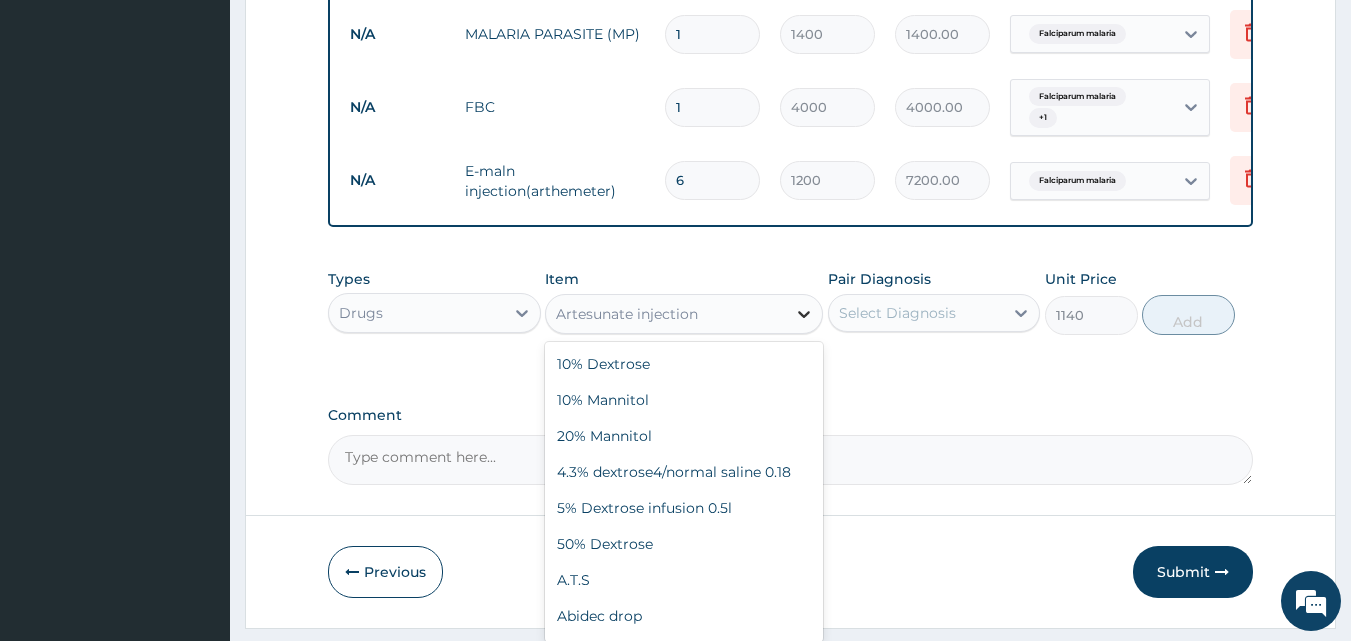 scroll, scrollTop: 5448, scrollLeft: 0, axis: vertical 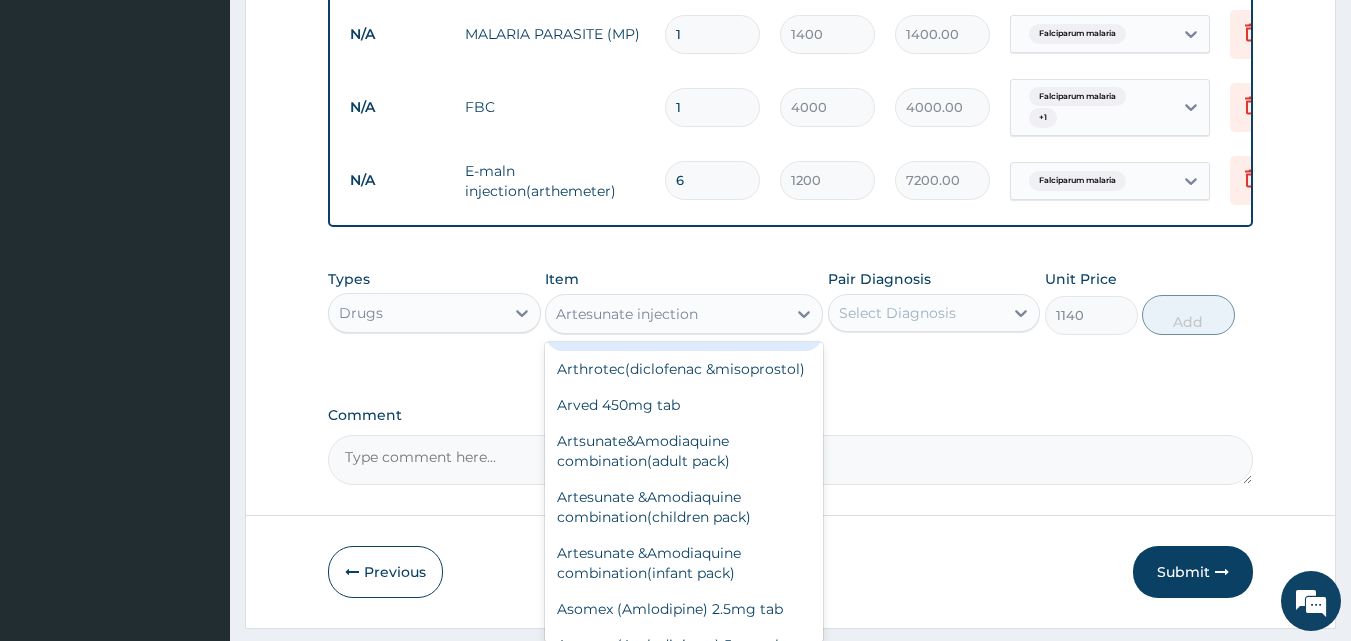 click on "Arthemeter injection 80mg" at bounding box center (684, 333) 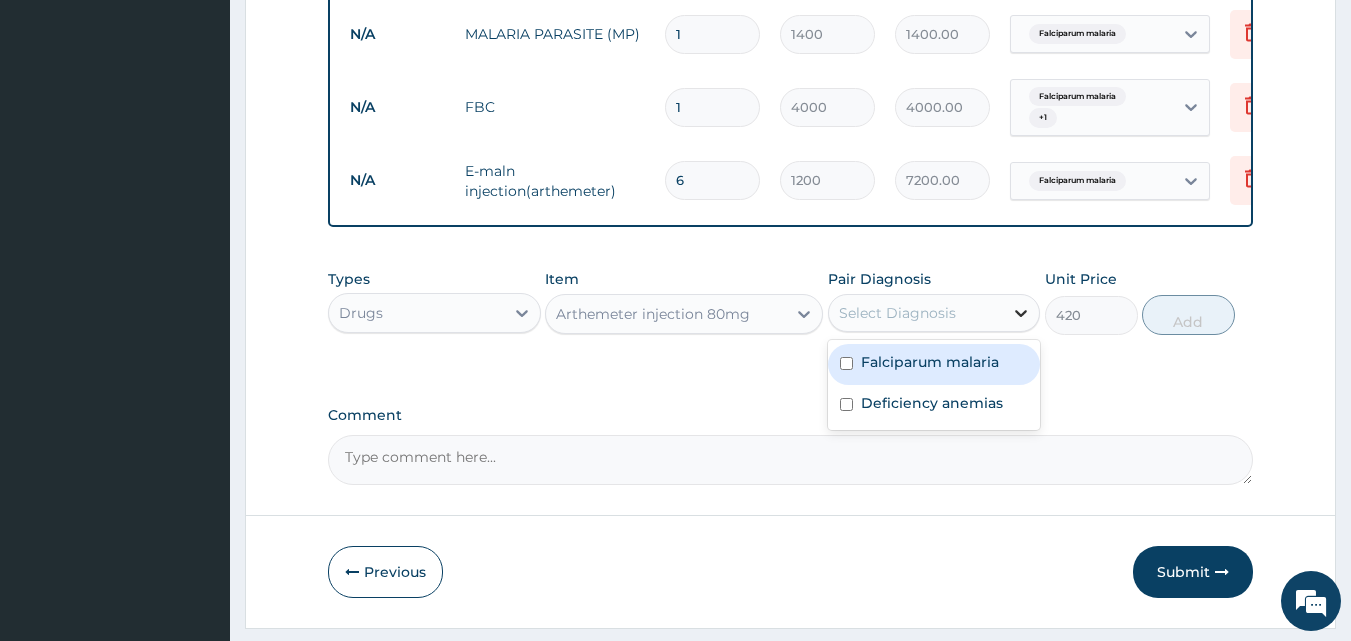click 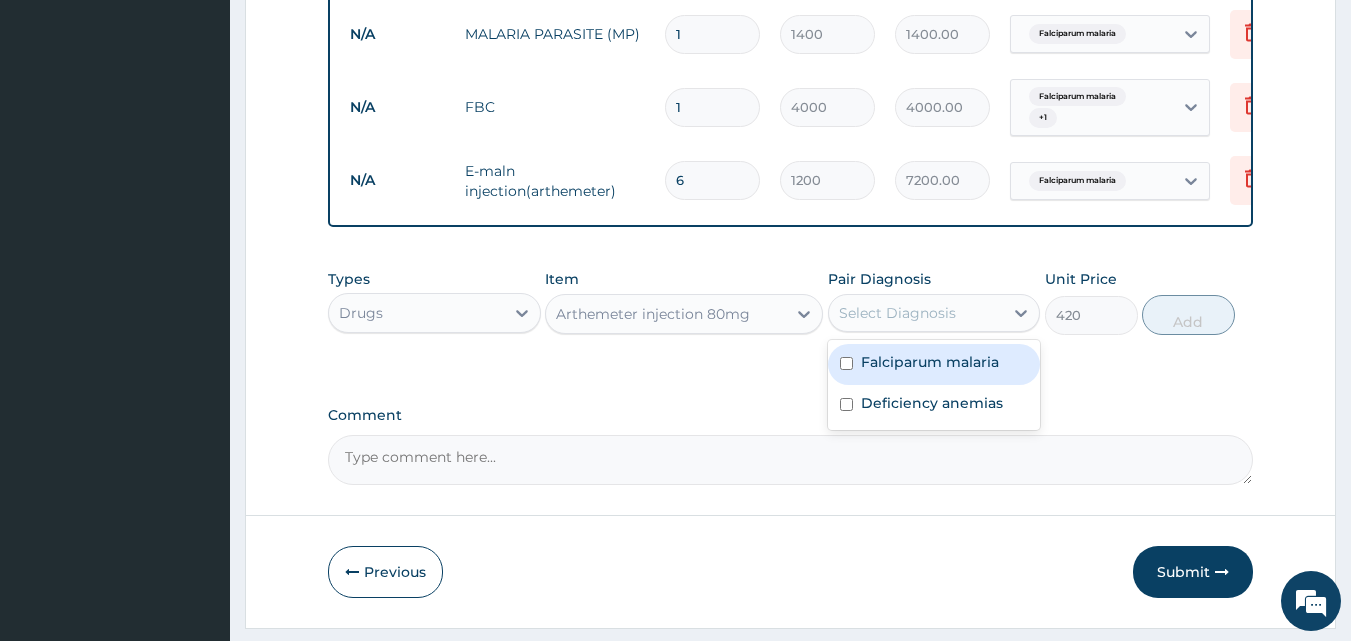 click on "Falciparum malaria" at bounding box center (930, 362) 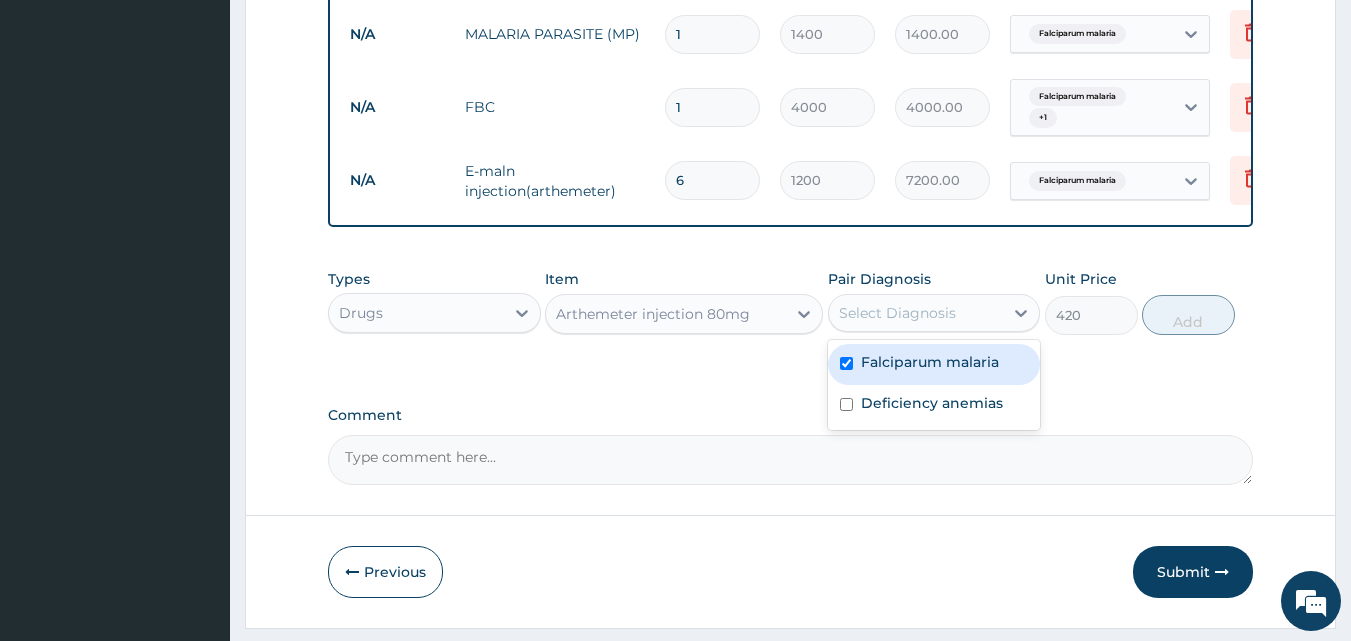 checkbox on "true" 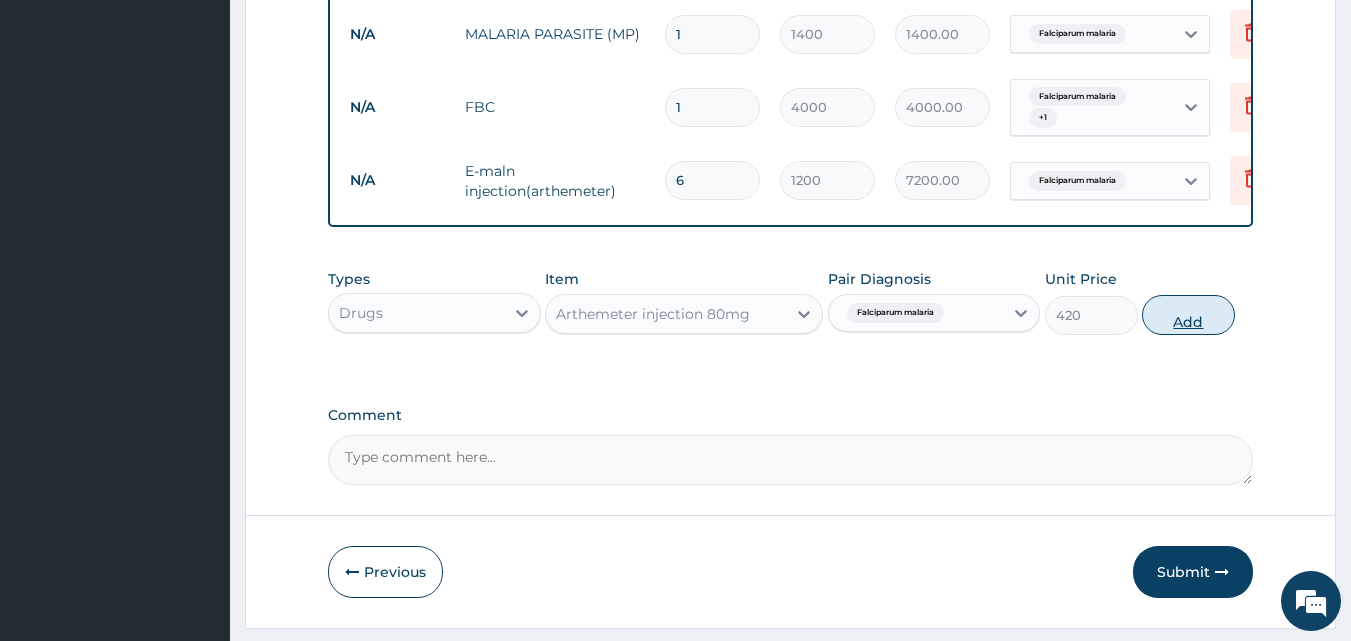 click on "Add" at bounding box center [1188, 315] 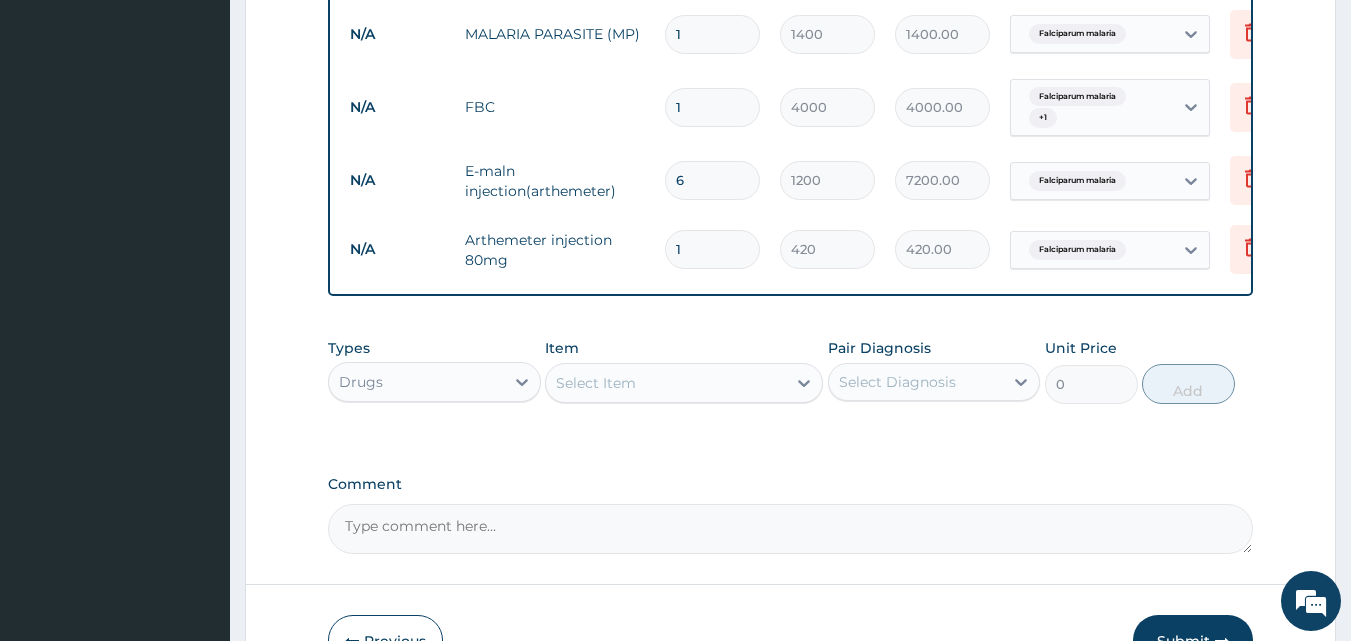 type 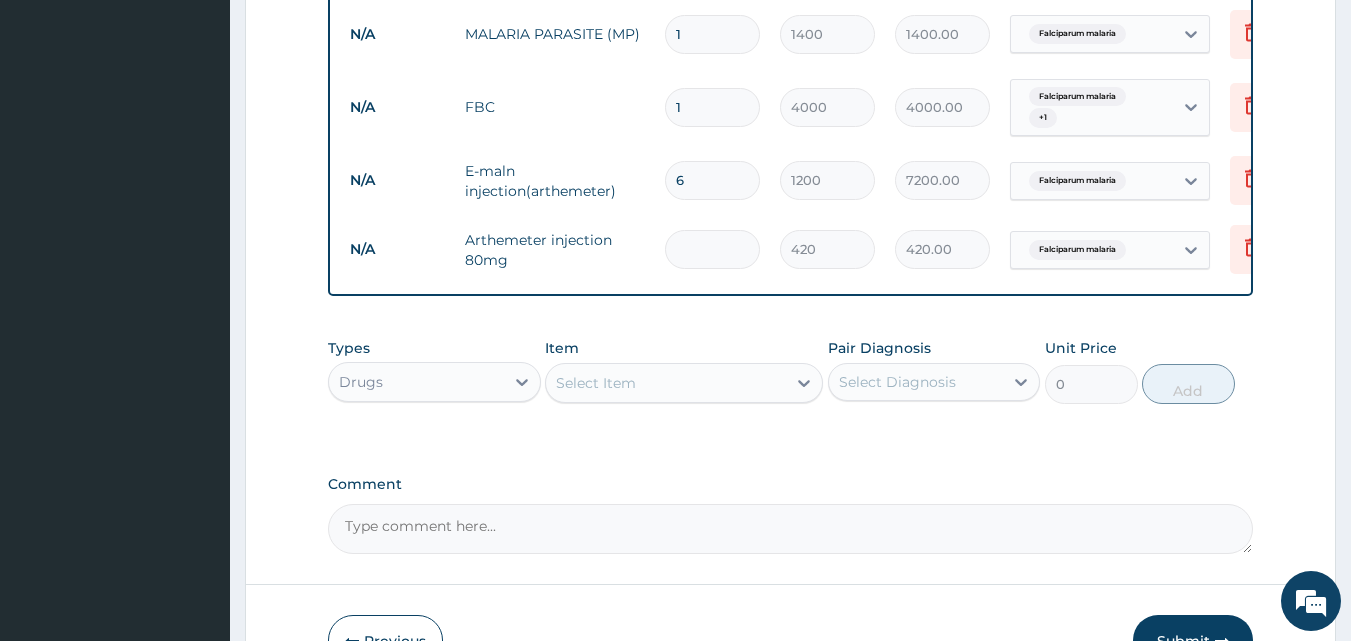 type on "0.00" 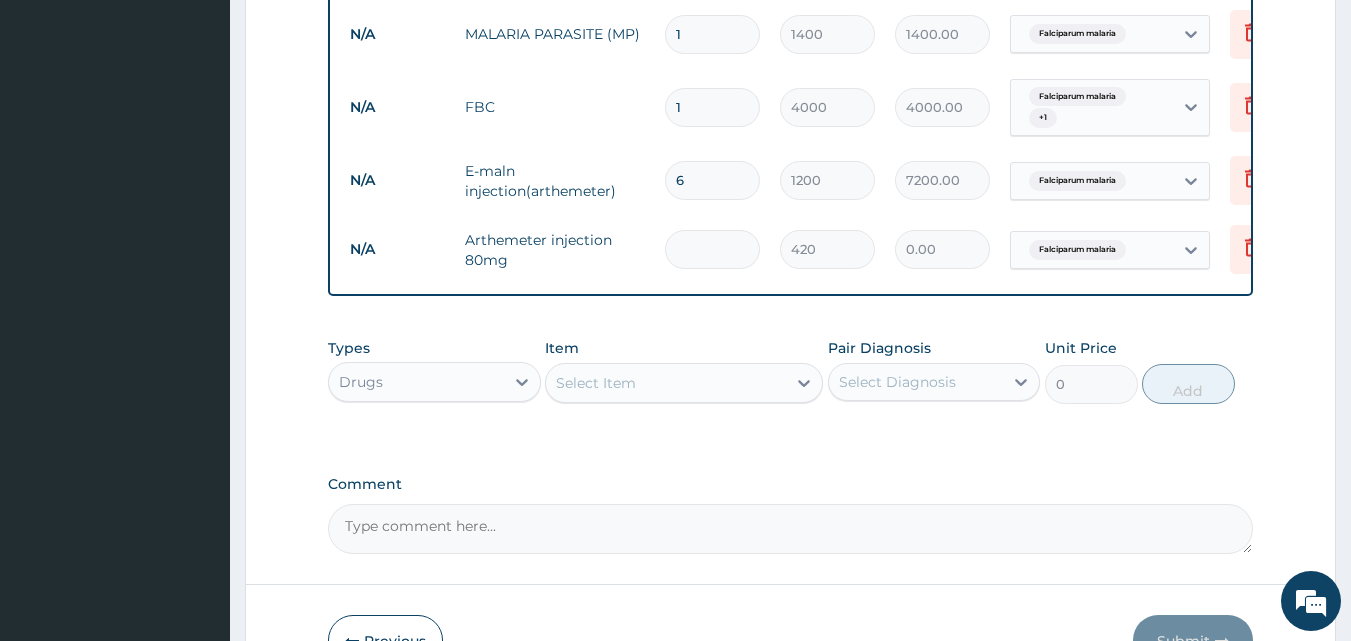 type on "6" 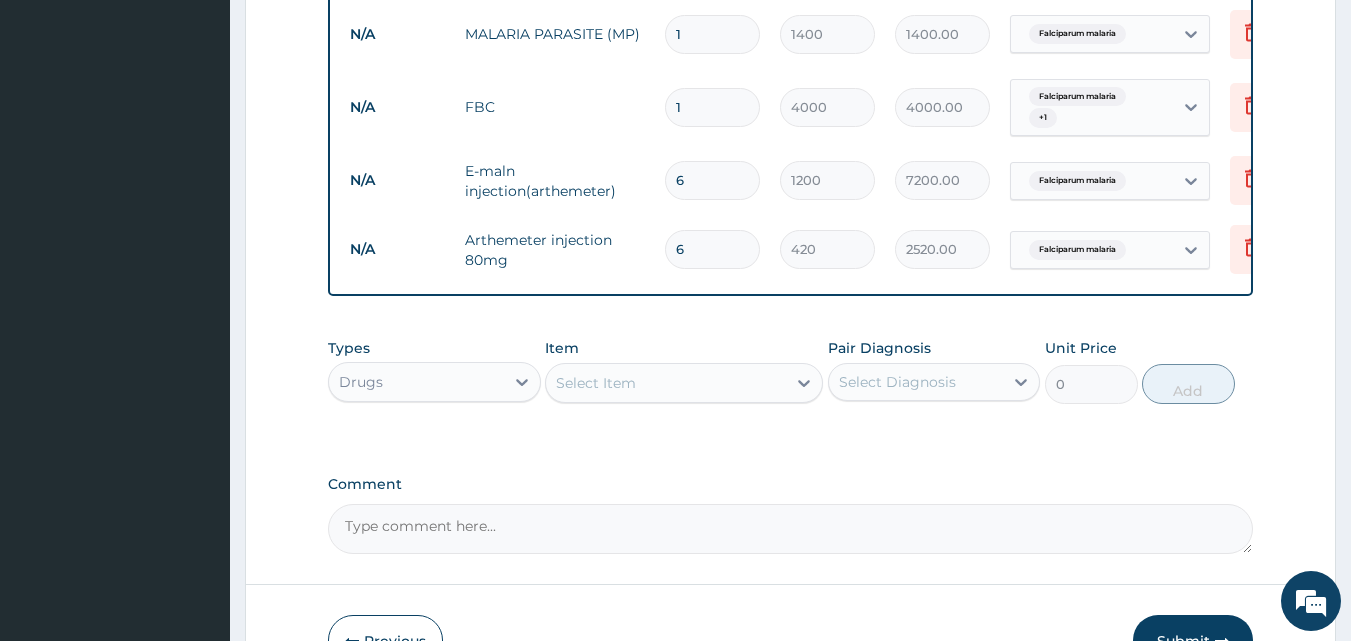 type on "6" 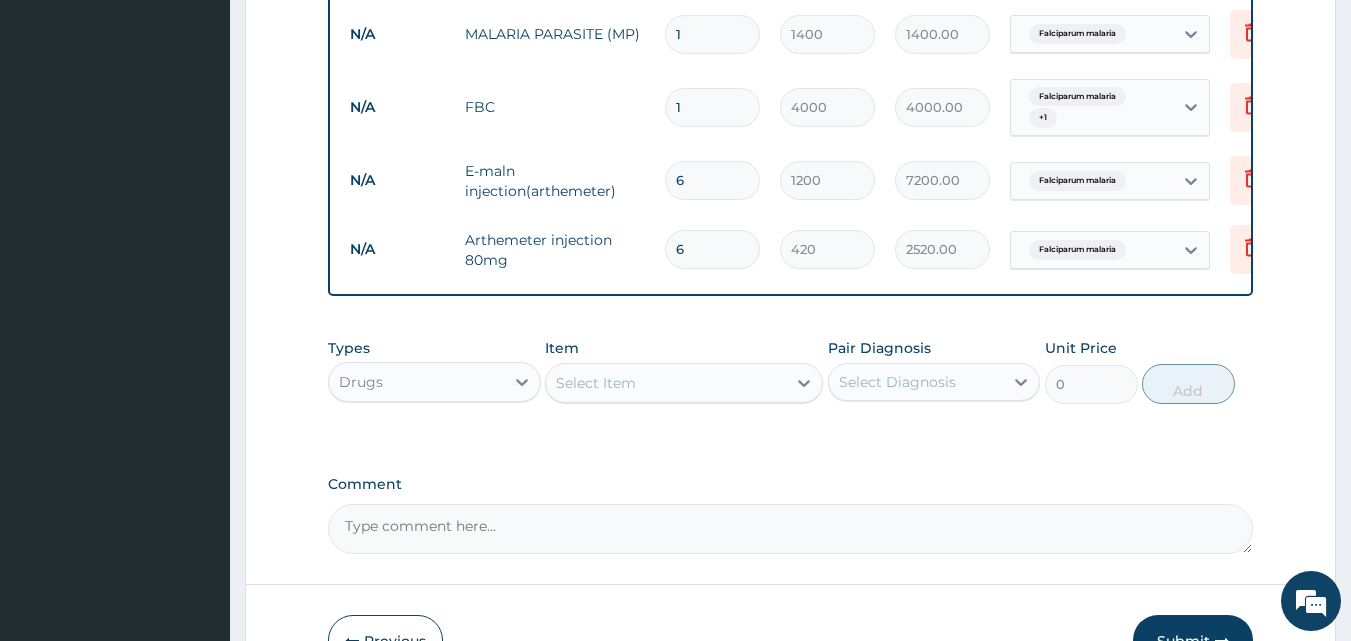 type on "63" 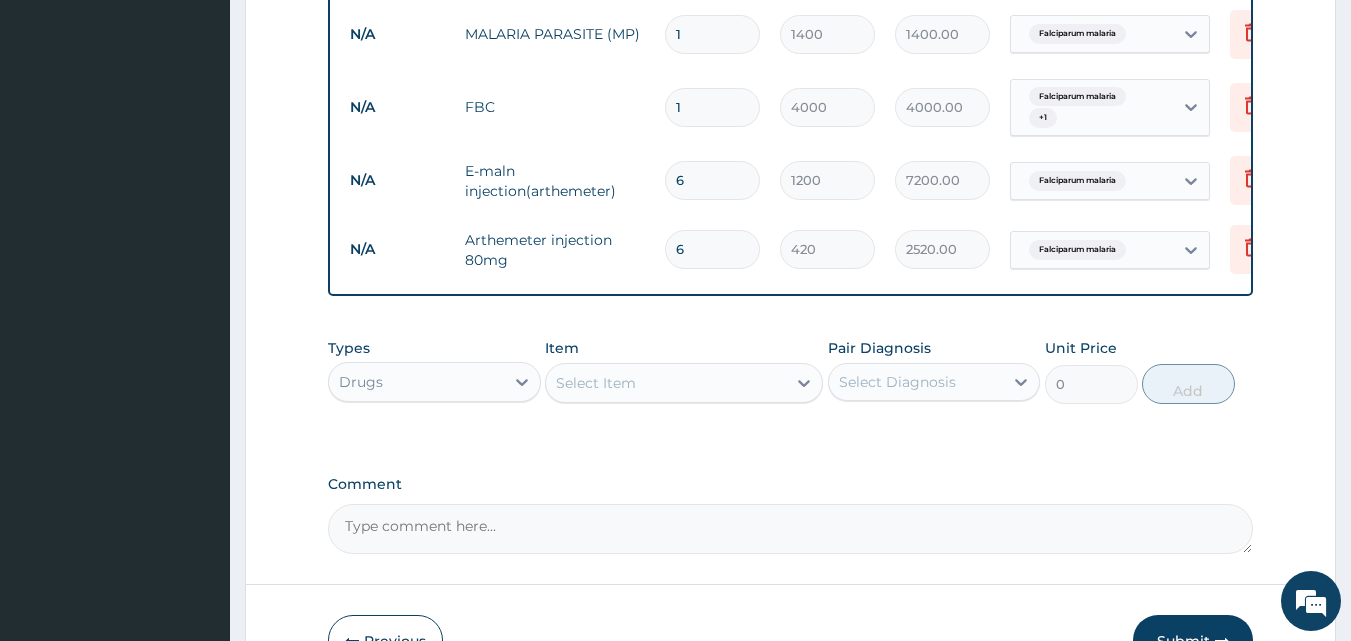 type on "75600.00" 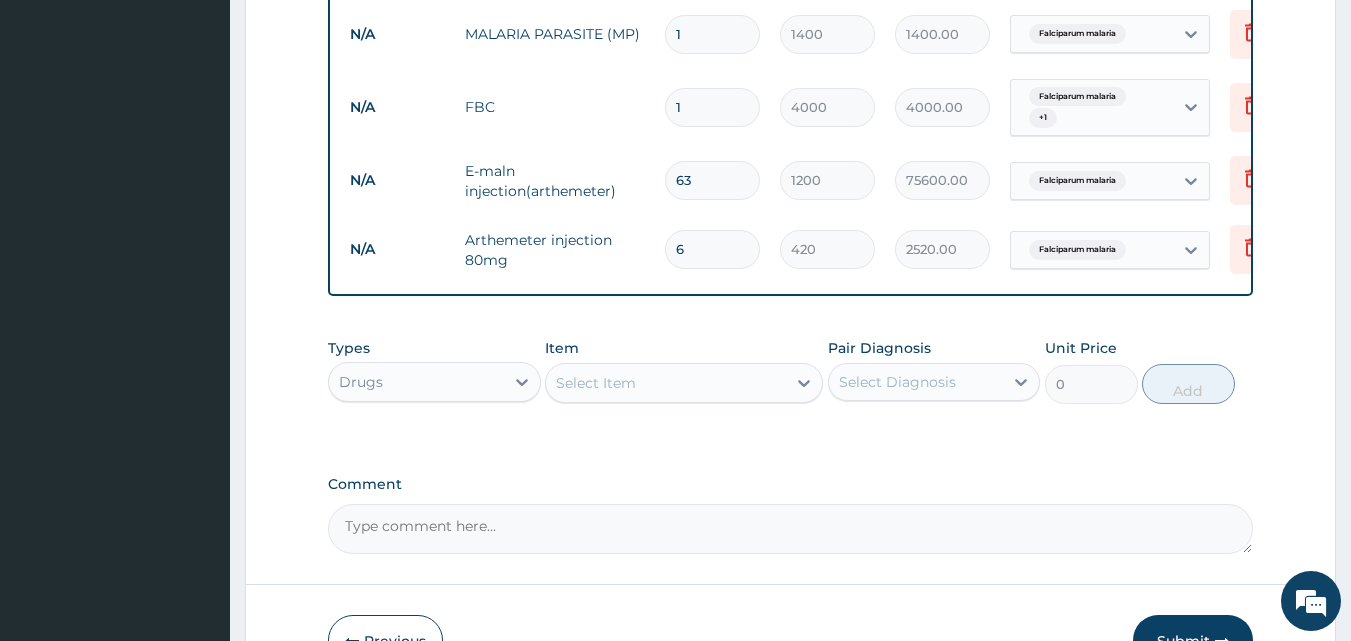 type on "6" 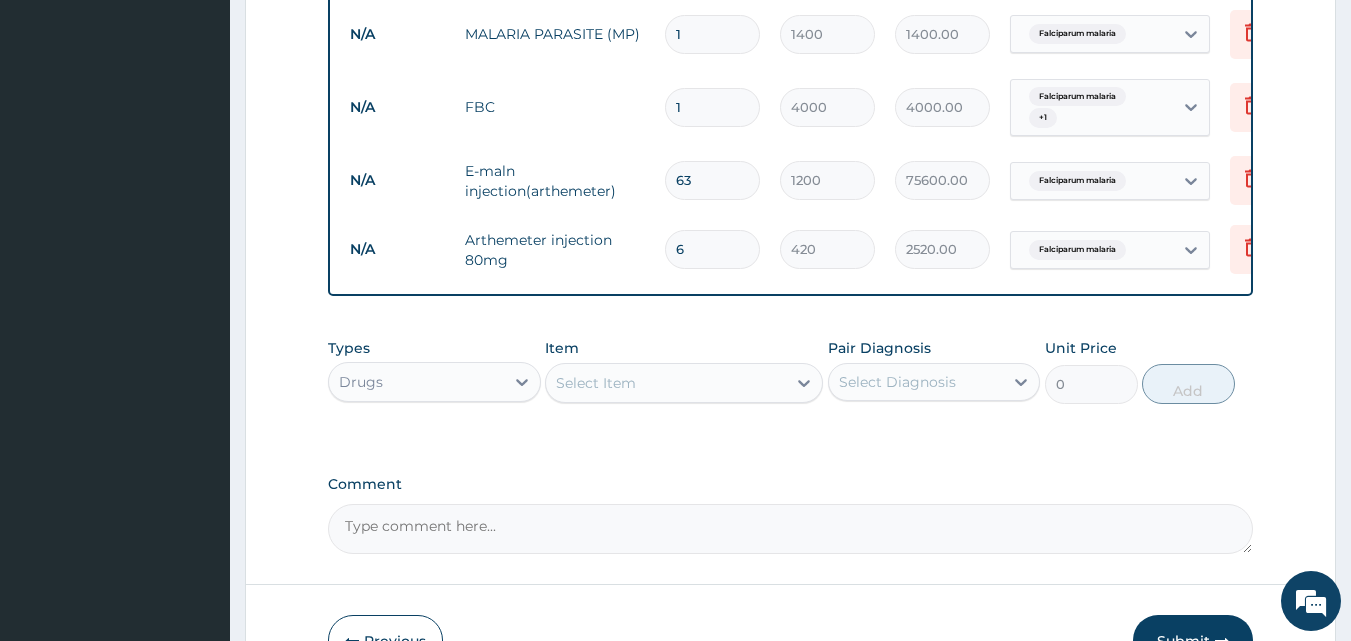 type on "7200.00" 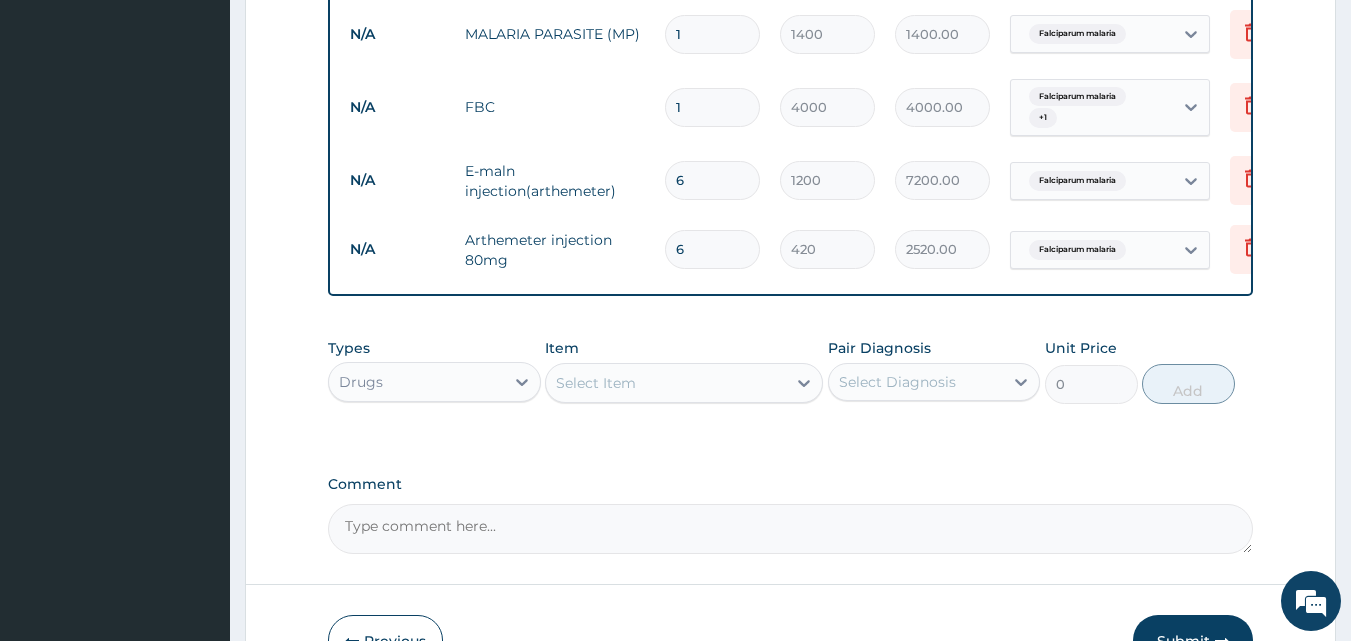 type 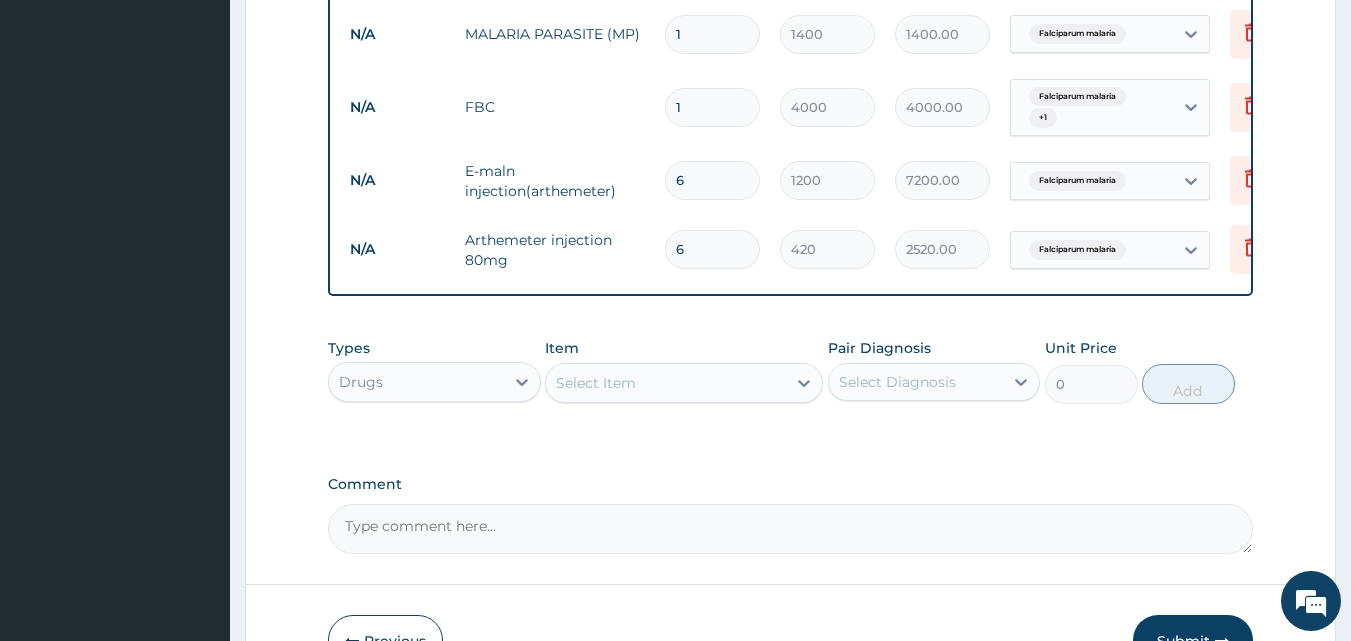 type on "0.00" 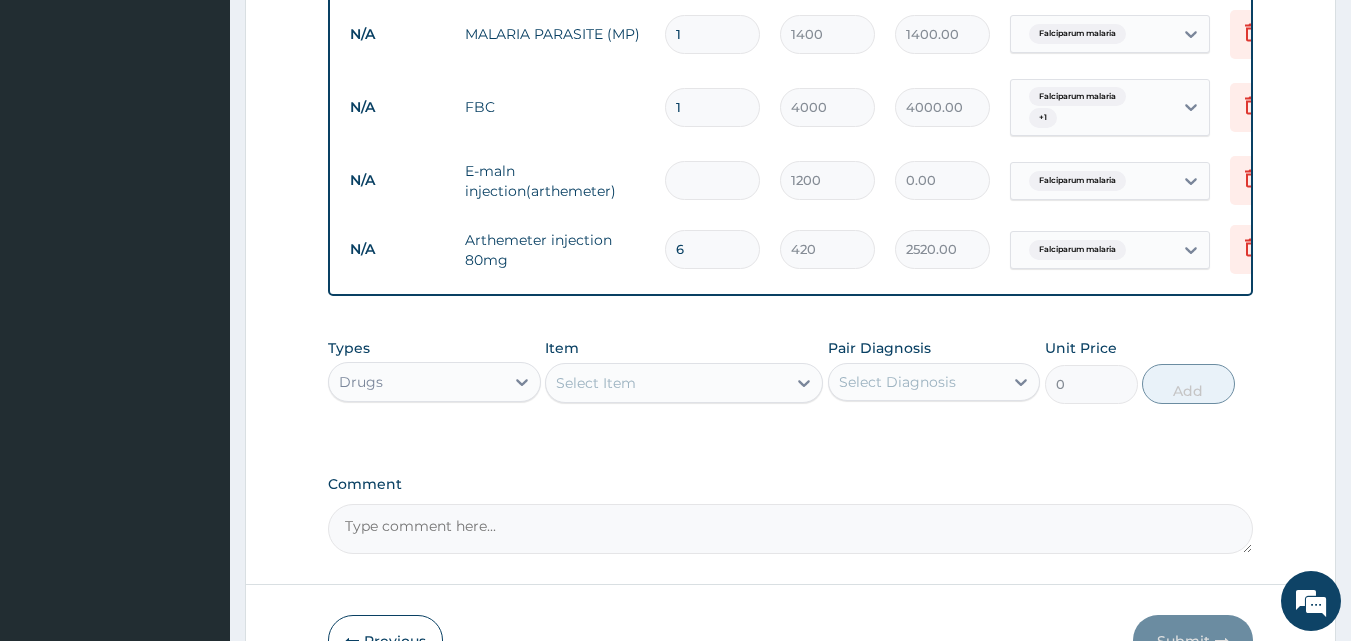 type on "3" 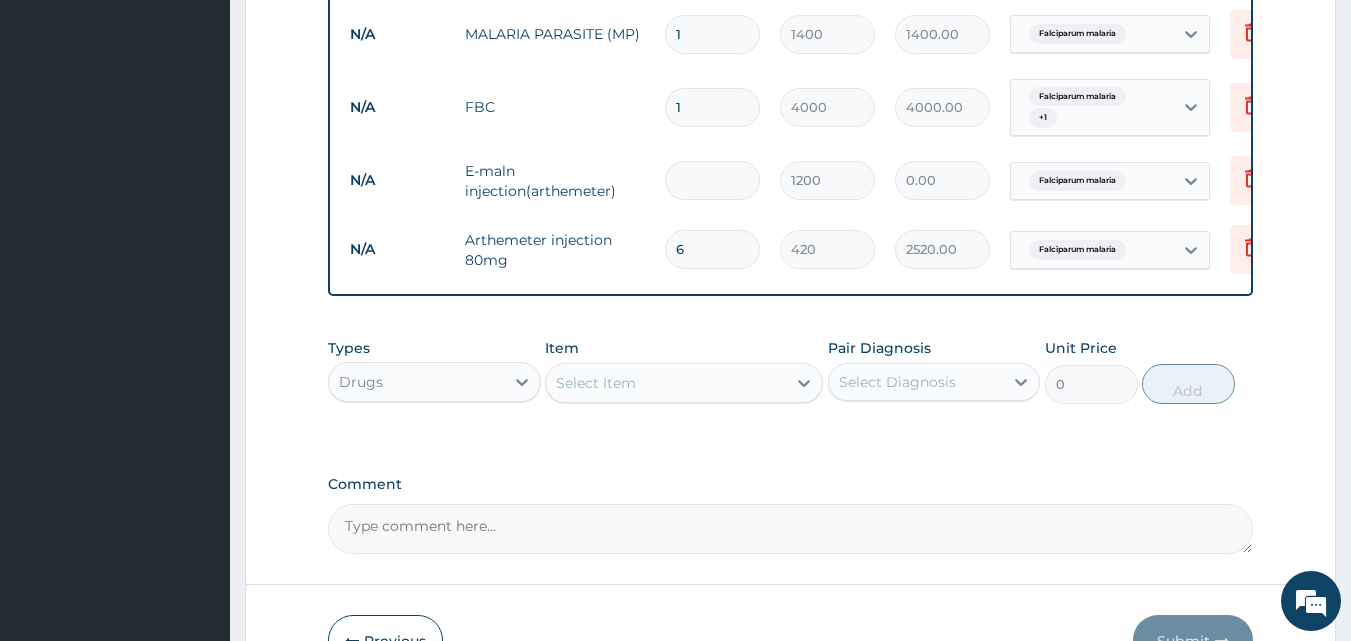 type on "3600.00" 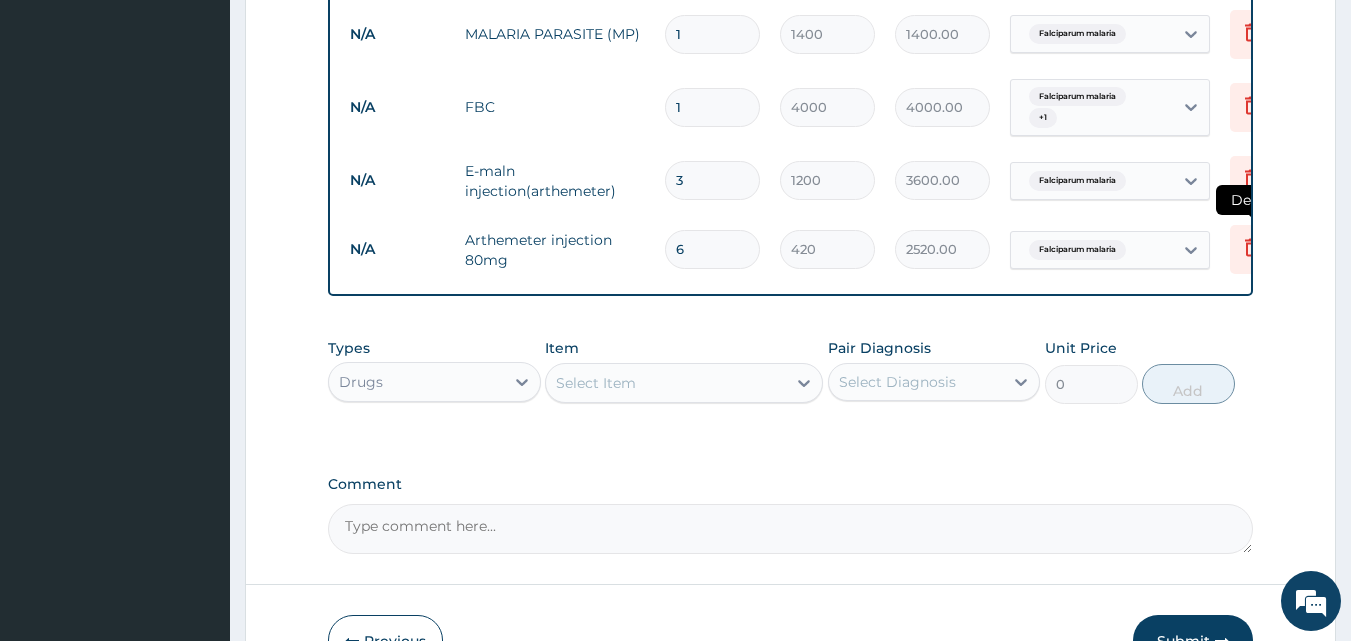 type on "3" 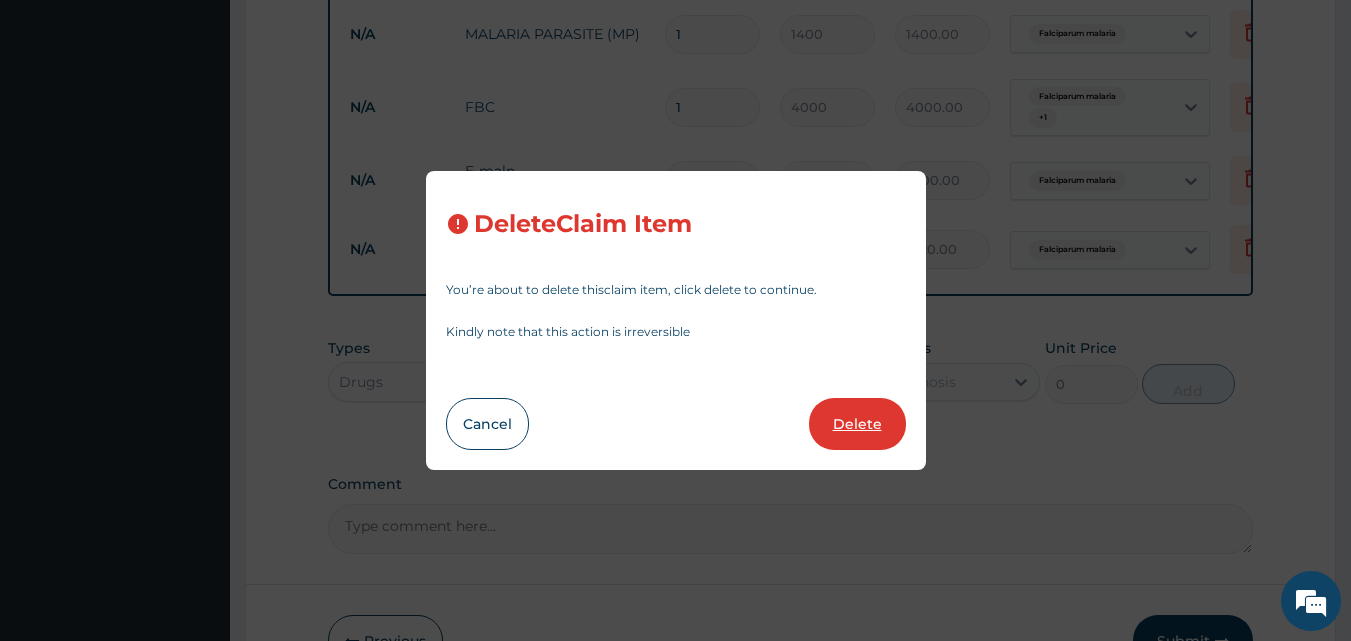 click on "Delete" at bounding box center [857, 424] 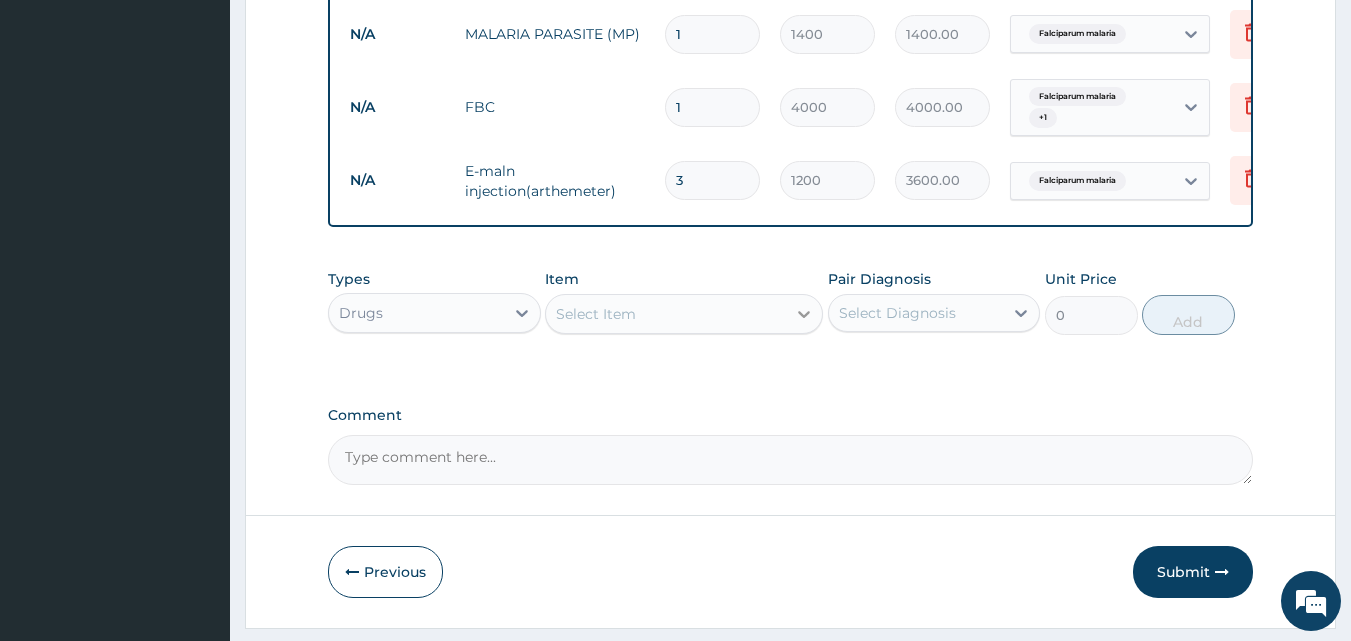click 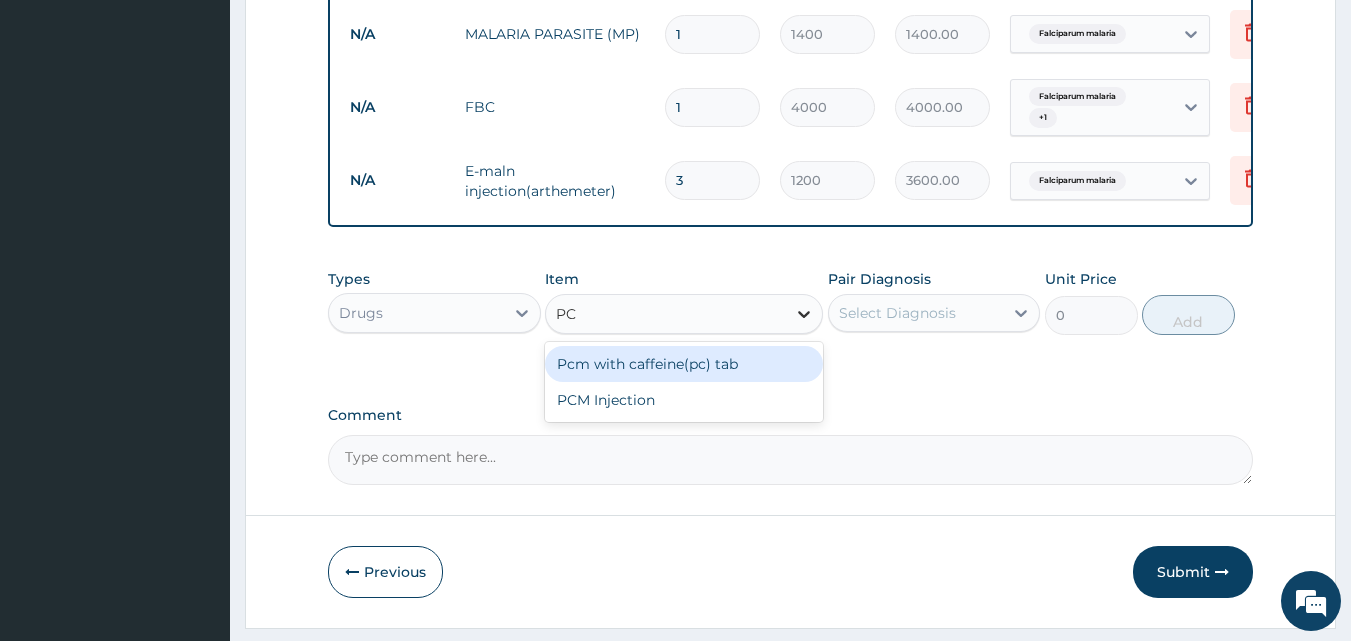 type on "PCM" 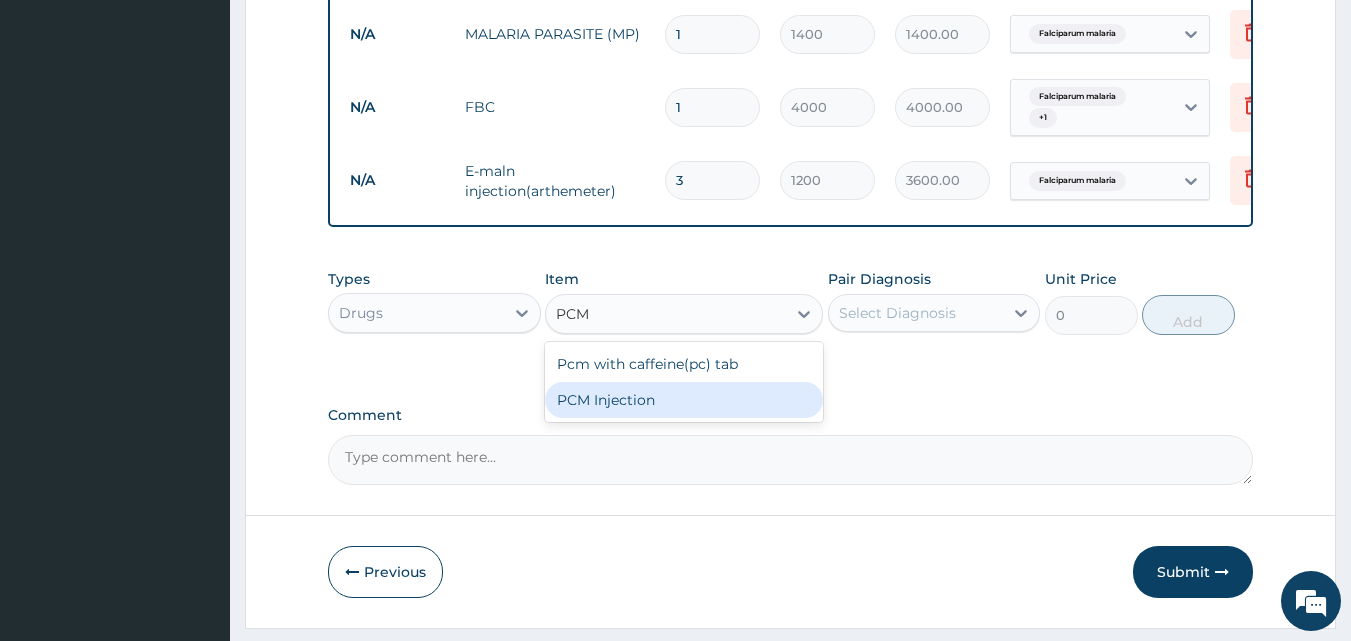 click on "PCM Injection" at bounding box center (684, 400) 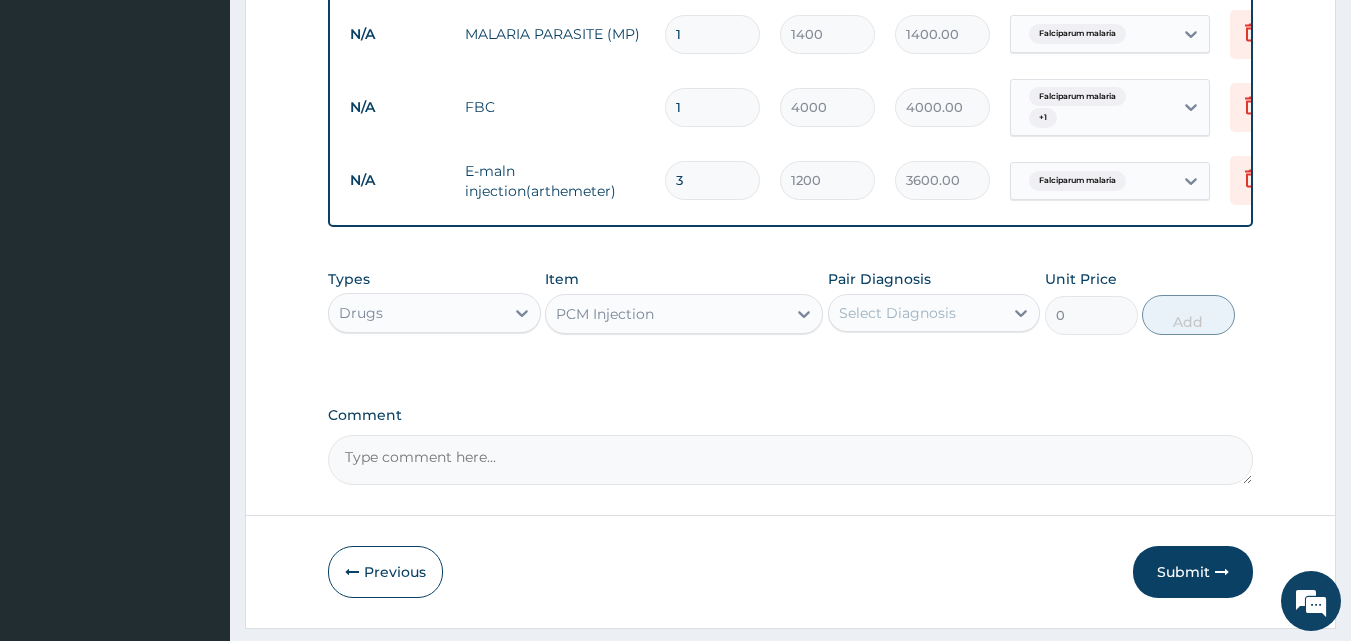 type 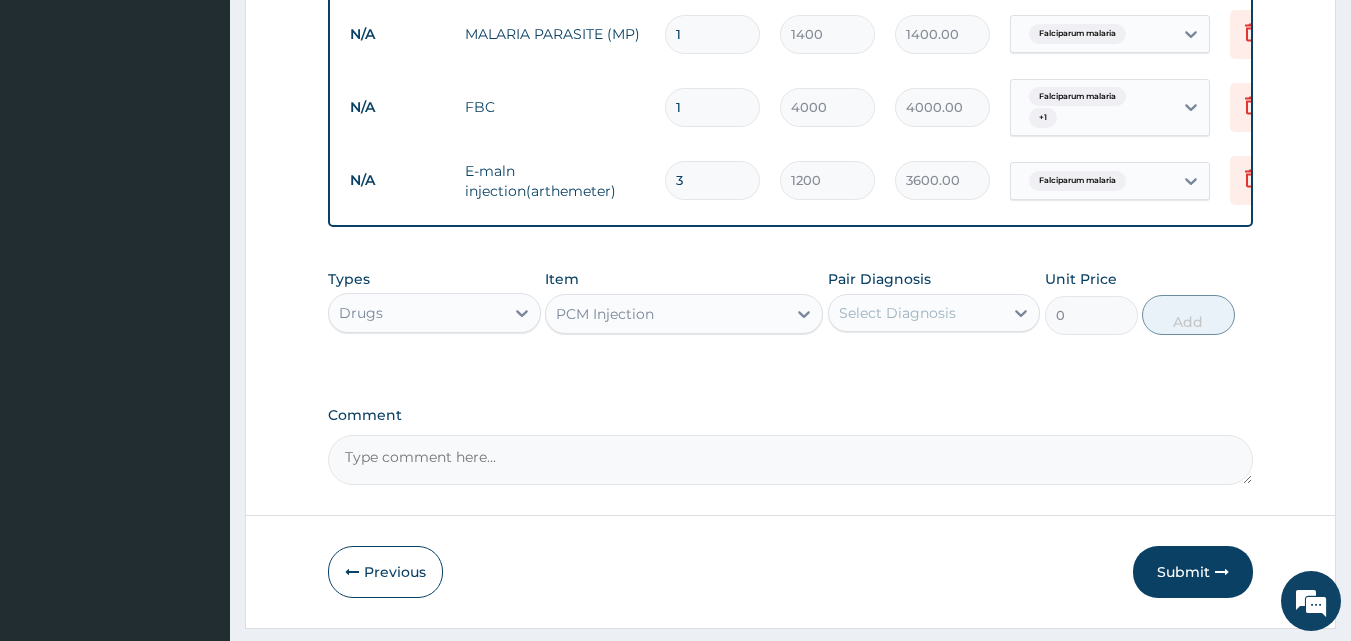 type on "300" 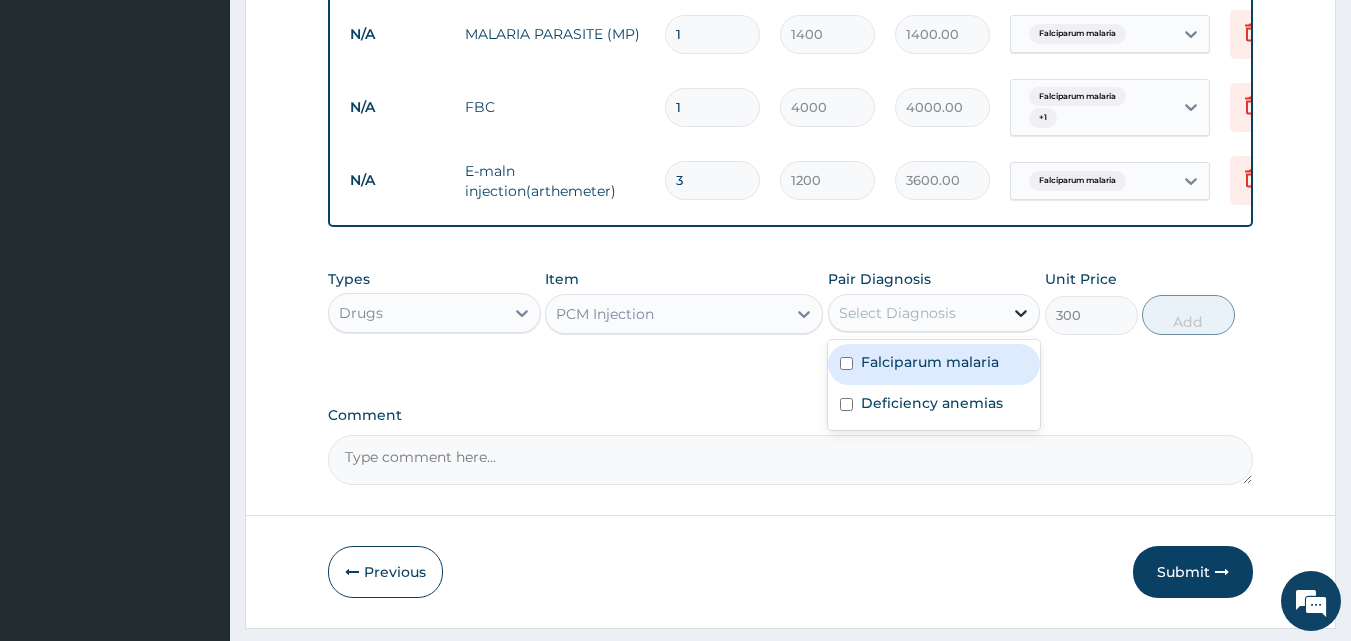 click 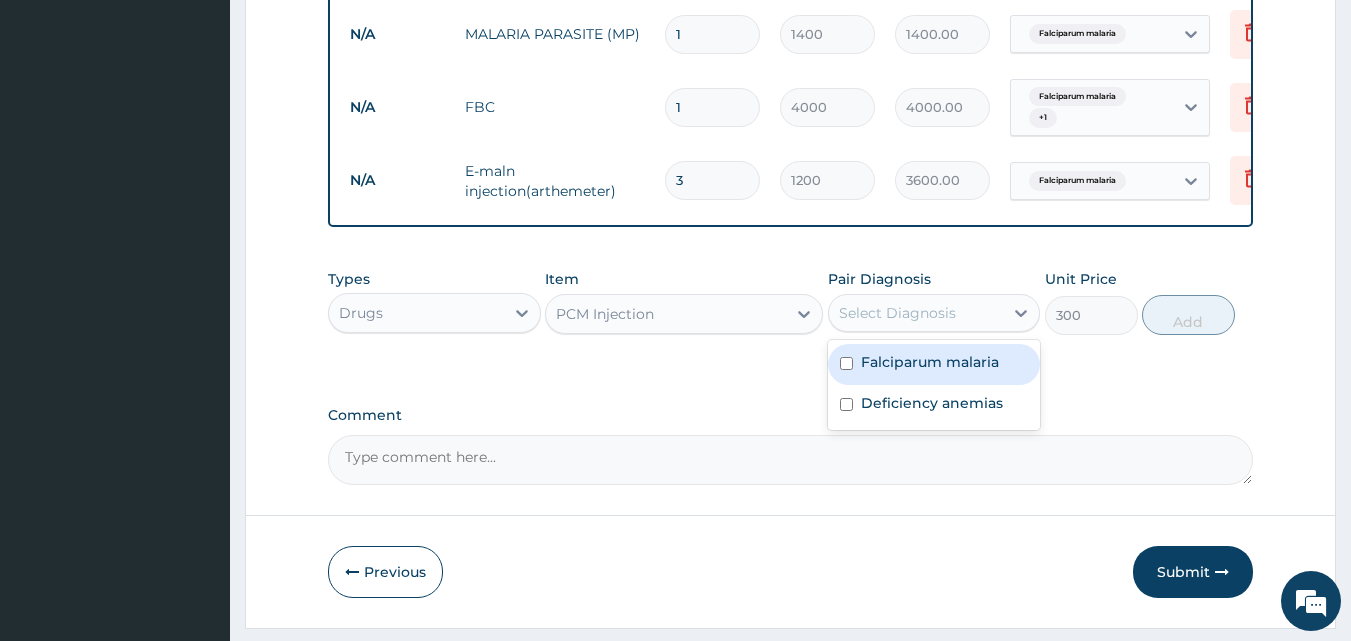 click on "Falciparum malaria" at bounding box center [930, 362] 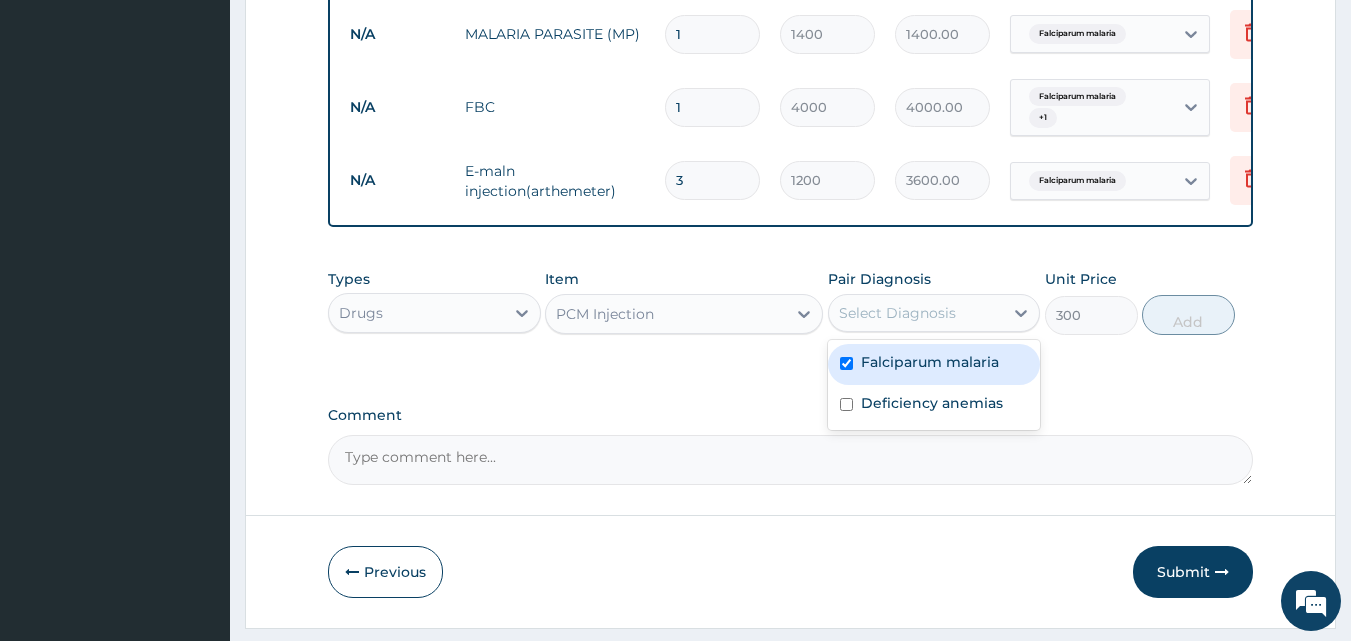 checkbox on "true" 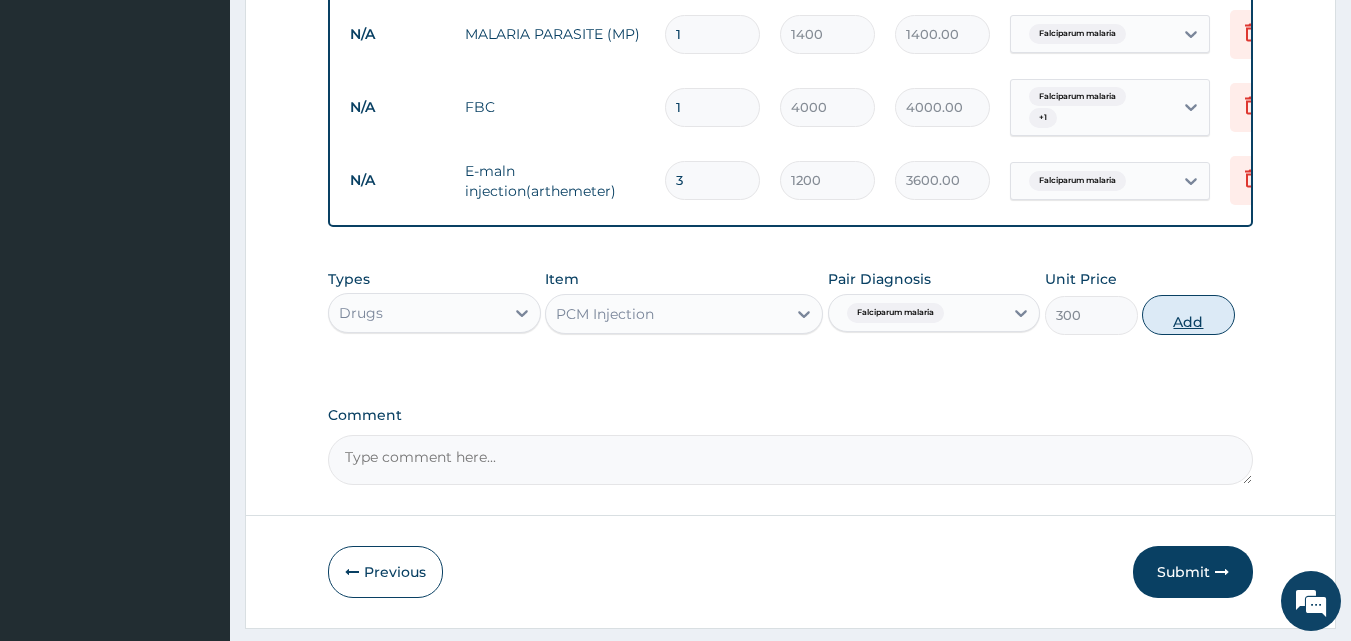 click on "Add" at bounding box center (1188, 315) 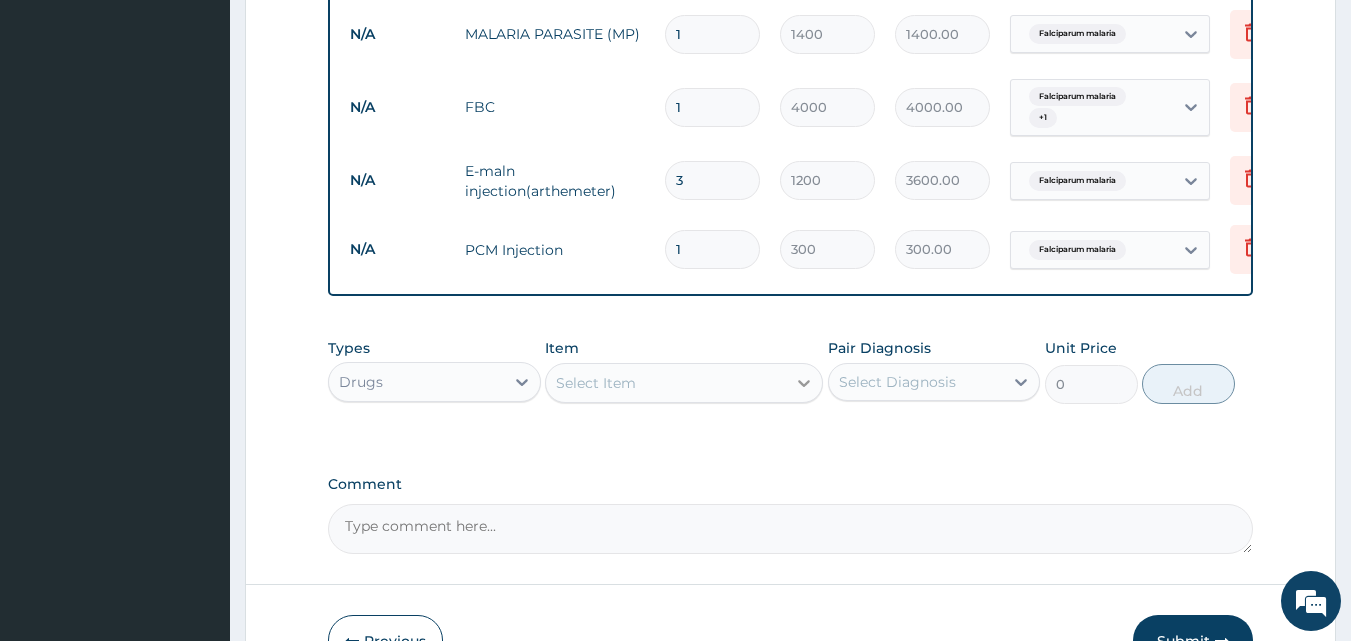 click 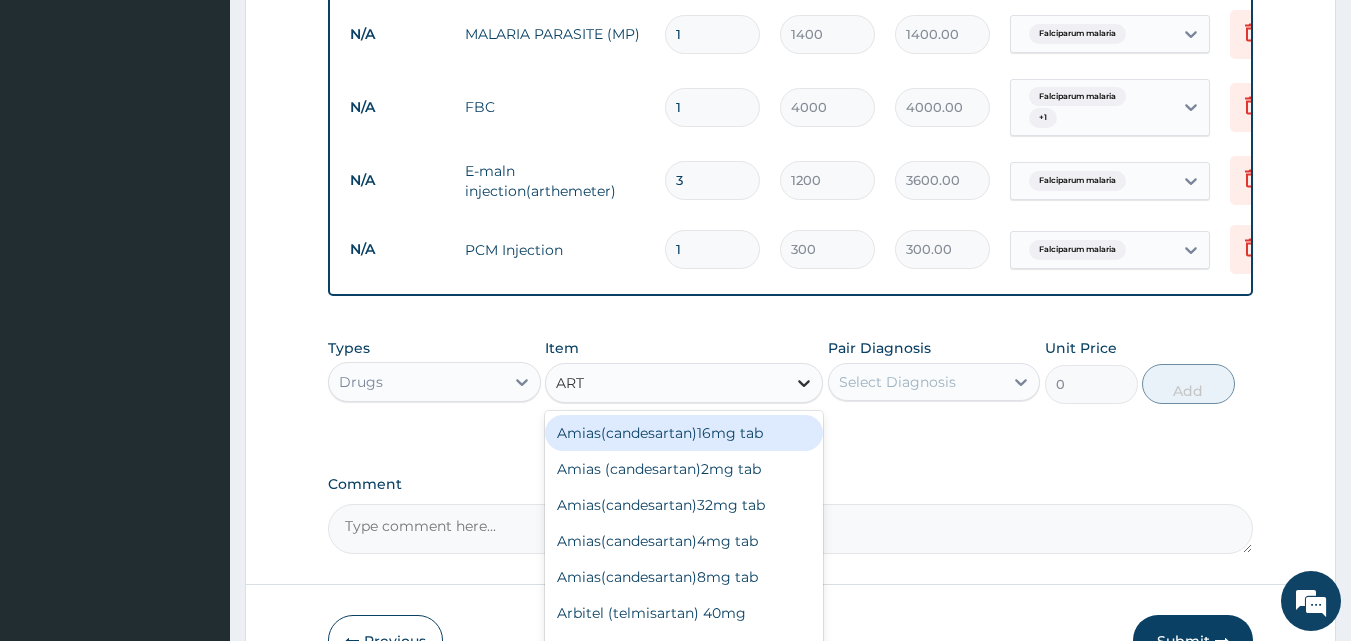 type on "ARTE" 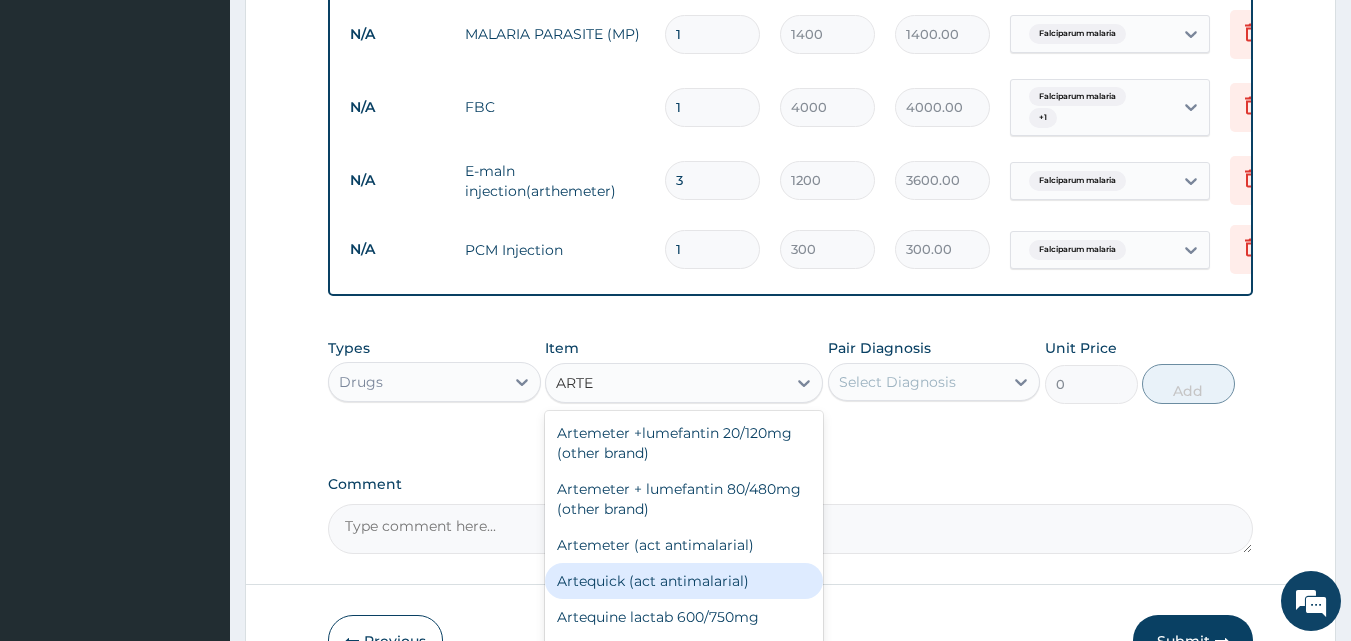 click on "Artequick (act antimalarial)" at bounding box center [684, 581] 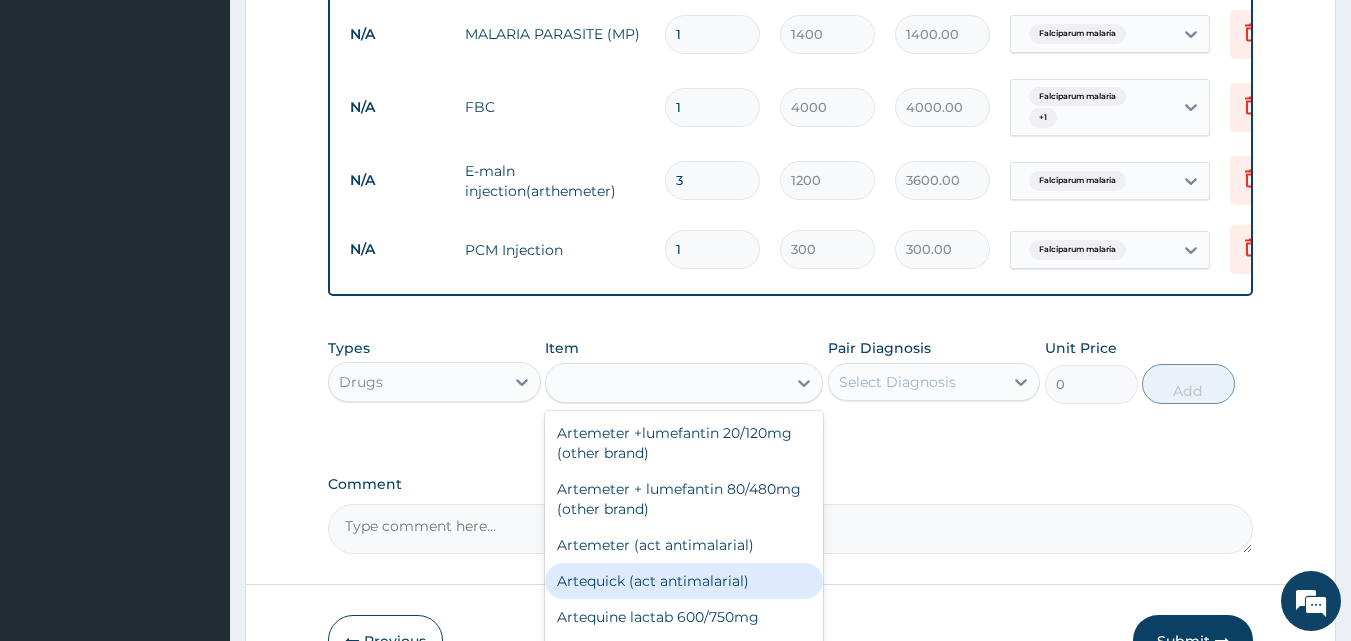 type on "1440" 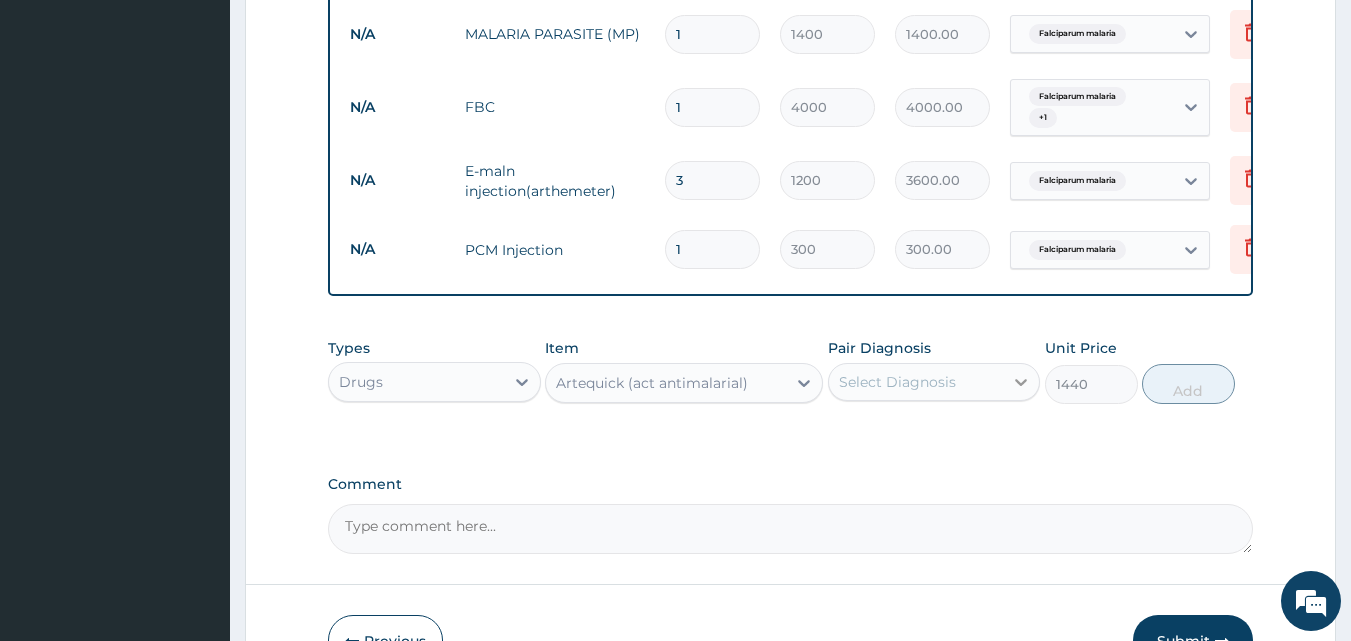 click at bounding box center [1021, 382] 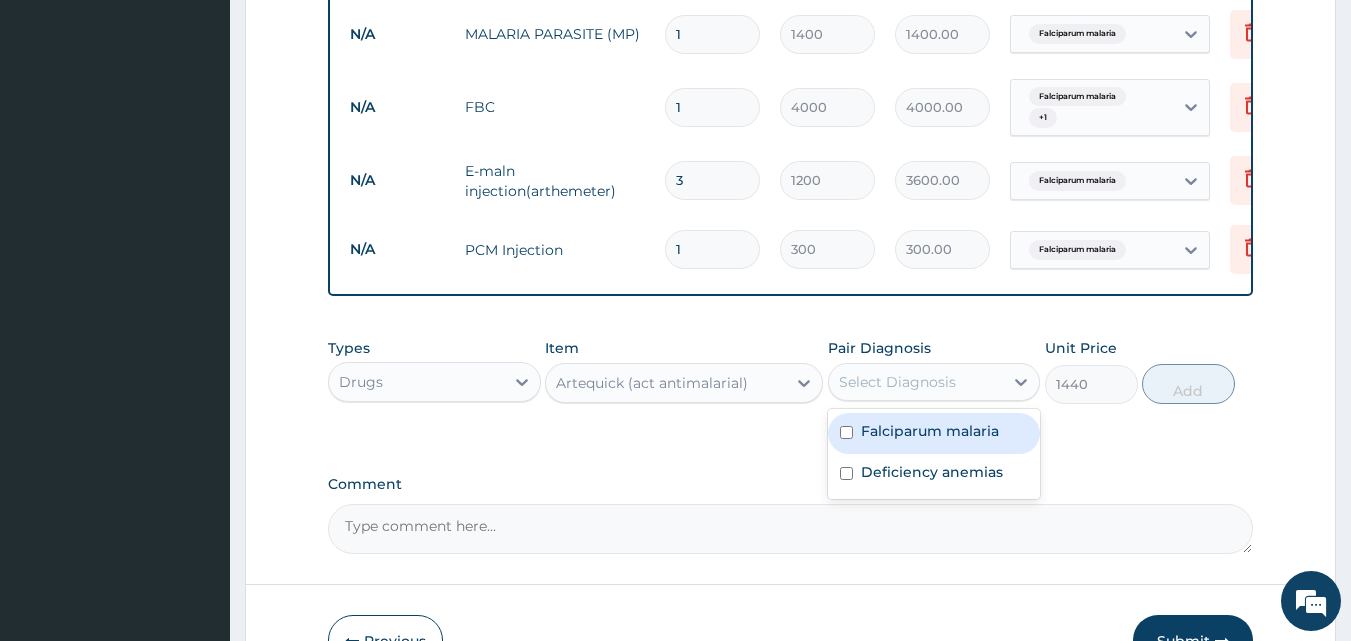 click on "Falciparum malaria" at bounding box center (930, 431) 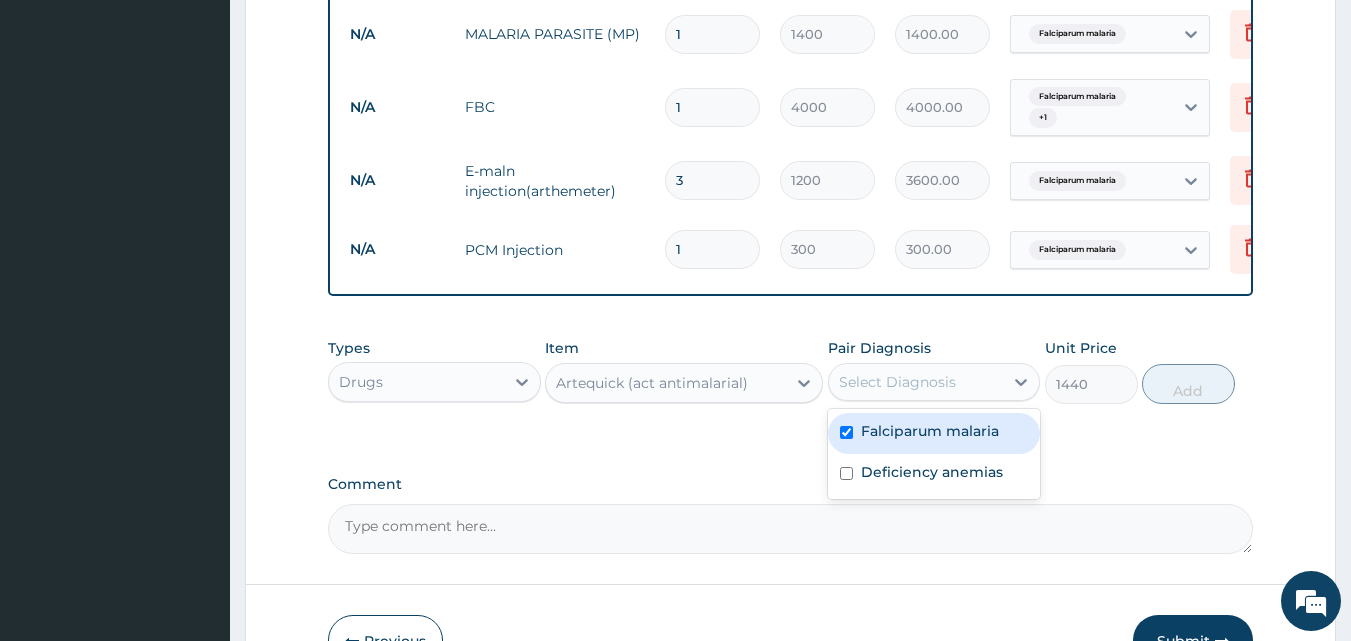 checkbox on "true" 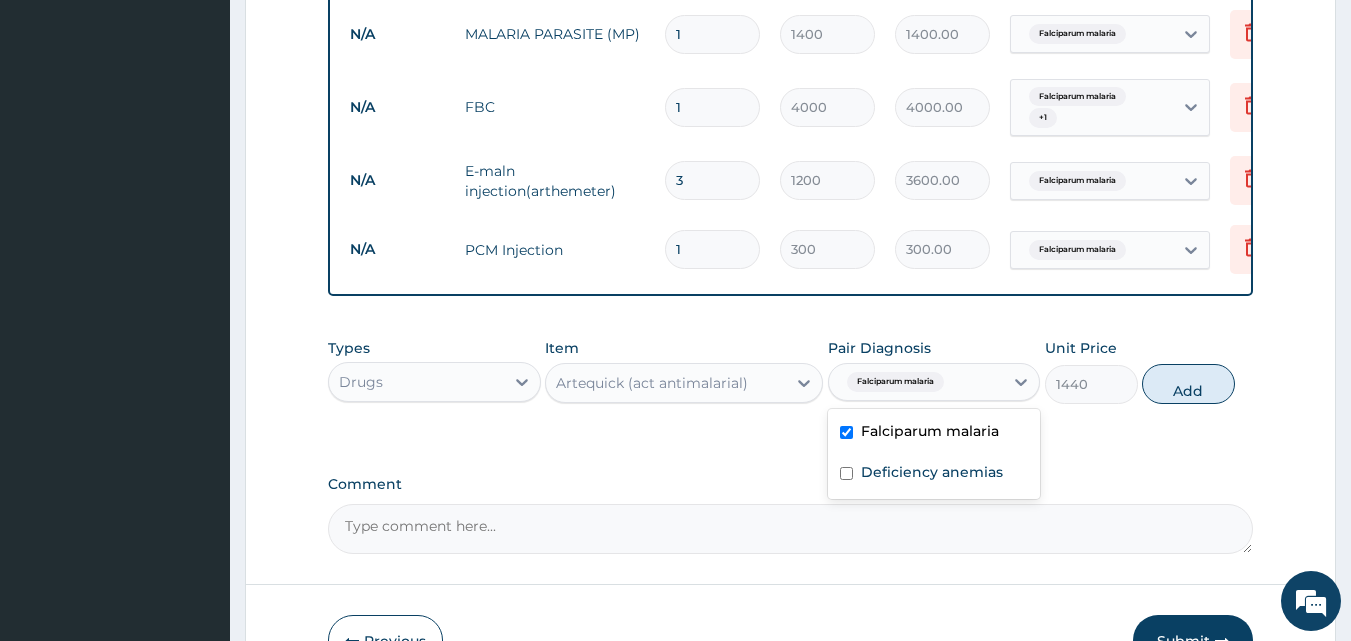scroll, scrollTop: 1091, scrollLeft: 0, axis: vertical 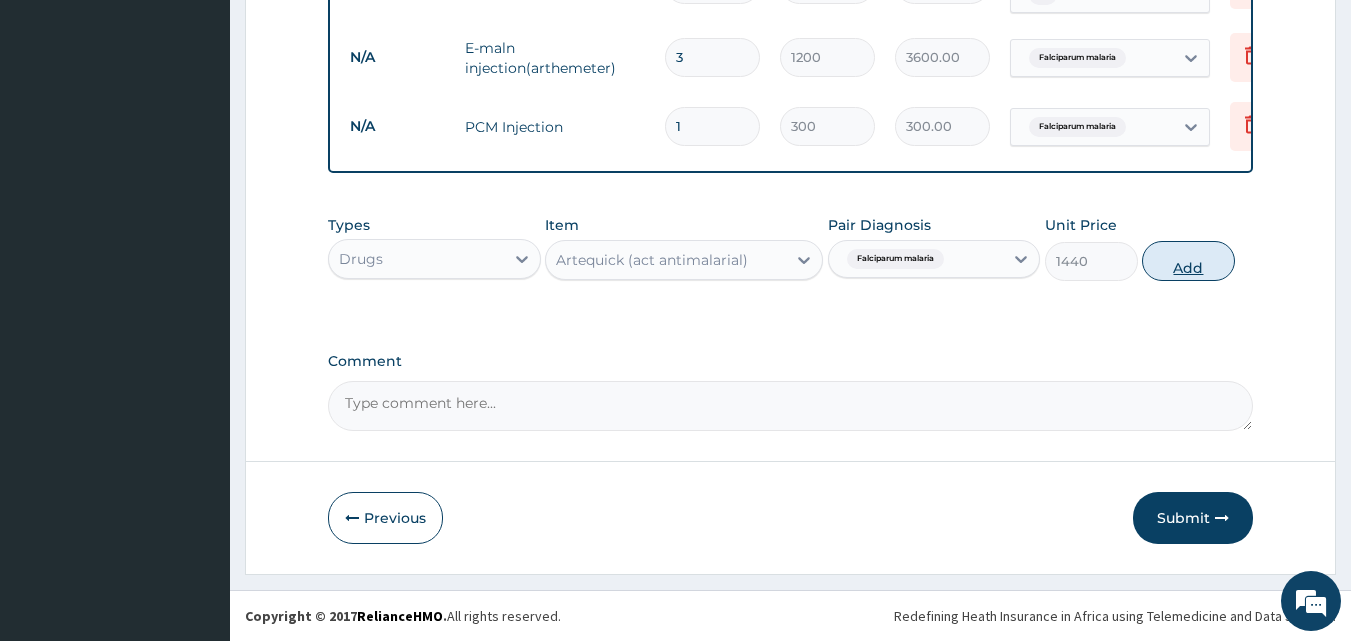 click on "Add" at bounding box center (1188, 261) 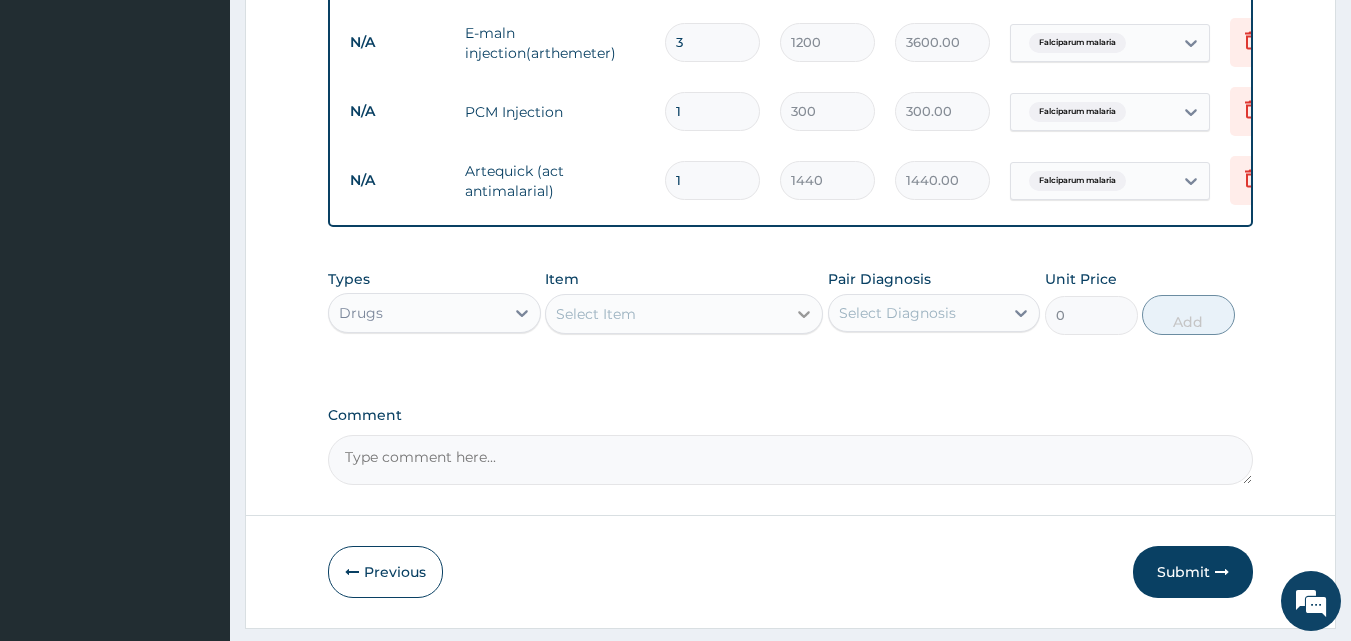 click 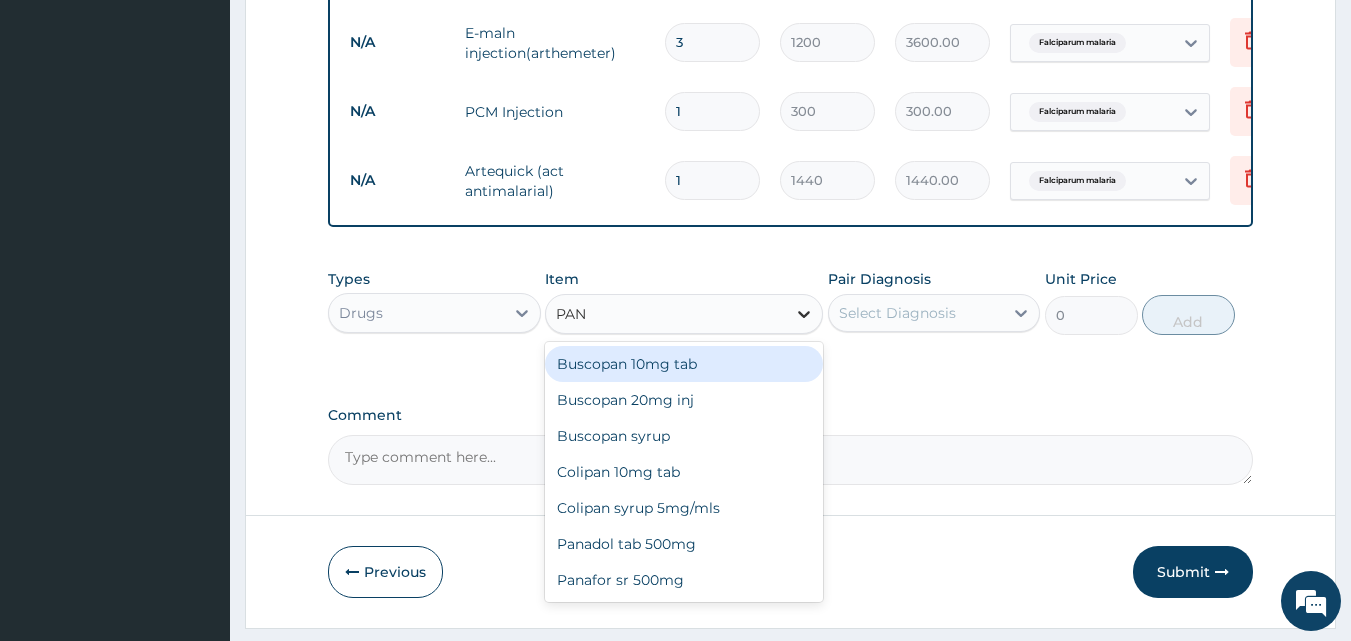 type on "PANA" 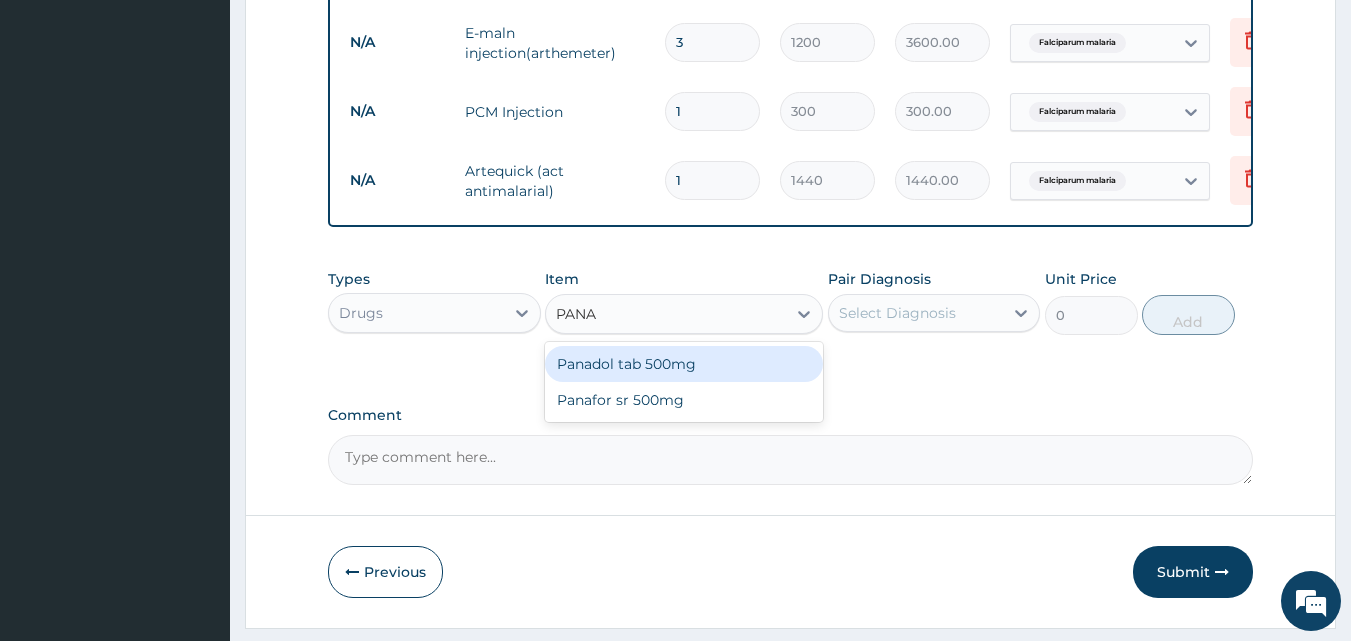 click on "Panadol tab 500mg" at bounding box center (684, 364) 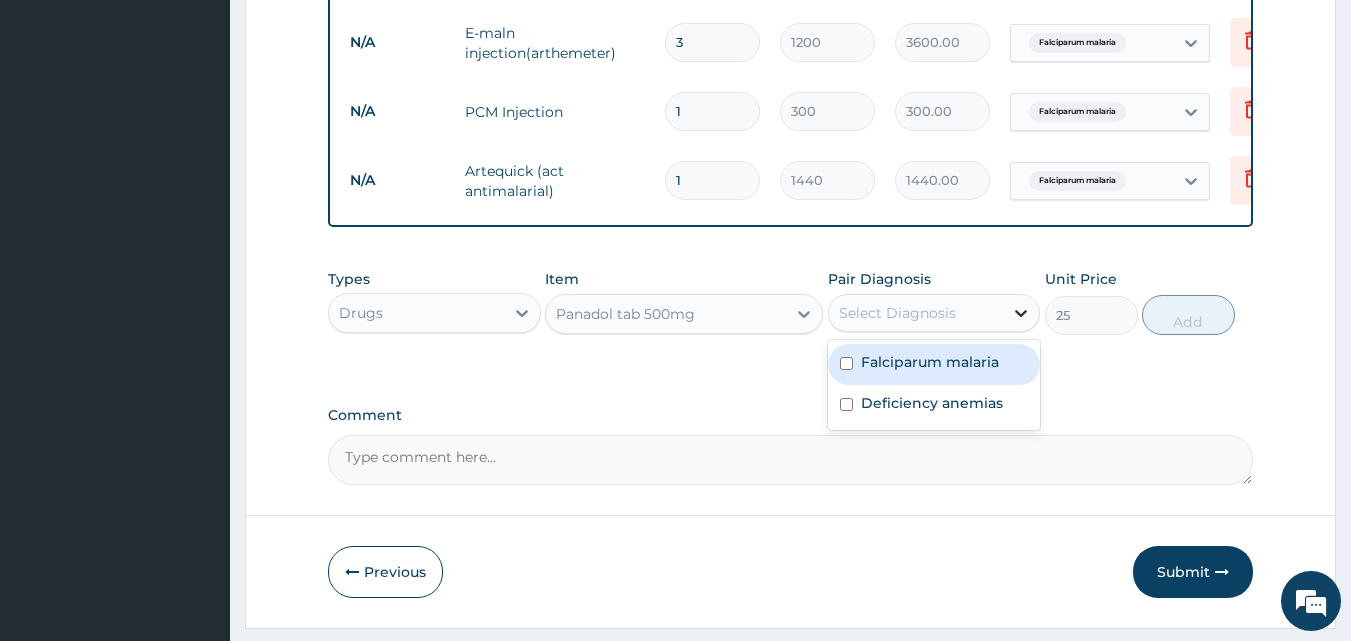 click 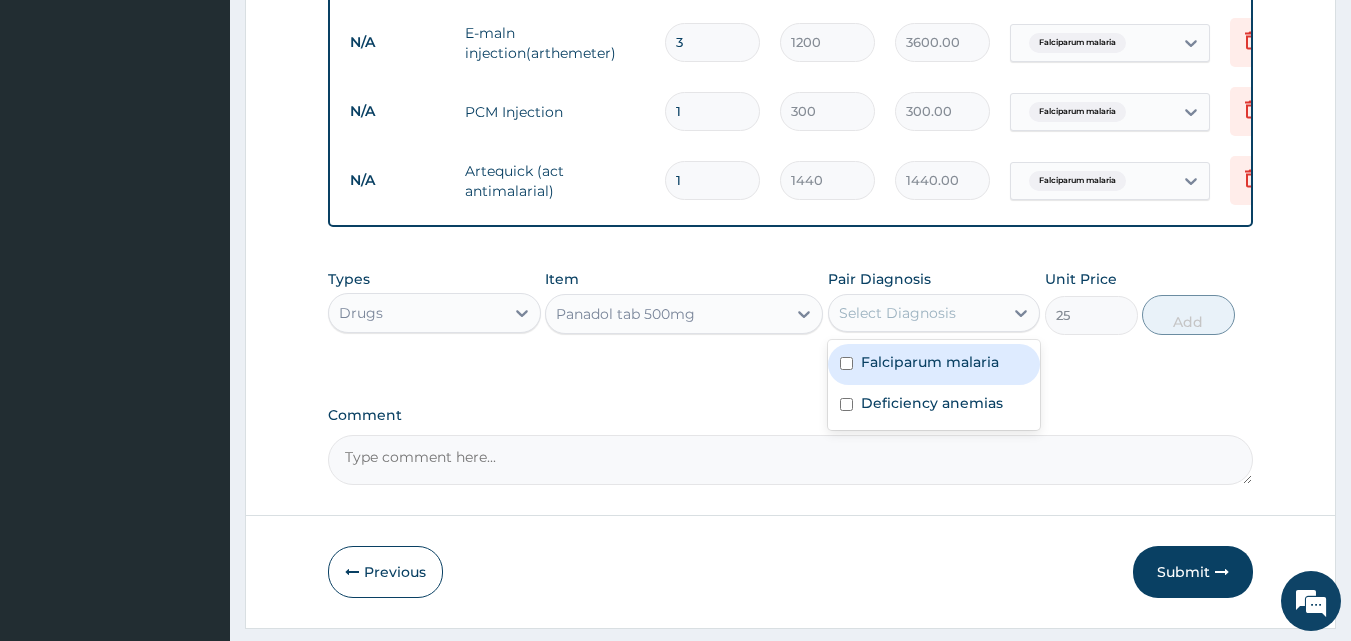 click on "Falciparum malaria" at bounding box center (930, 362) 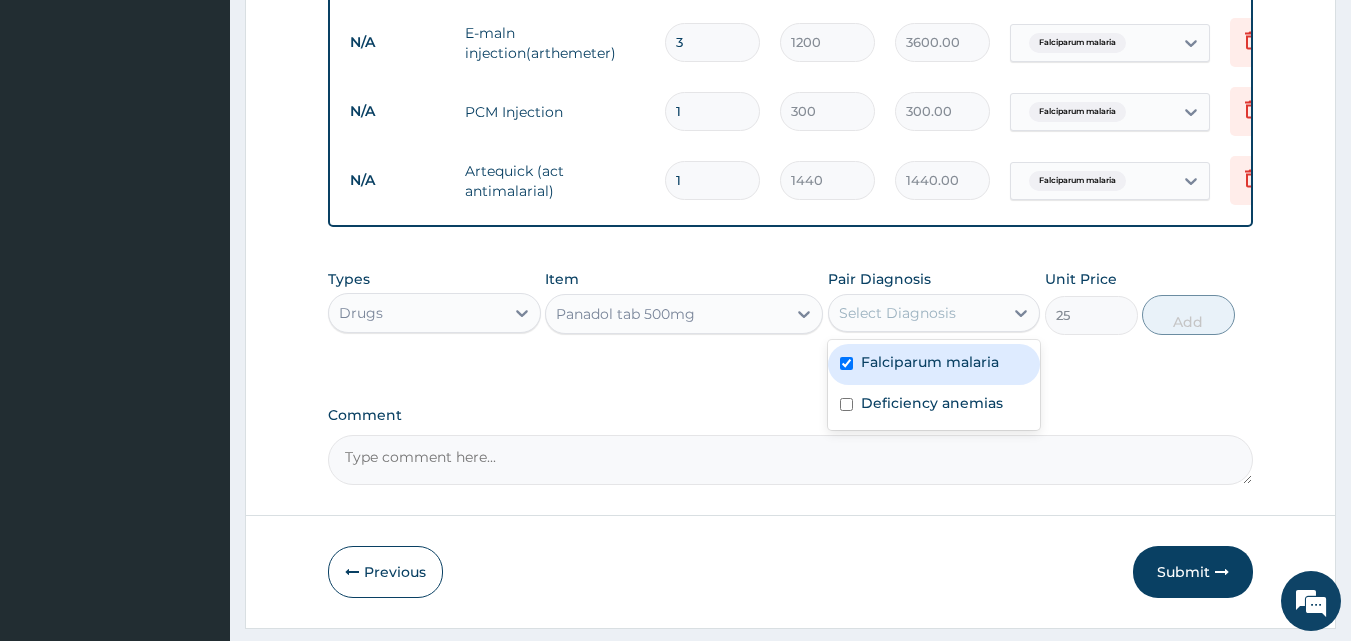checkbox on "true" 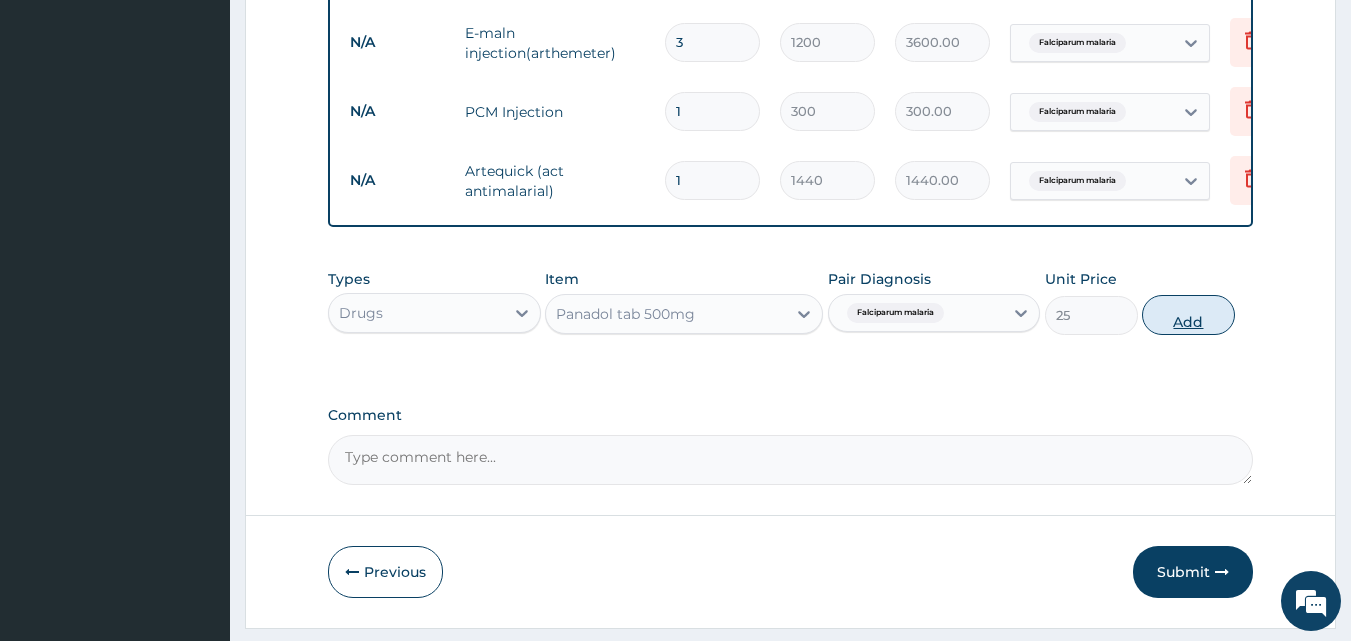 click on "Add" at bounding box center (1188, 315) 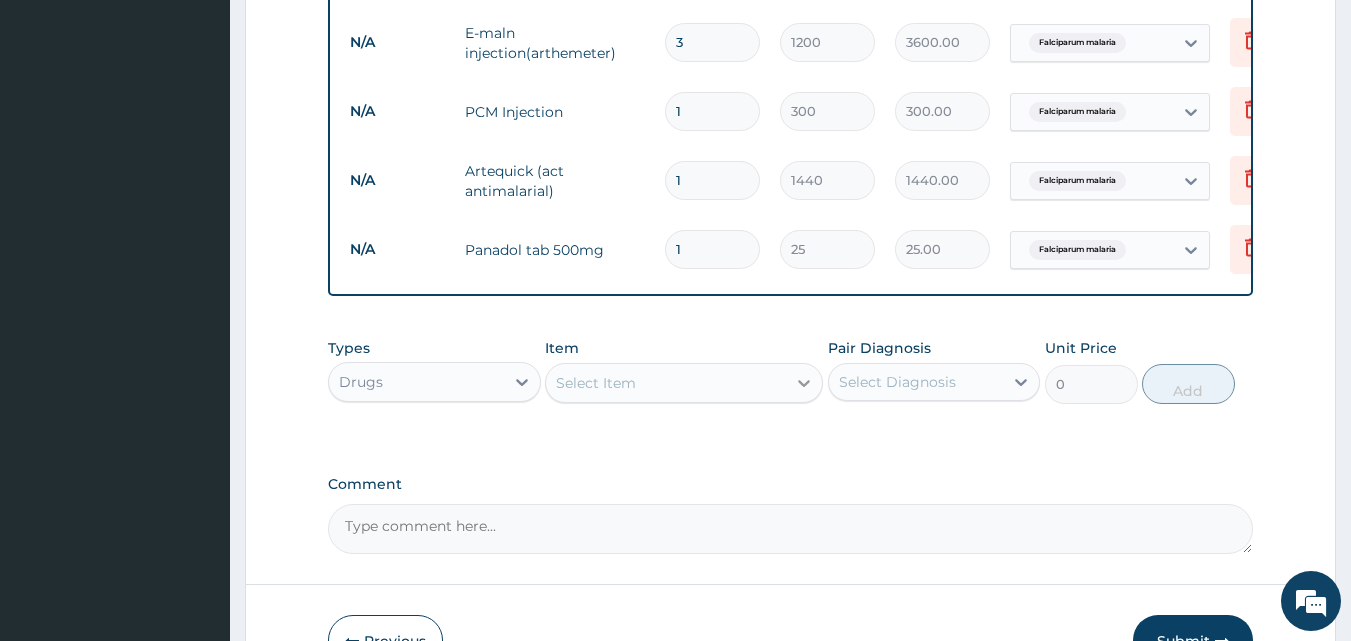 click 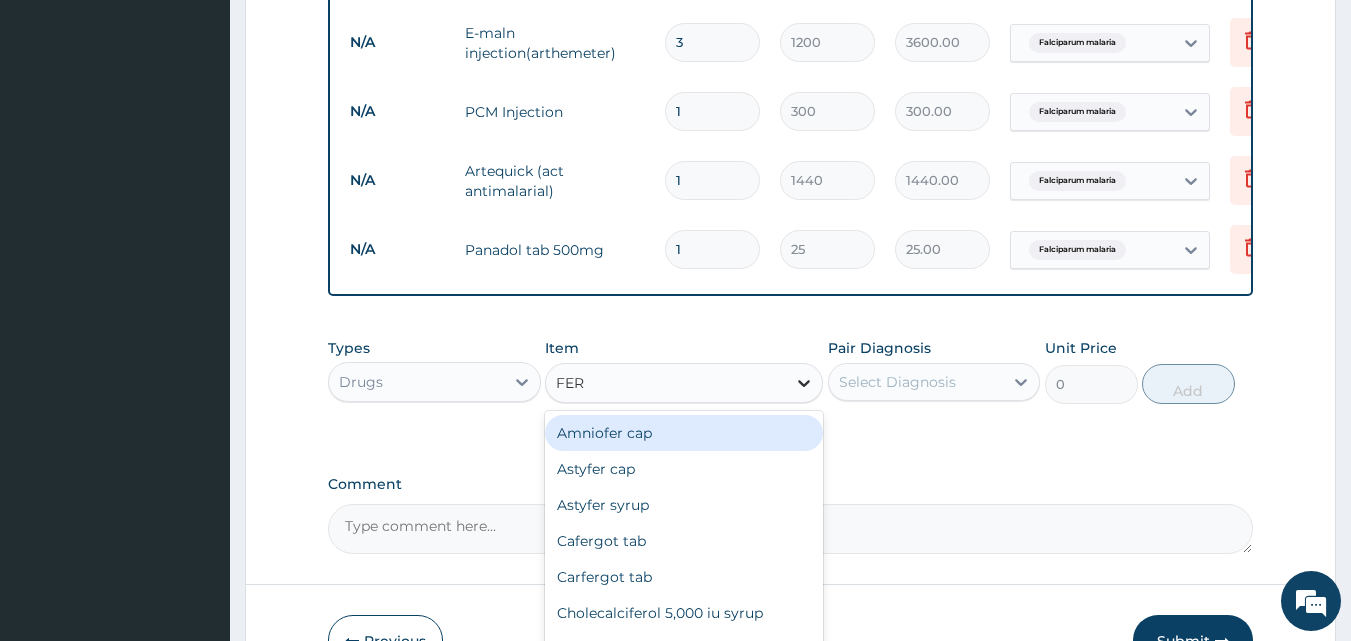 type on "FERR" 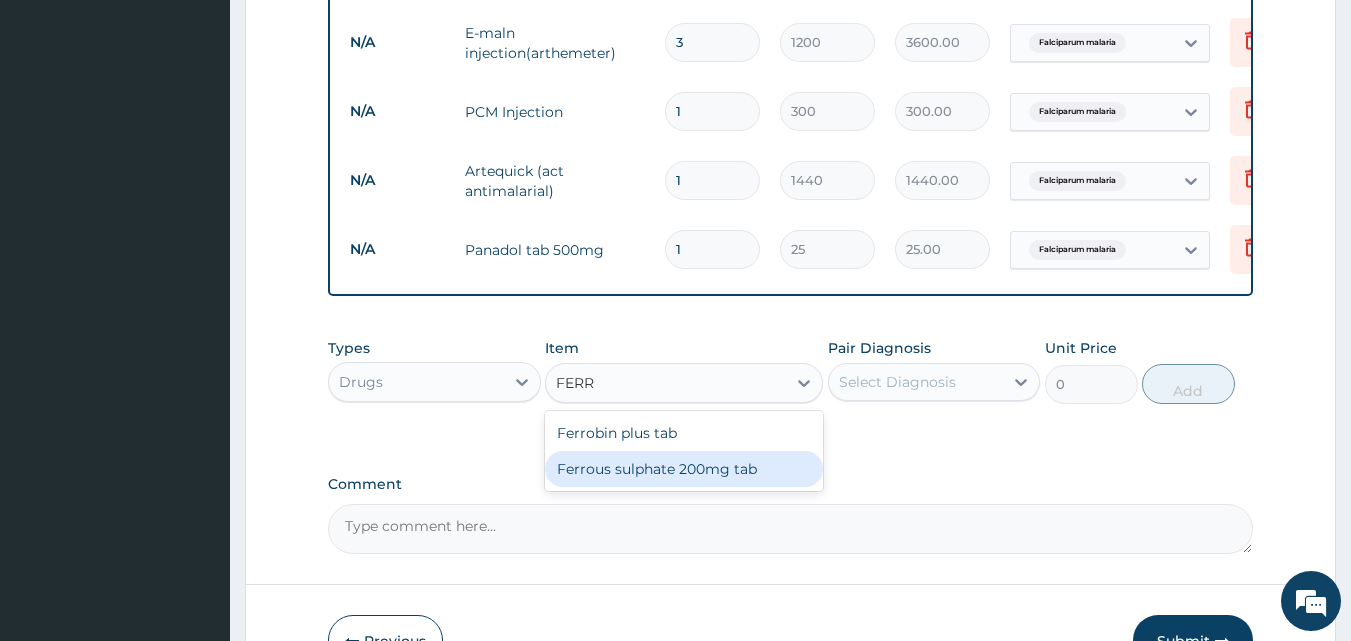 click on "Ferrous sulphate 200mg tab" at bounding box center (684, 469) 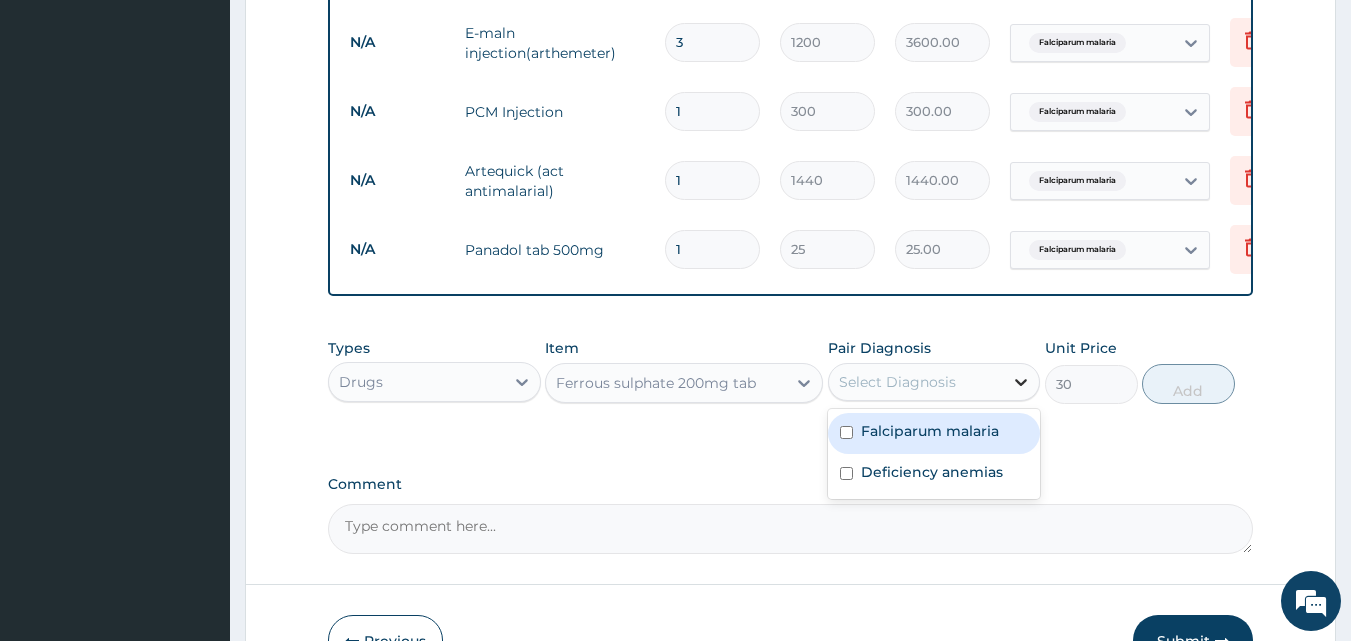 click 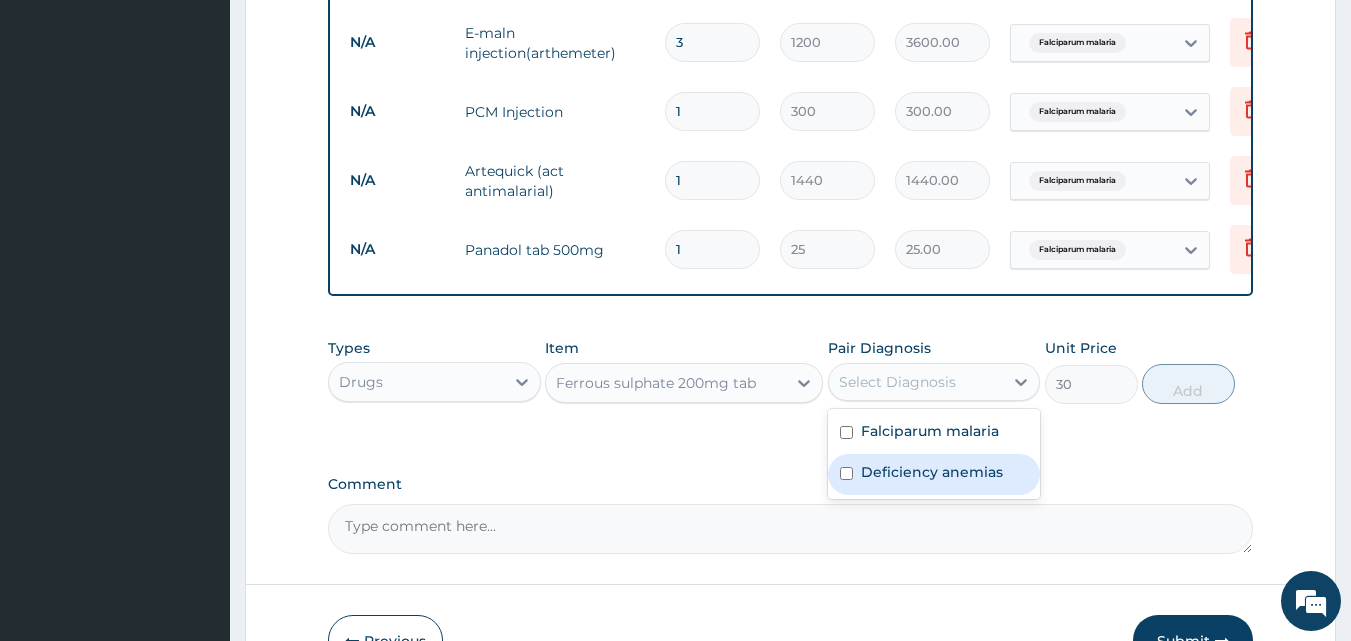click on "Deficiency anemias" at bounding box center (932, 472) 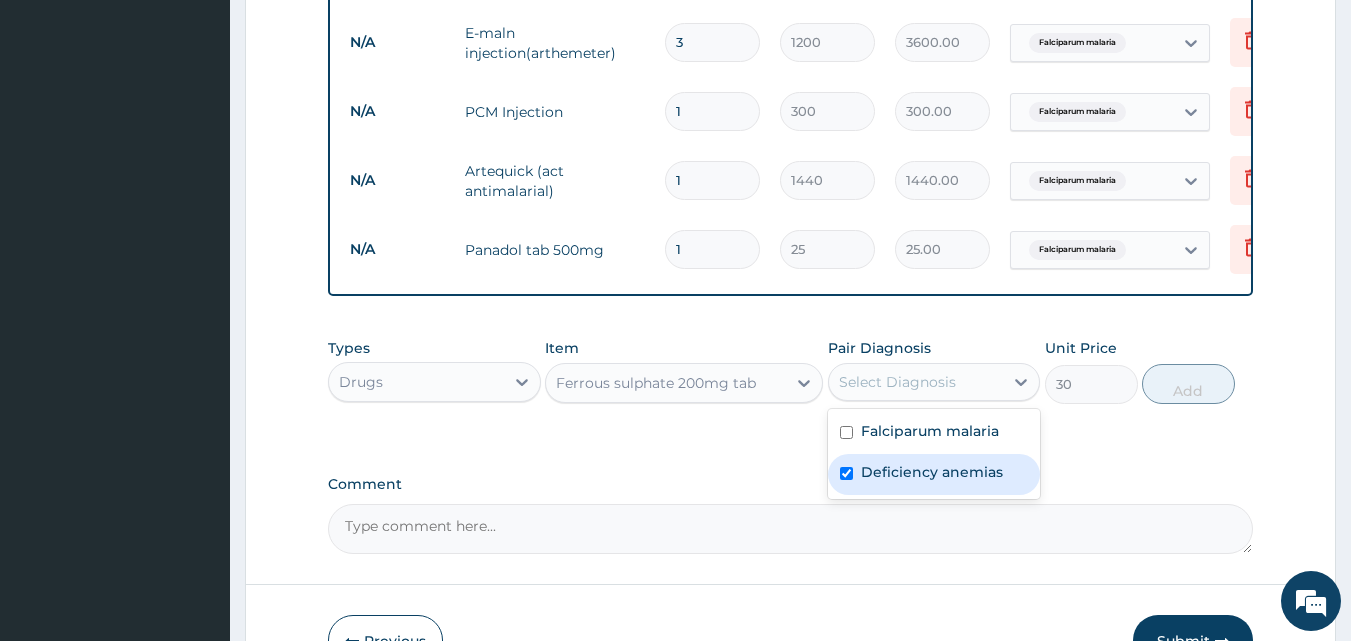 checkbox on "true" 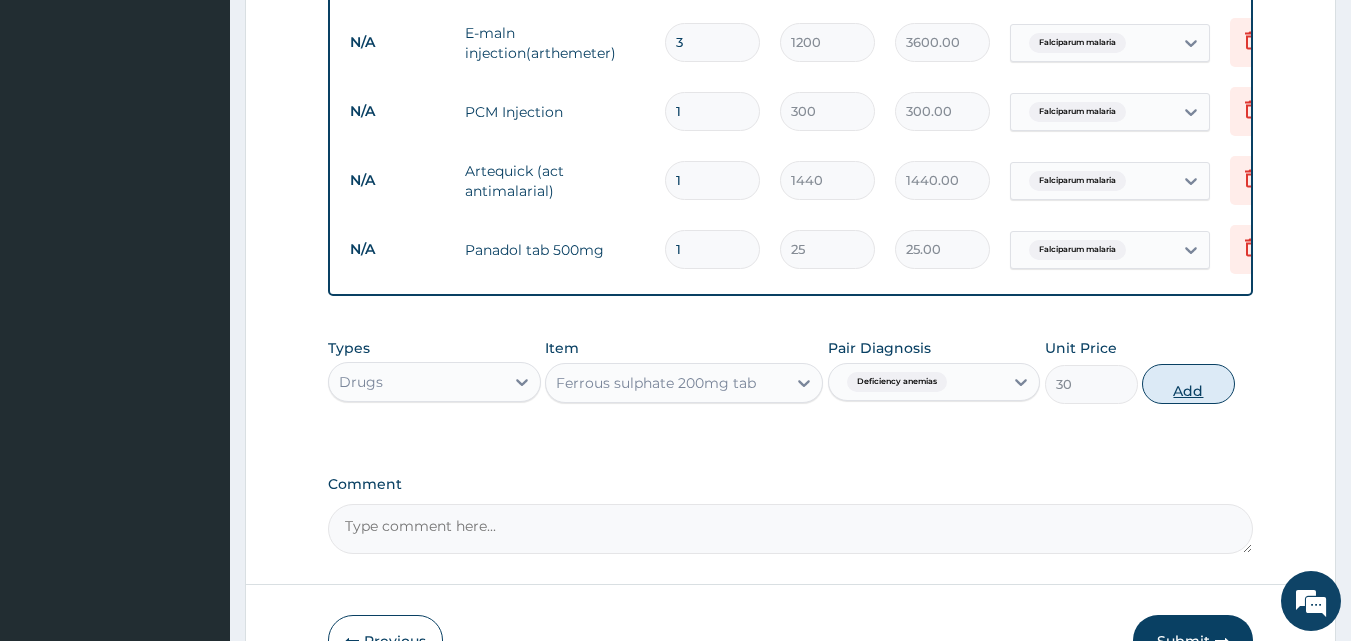 click on "Add" at bounding box center [1188, 384] 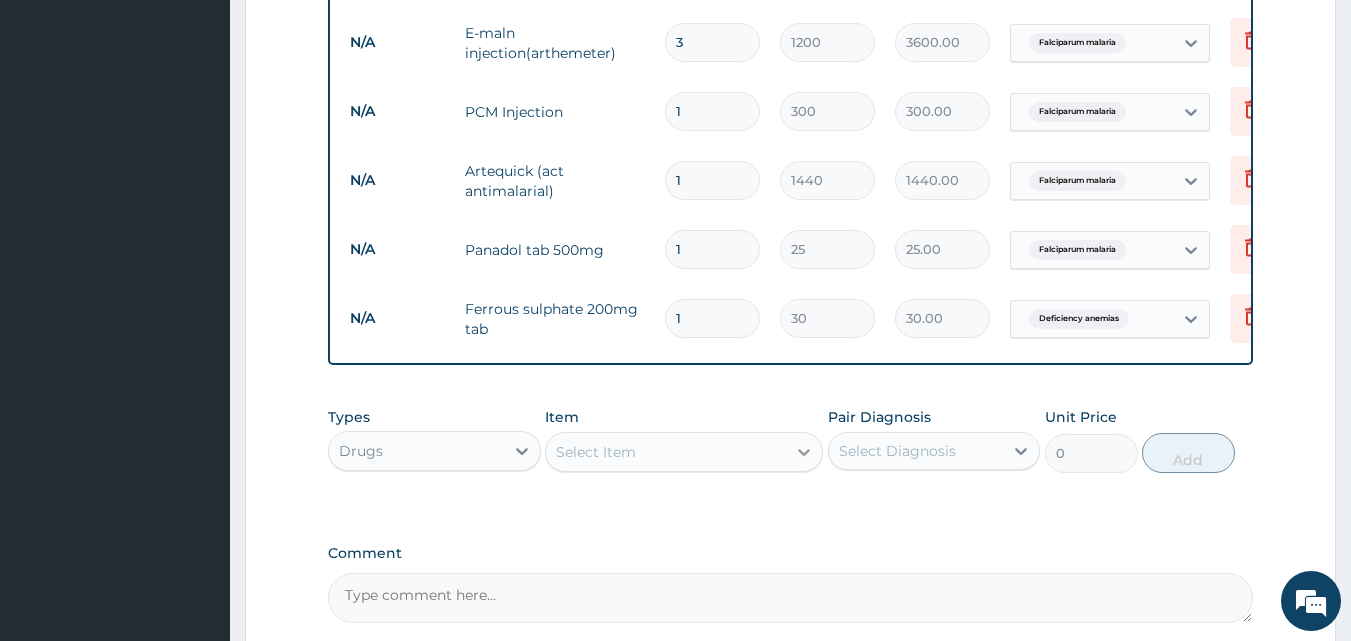 click 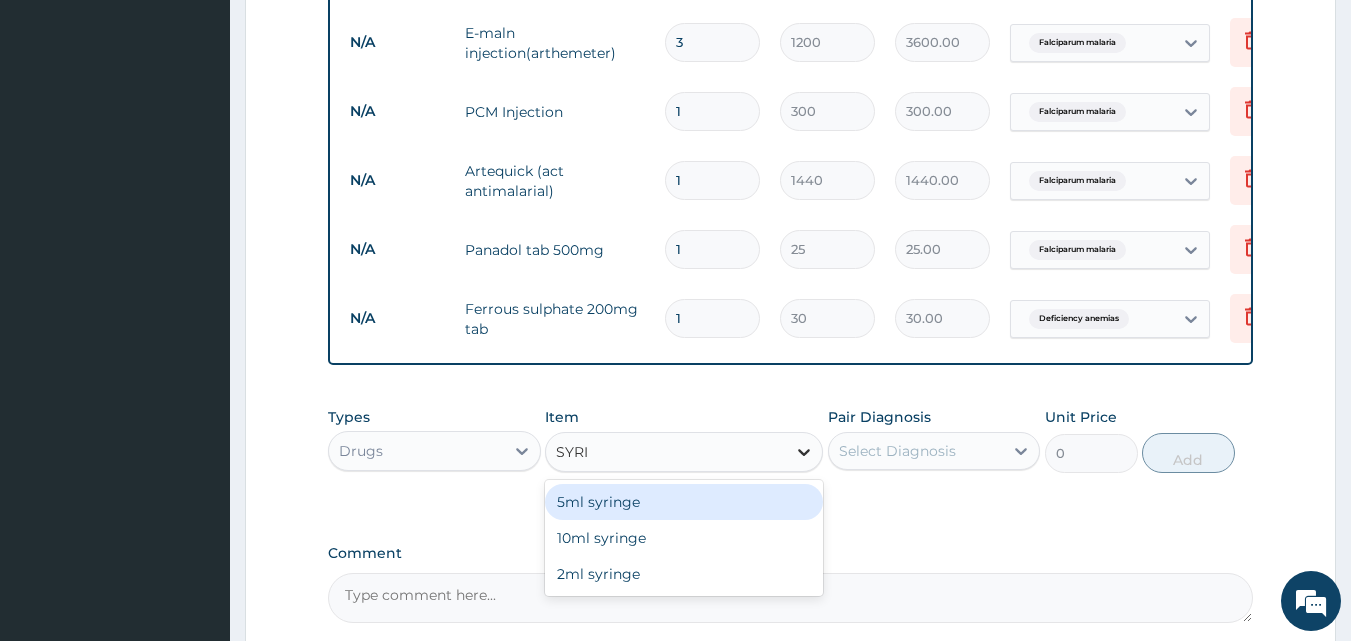 type on "SYRIN" 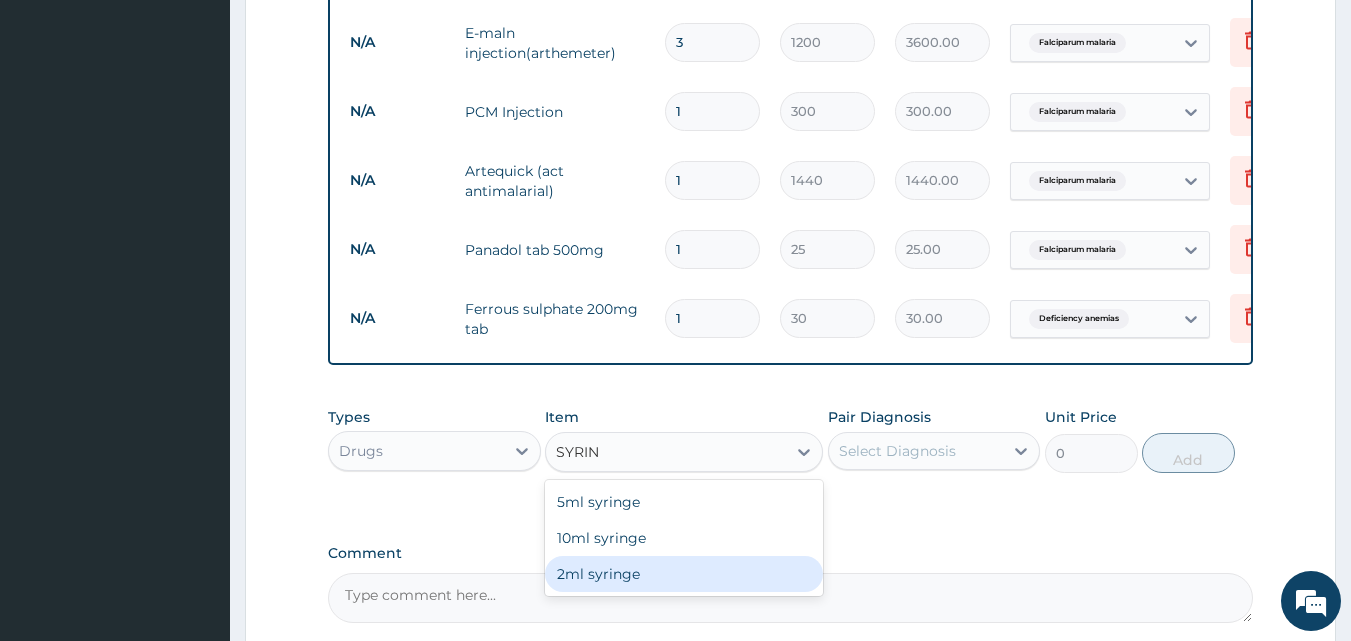 click on "2ml syringe" at bounding box center [684, 574] 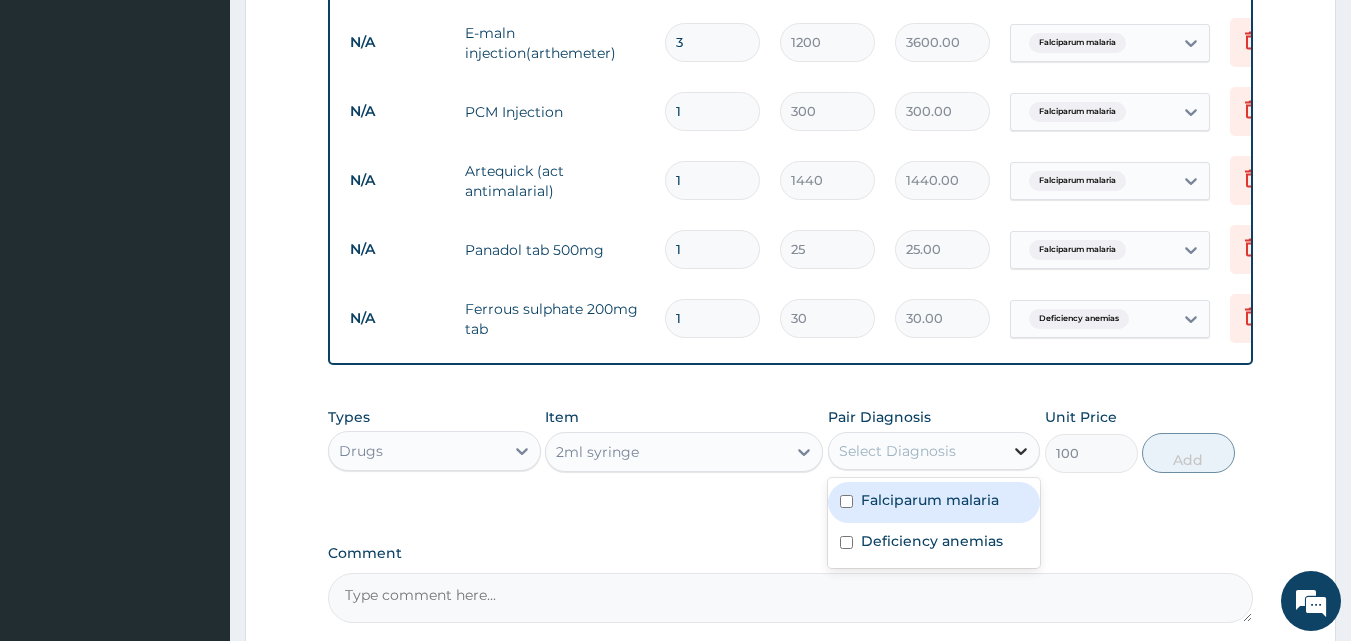 click 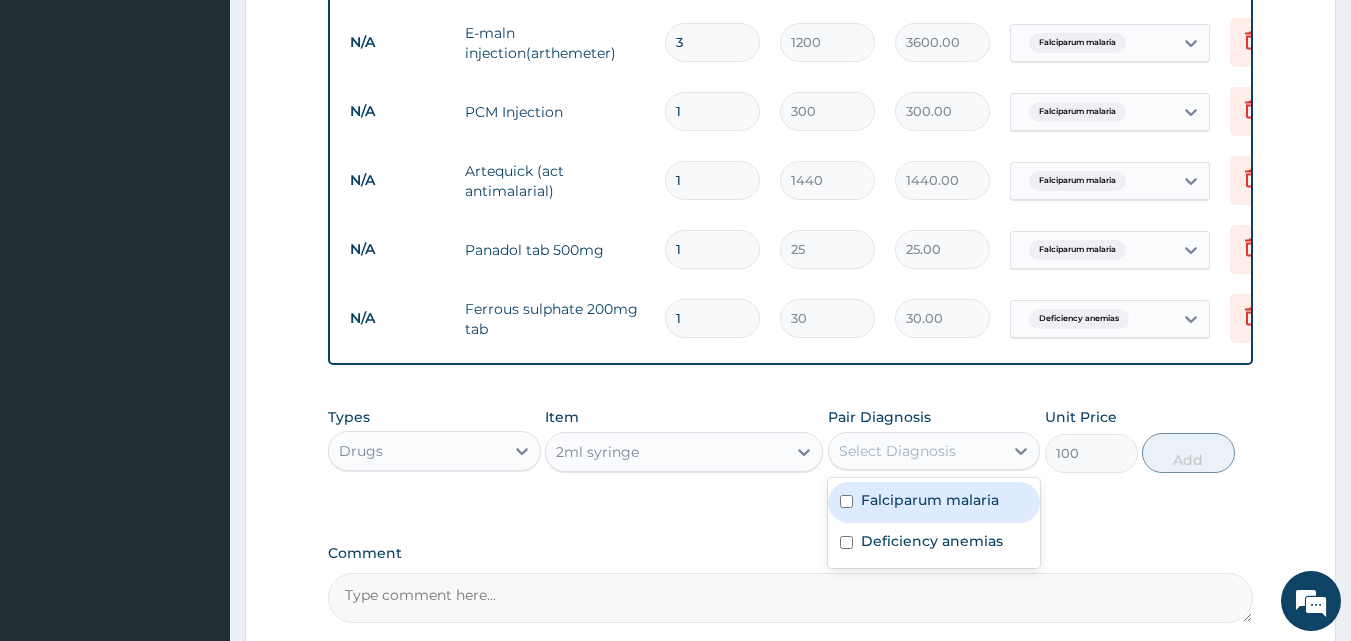 click on "Falciparum malaria" at bounding box center [930, 500] 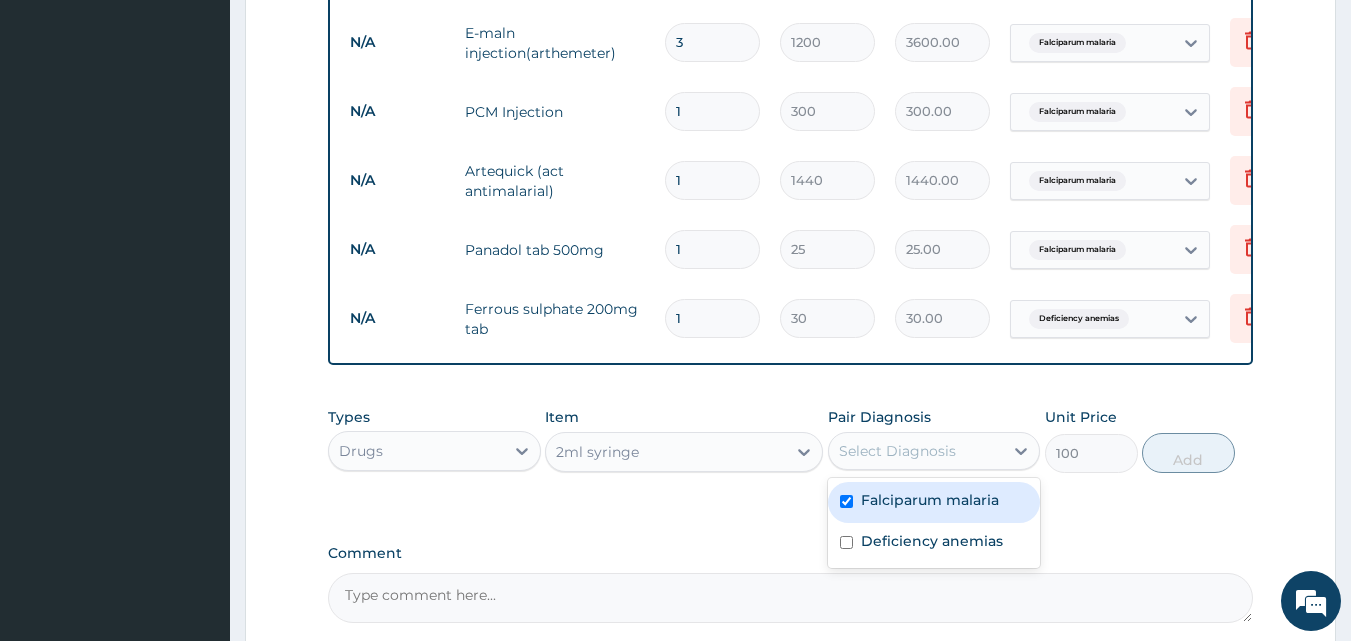 checkbox on "true" 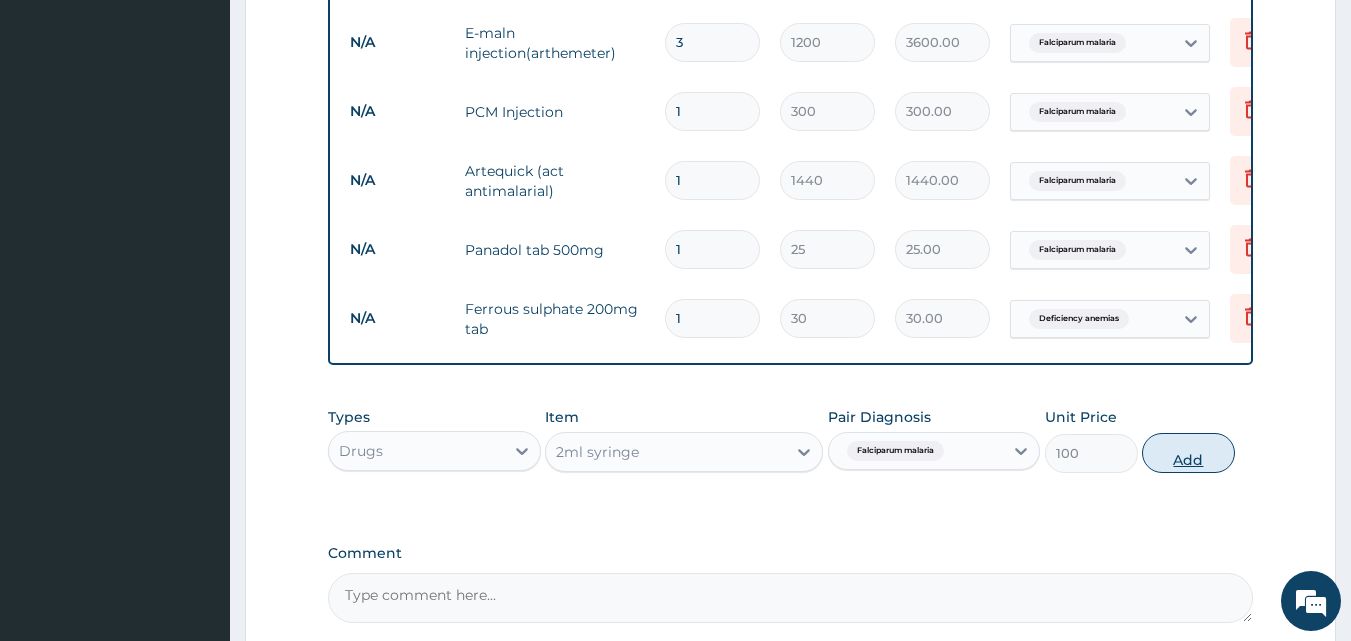 click on "Add" at bounding box center (1188, 453) 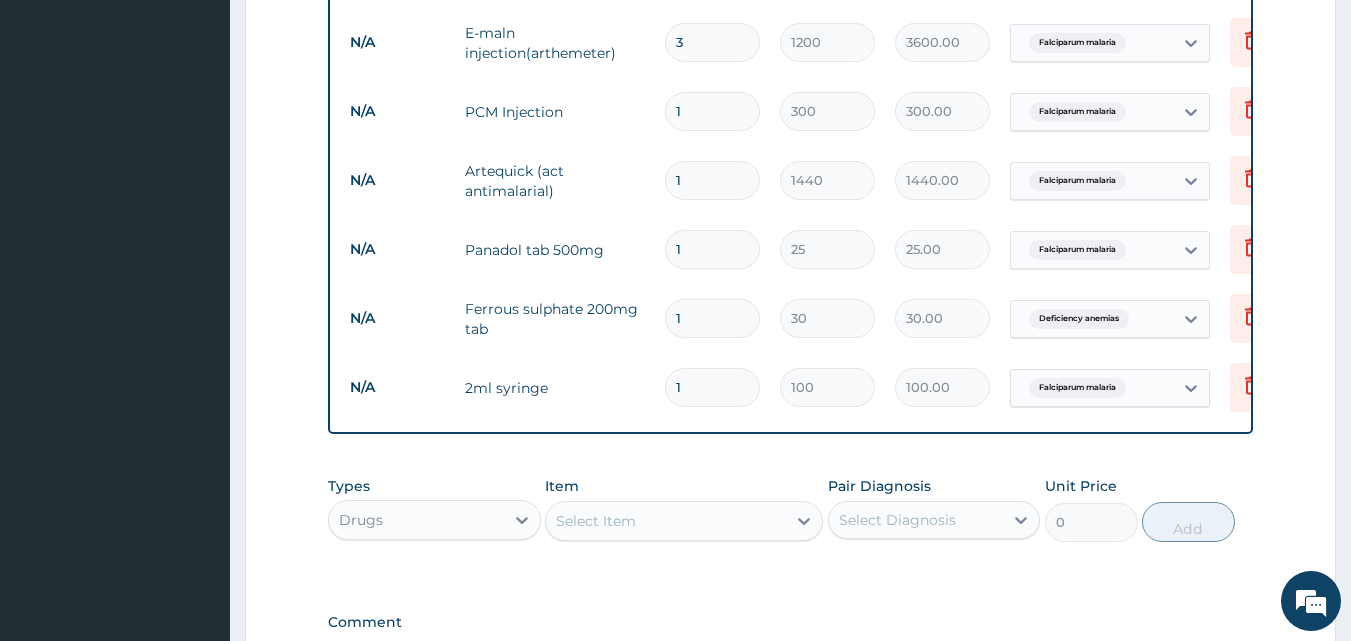 scroll, scrollTop: 1367, scrollLeft: 0, axis: vertical 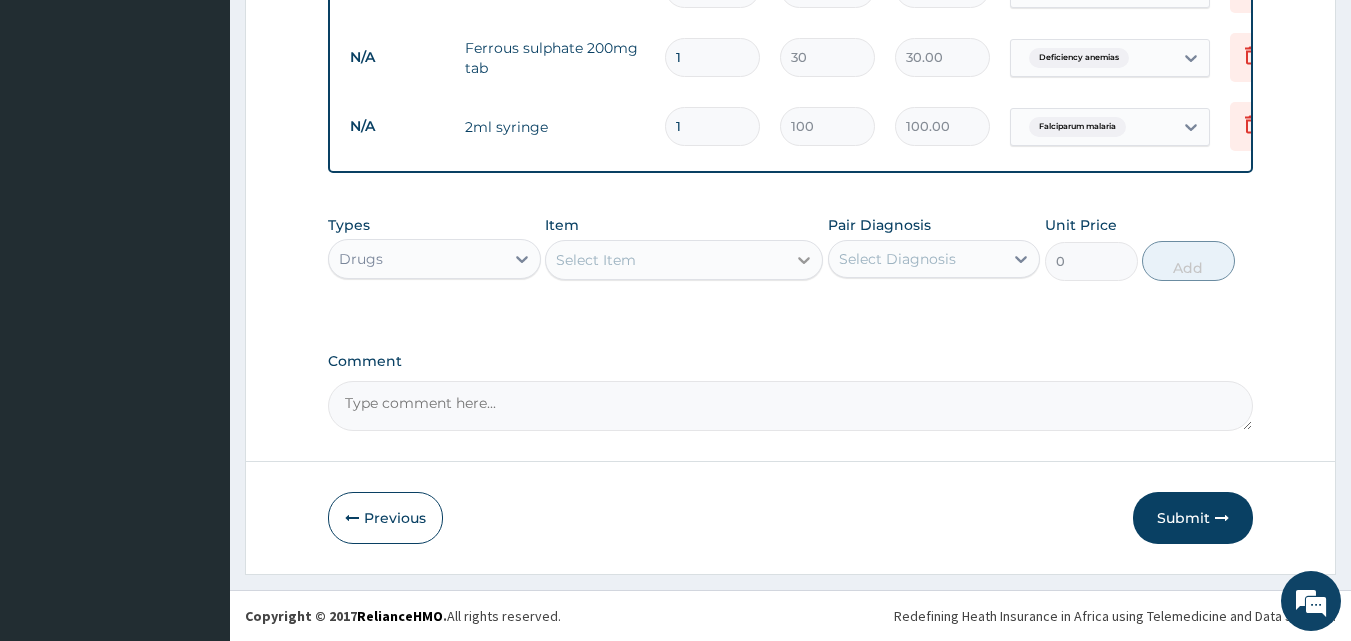 click 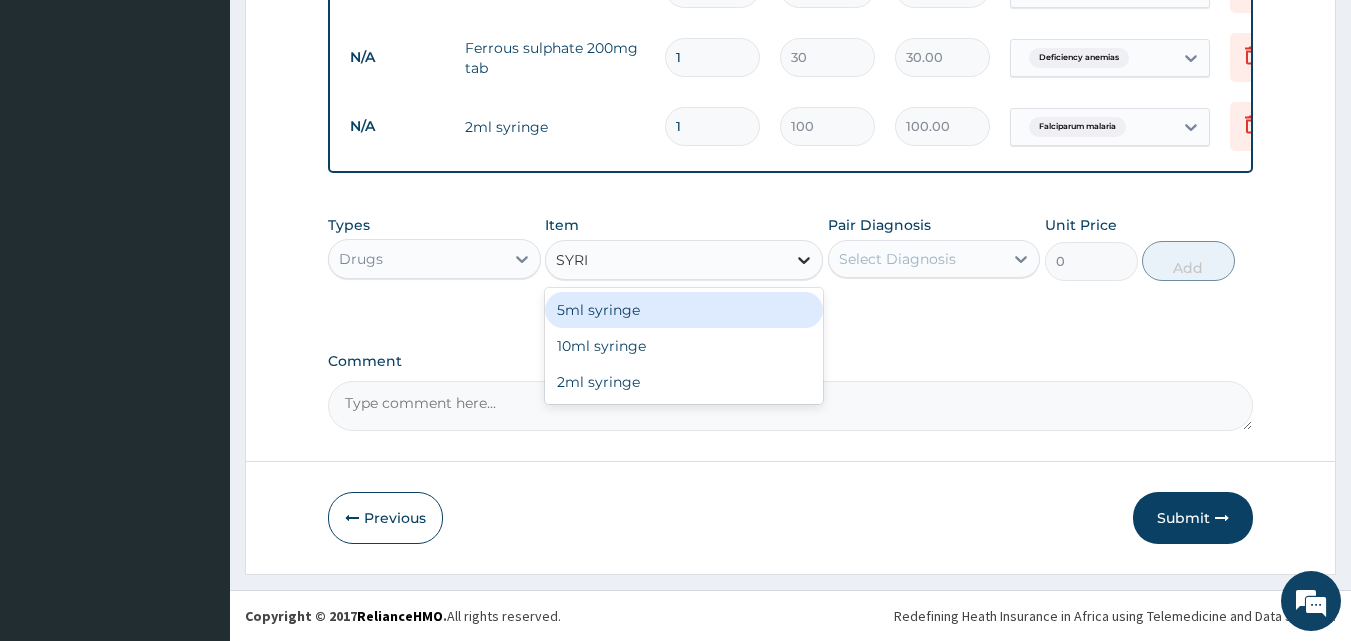 type on "SYRIN" 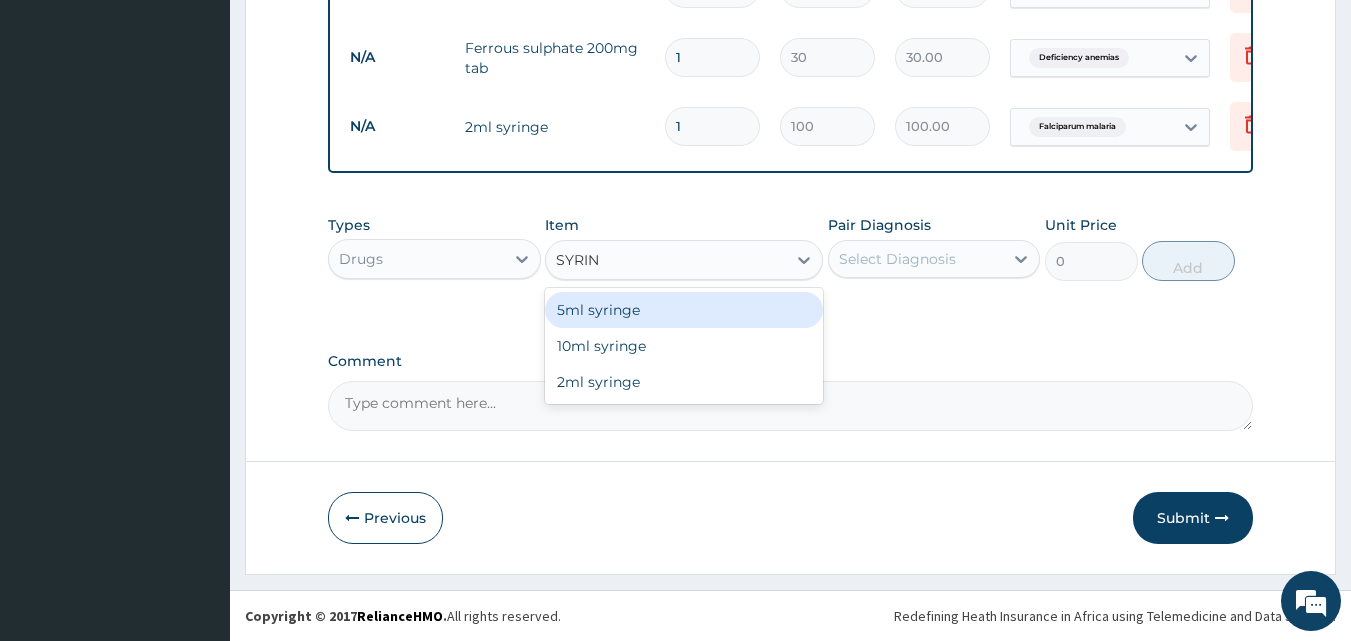 click on "5ml syringe" at bounding box center [684, 310] 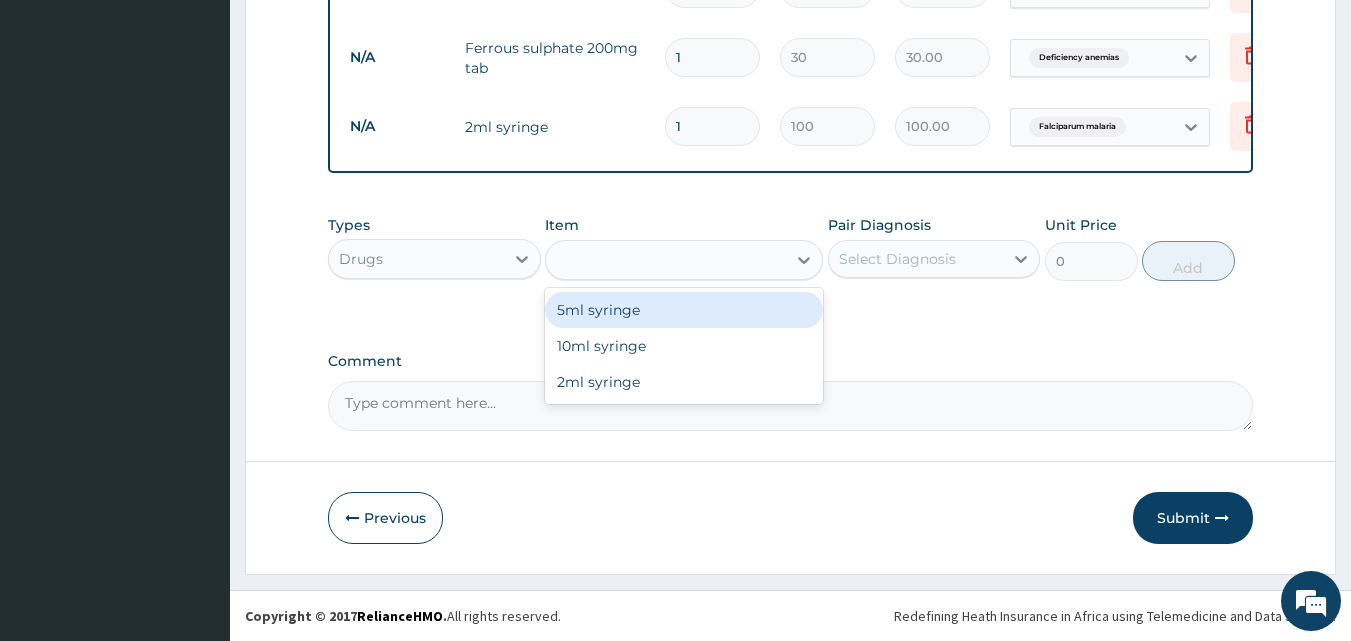 type on "100" 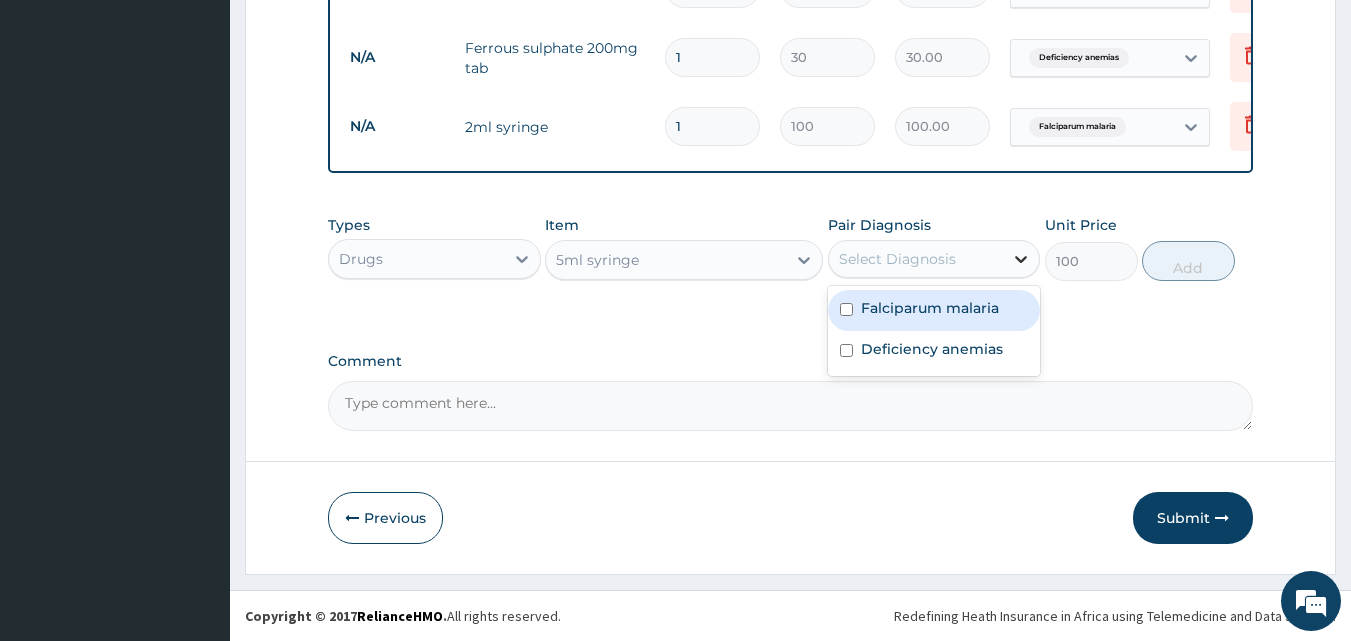 click 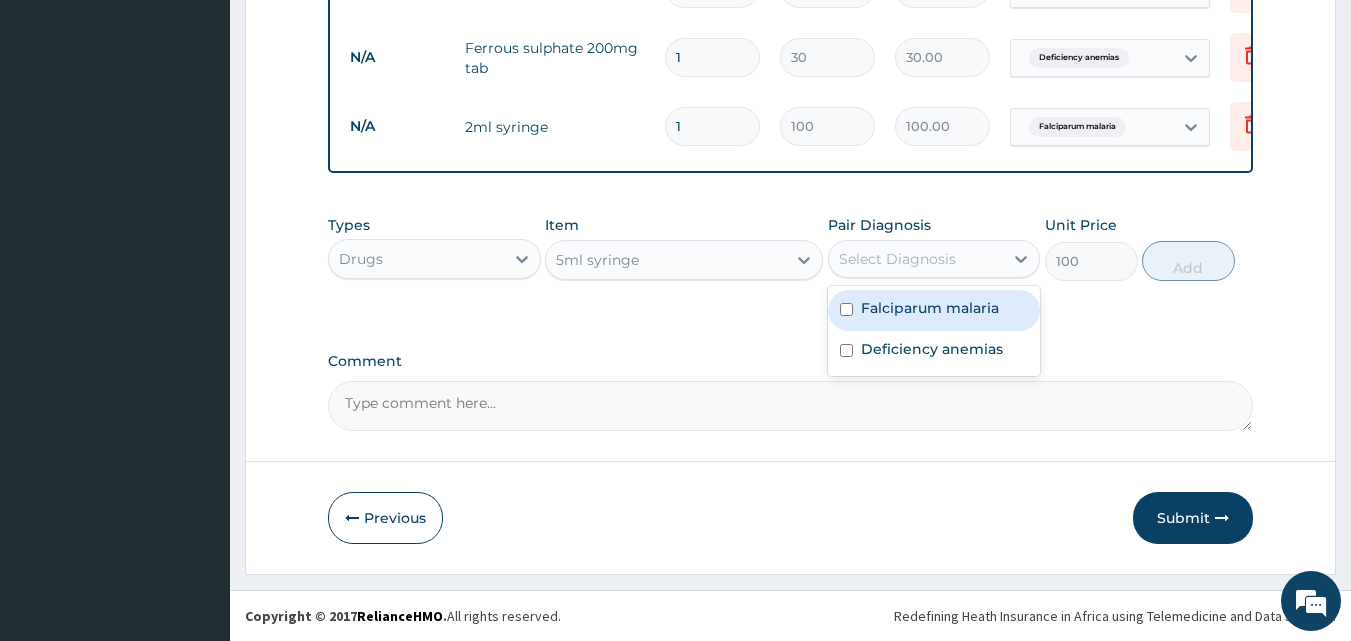 click on "Falciparum malaria" at bounding box center [930, 308] 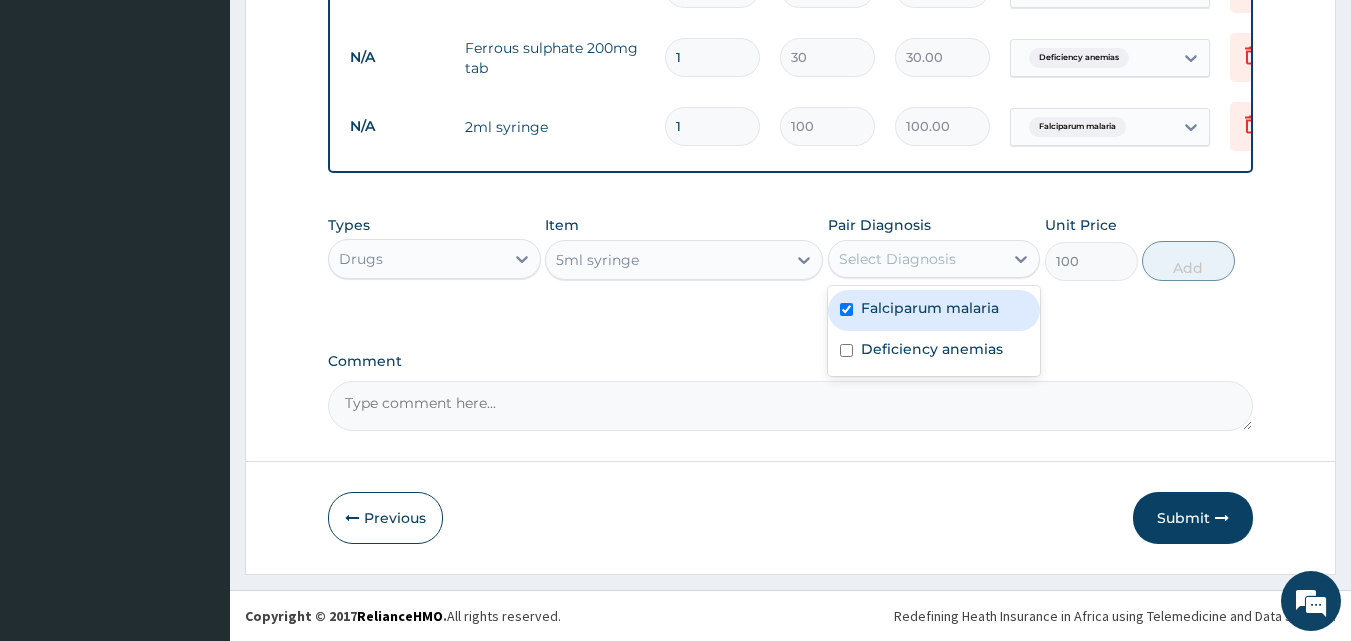 checkbox on "true" 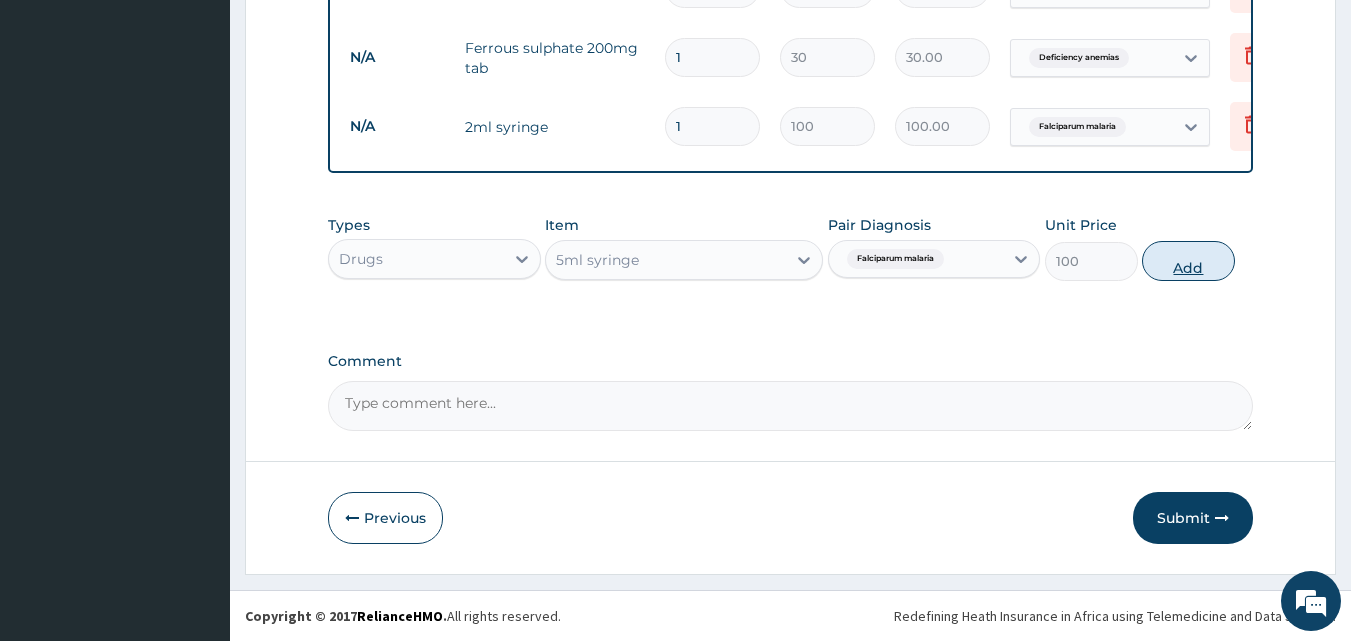 click on "Add" at bounding box center [1188, 261] 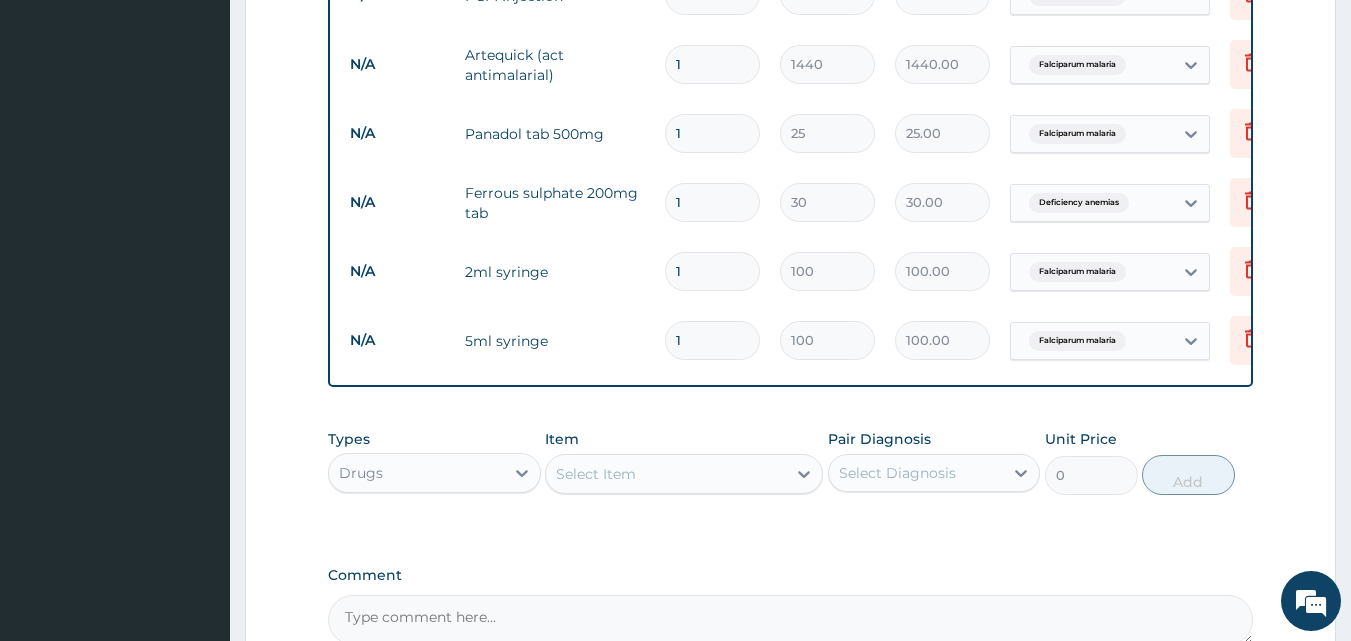 scroll, scrollTop: 1167, scrollLeft: 0, axis: vertical 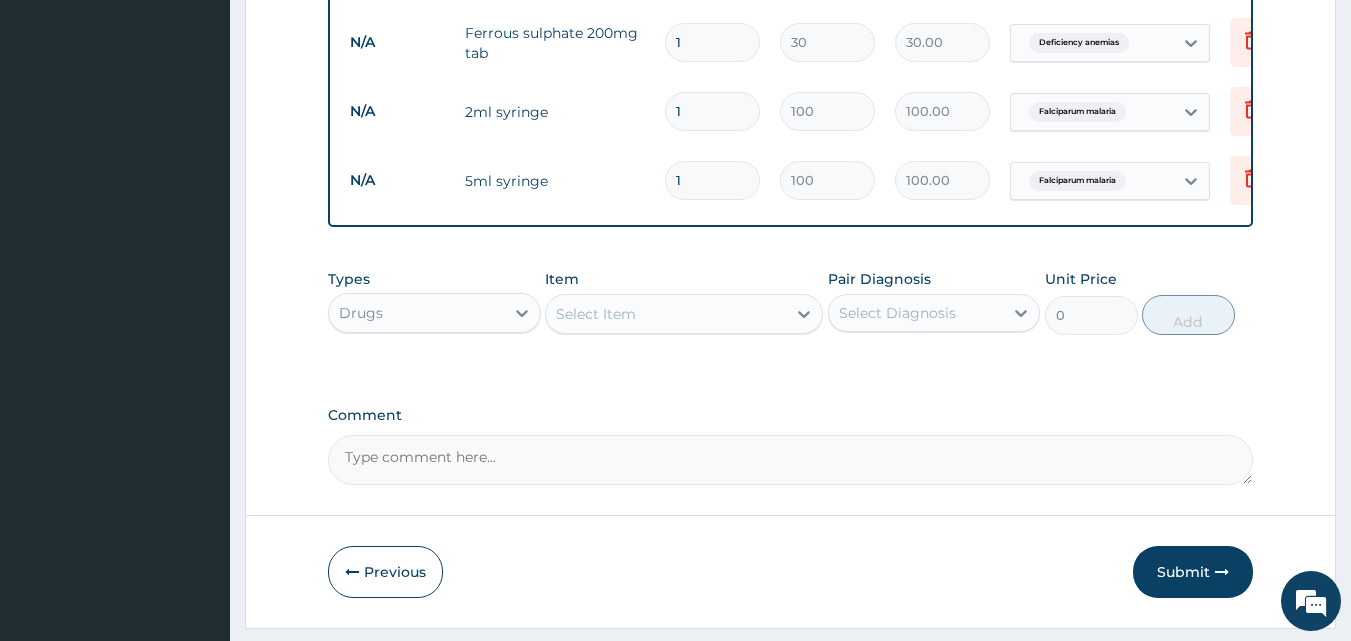 type 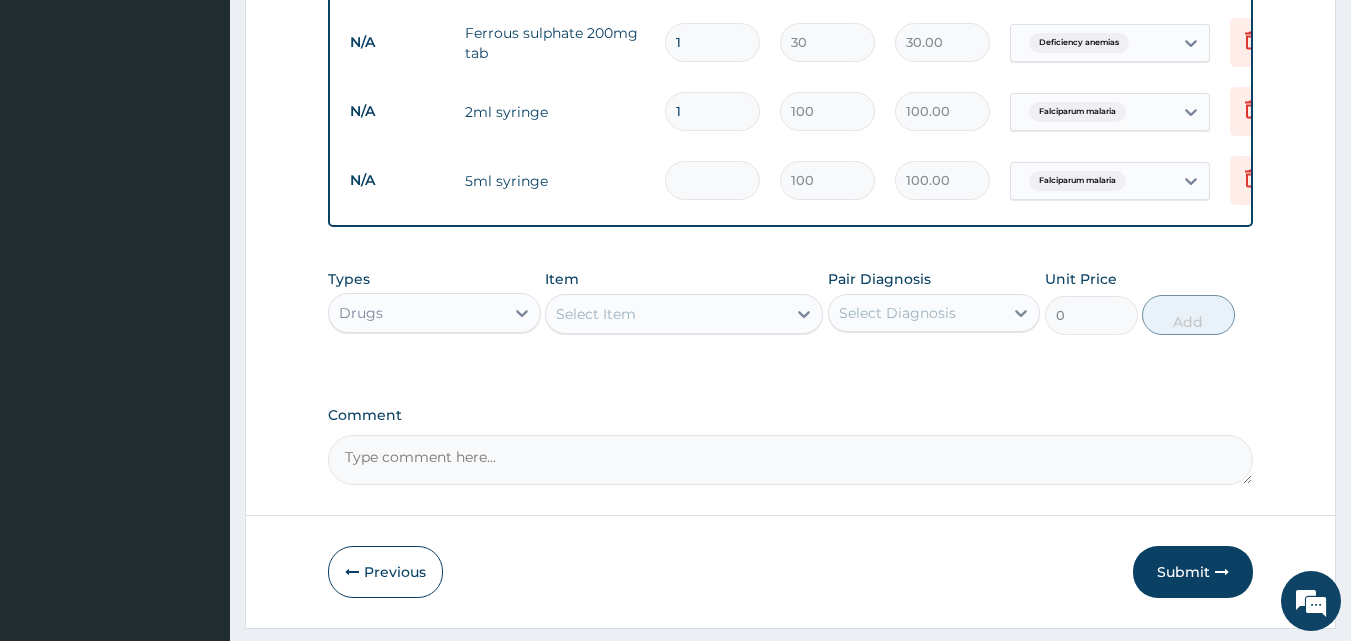 type on "0.00" 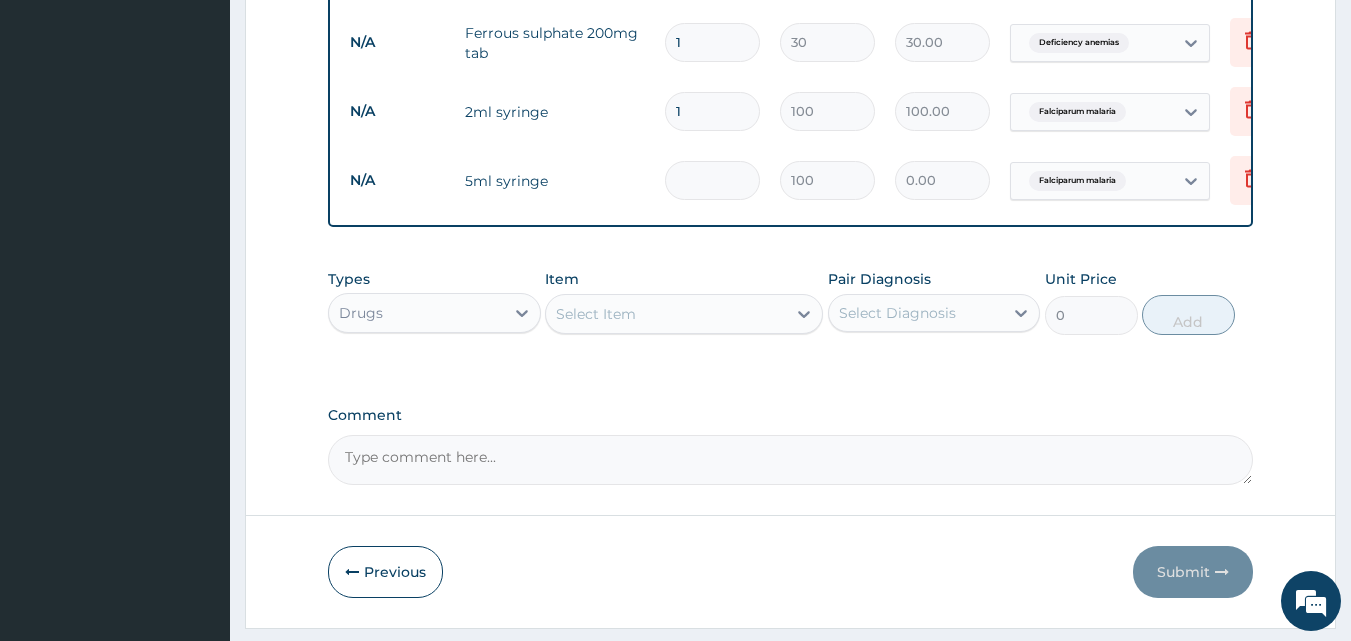 type on "3" 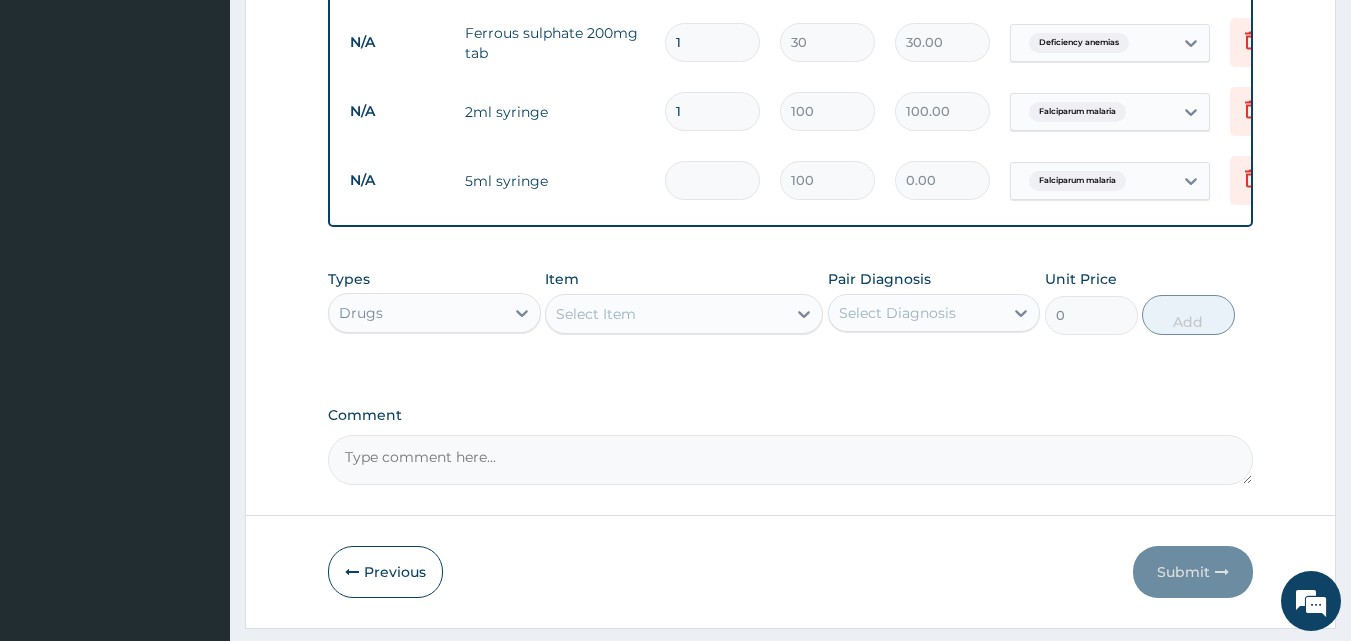 type on "300.00" 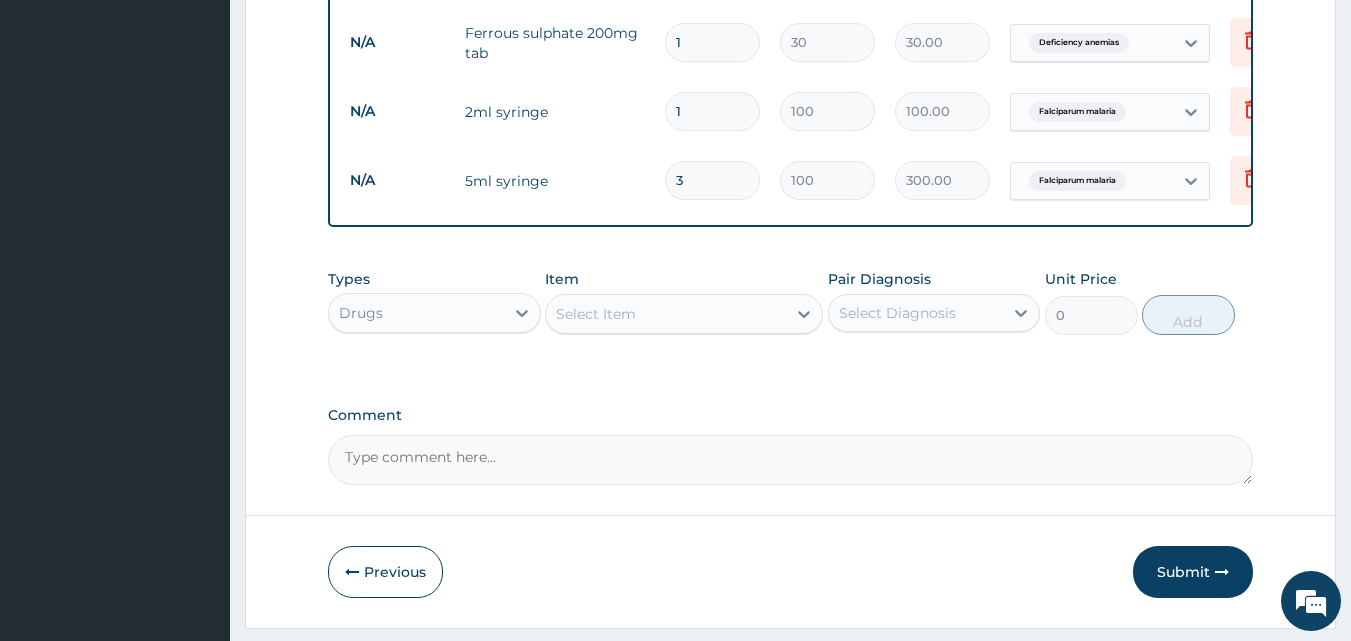 type on "3" 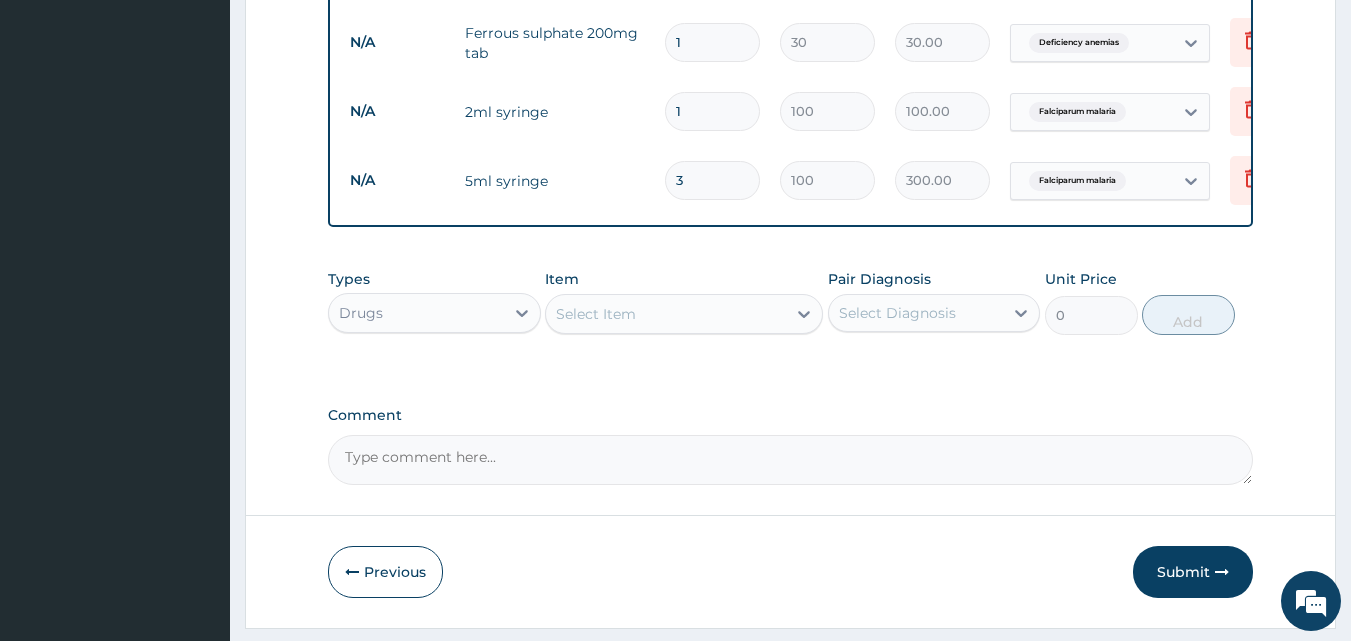 click on "1" at bounding box center (712, 111) 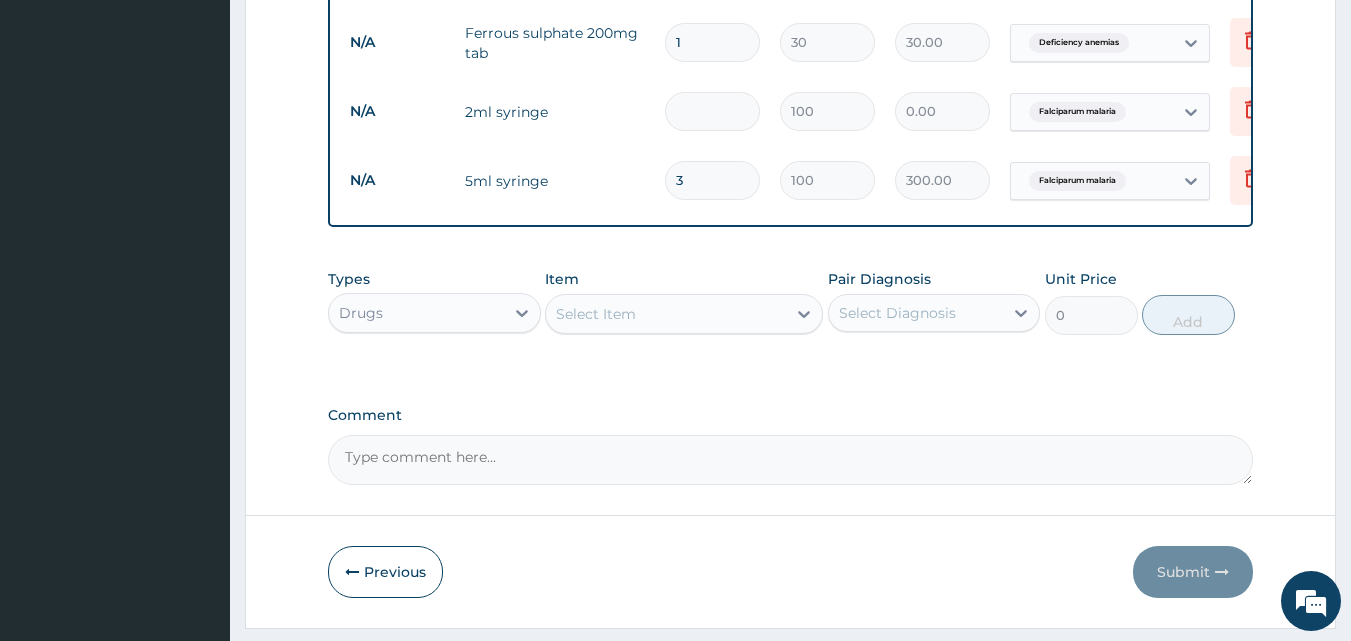 type on "3" 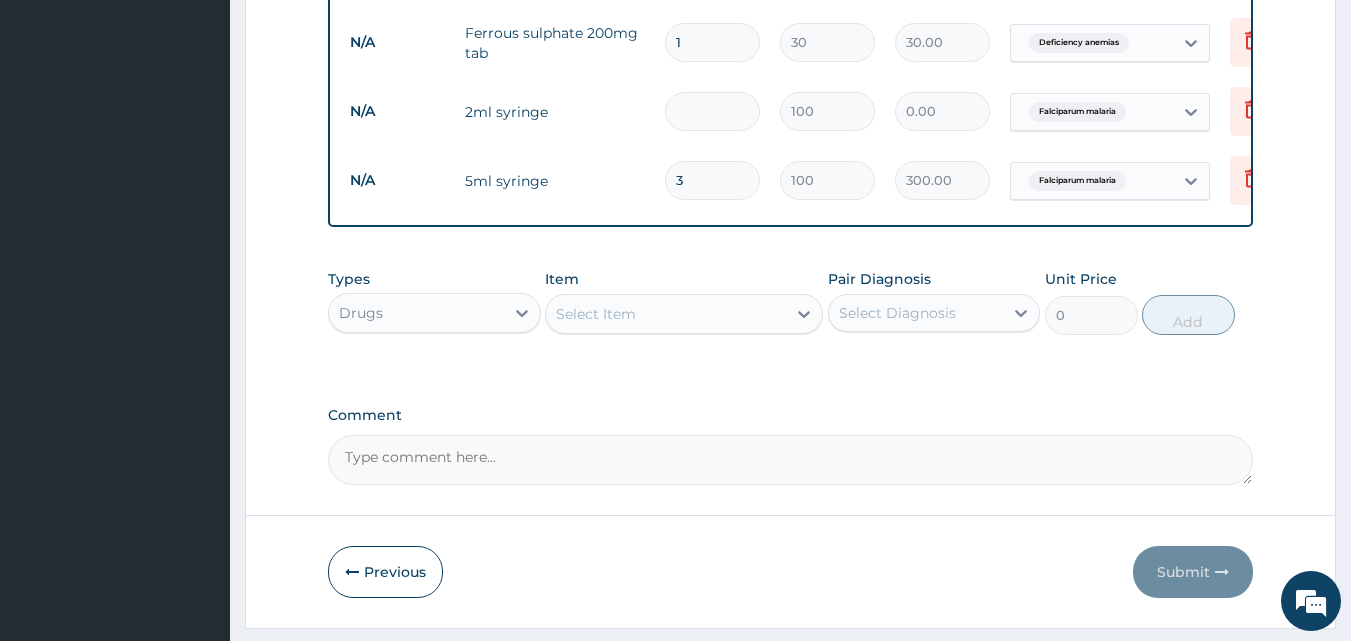 type on "300.00" 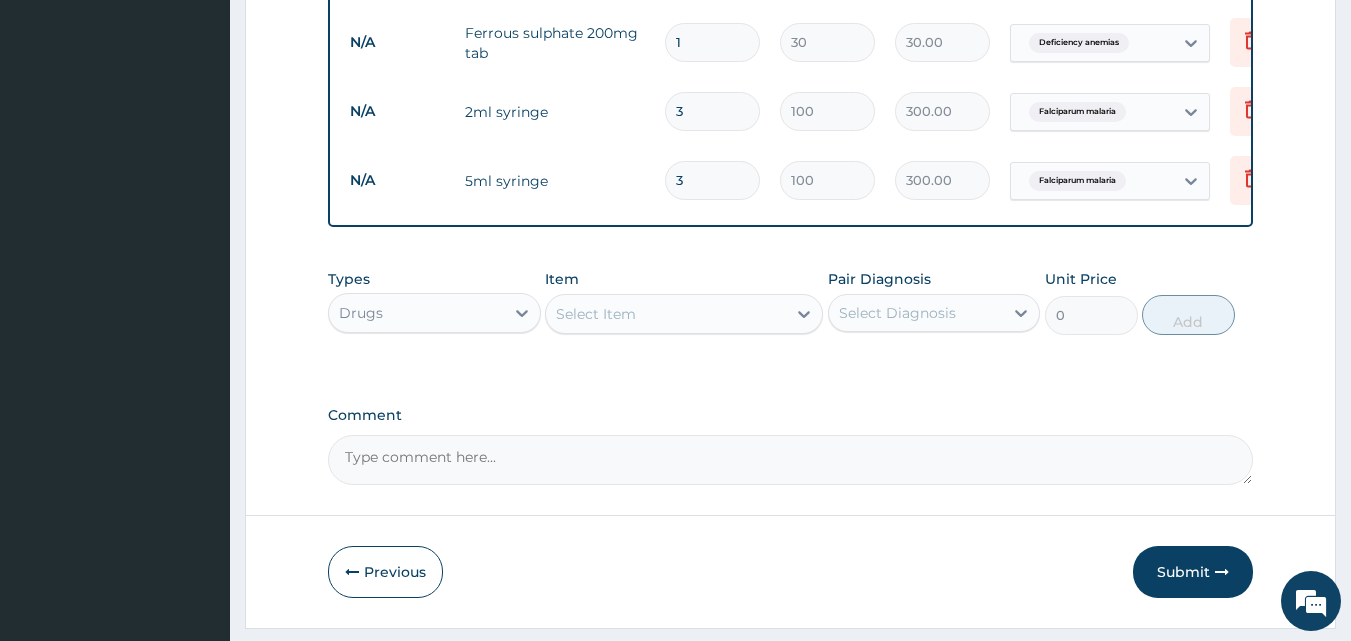 drag, startPoint x: 683, startPoint y: 113, endPoint x: 685, endPoint y: 39, distance: 74.02702 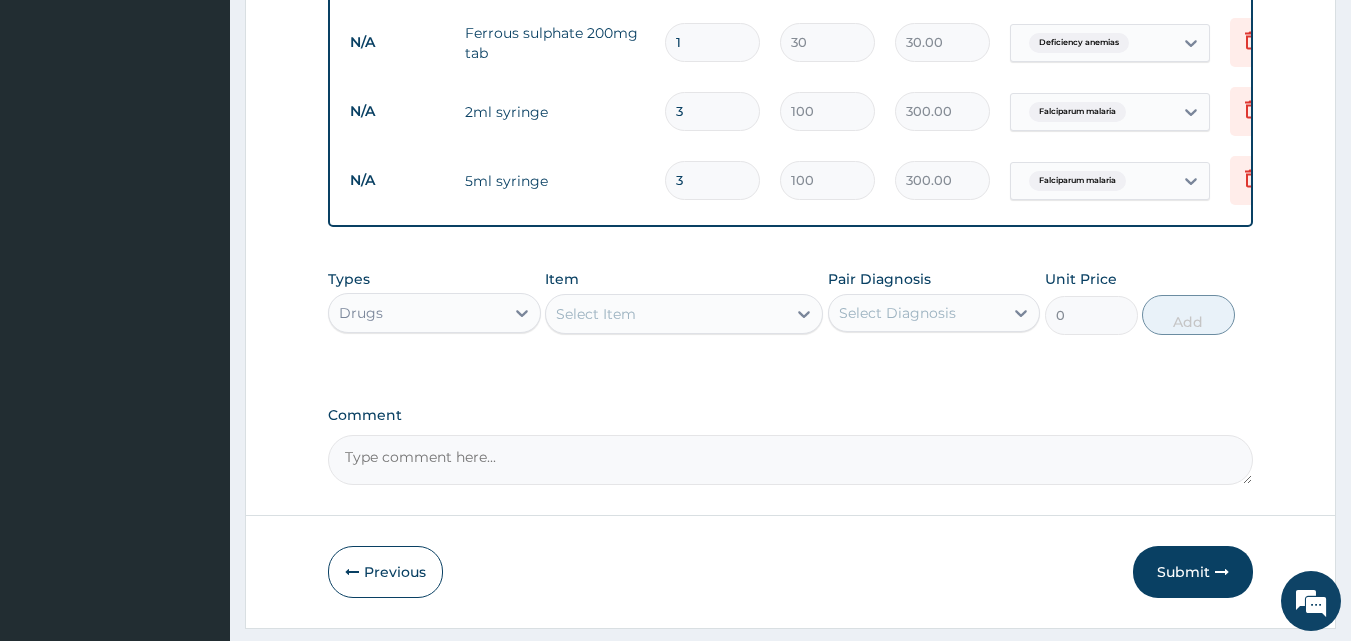 click on "N/A General Practitioner (1st consultation) 1 3000 3000.00 Falciparum malaria  + 1 Delete N/A General (Card) 1 1500 1500.00 Falciparum malaria  + 1 Delete N/A MALARIA PARASITE (MP) 1 1400 1400.00 Falciparum malaria Delete N/A FBC 1 4000 4000.00 Falciparum malaria  + 1 Delete N/A E-maln injection(arthemeter) 3 1200 3600.00 Falciparum malaria Delete N/A PCM Injection  1 300 300.00 Falciparum malaria Delete N/A Artequick (act antimalarial) 1 1440 1440.00 Falciparum malaria Delete N/A Panadol tab 500mg 1 25 25.00 Falciparum malaria Delete N/A Ferrous sulphate 200mg tab 1 30 30.00 Deficiency anemias Delete N/A 2ml syringe 3 100 300.00 Falciparum malaria Delete N/A 5ml syringe 3 100 300.00 Falciparum malaria Delete" at bounding box center (830, -177) 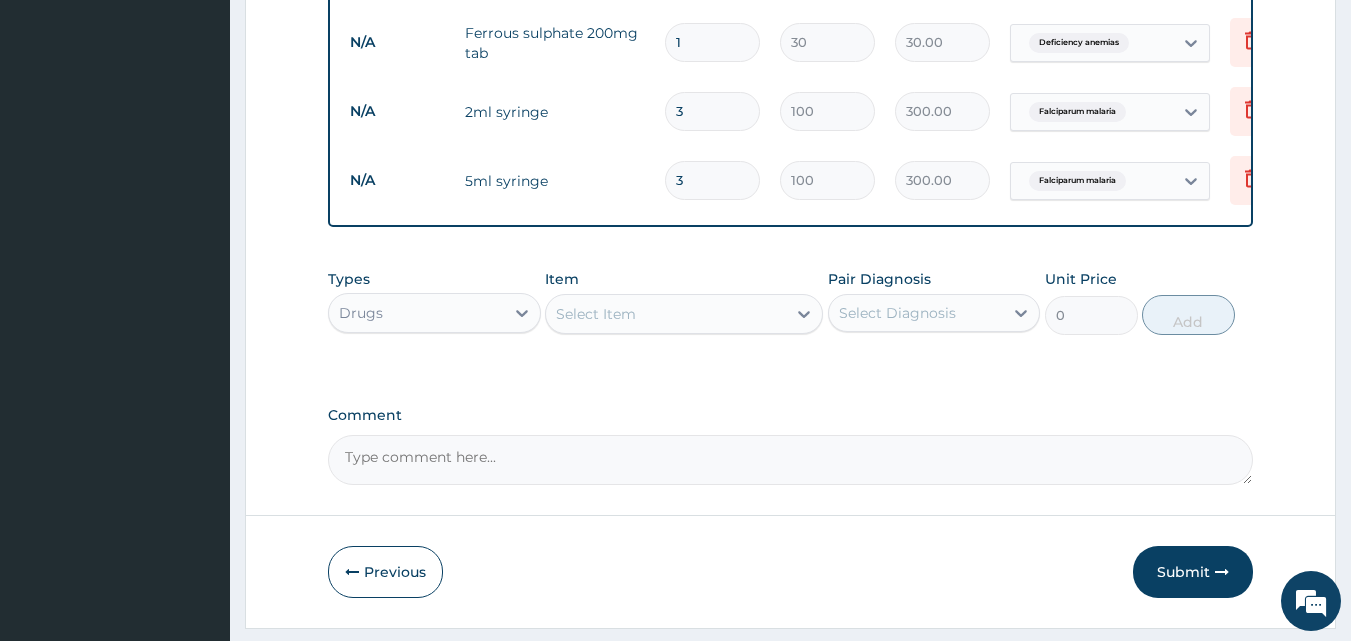 type 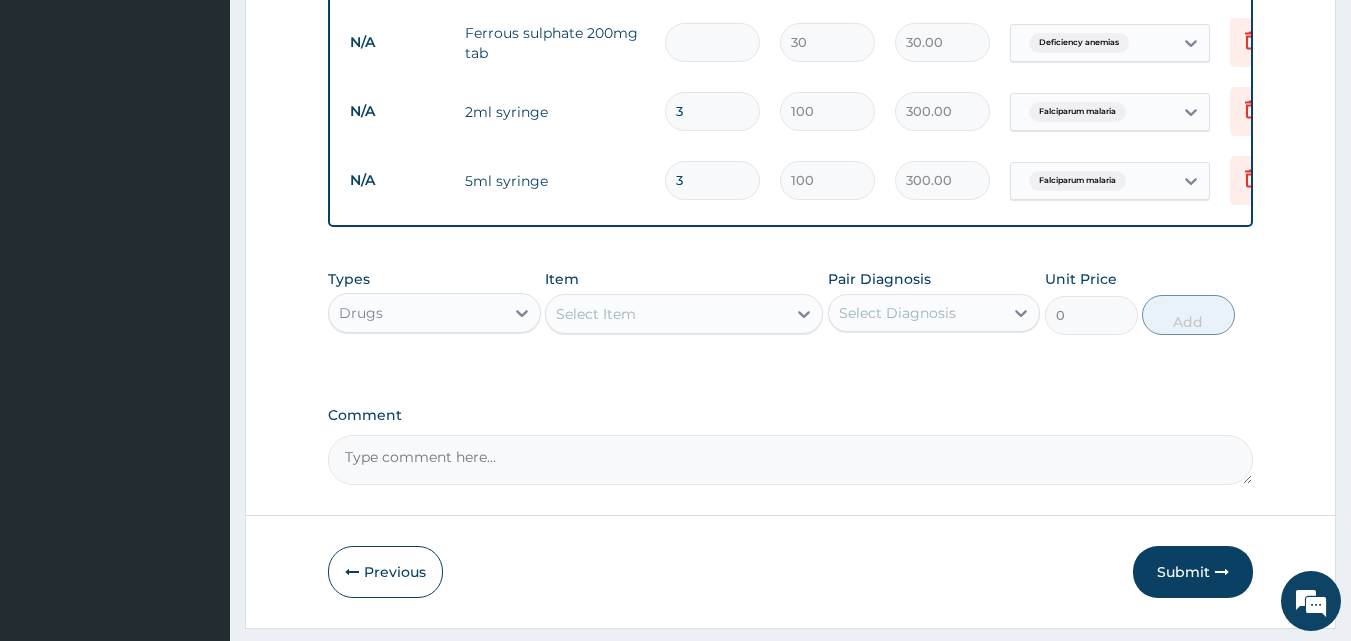 type on "0.00" 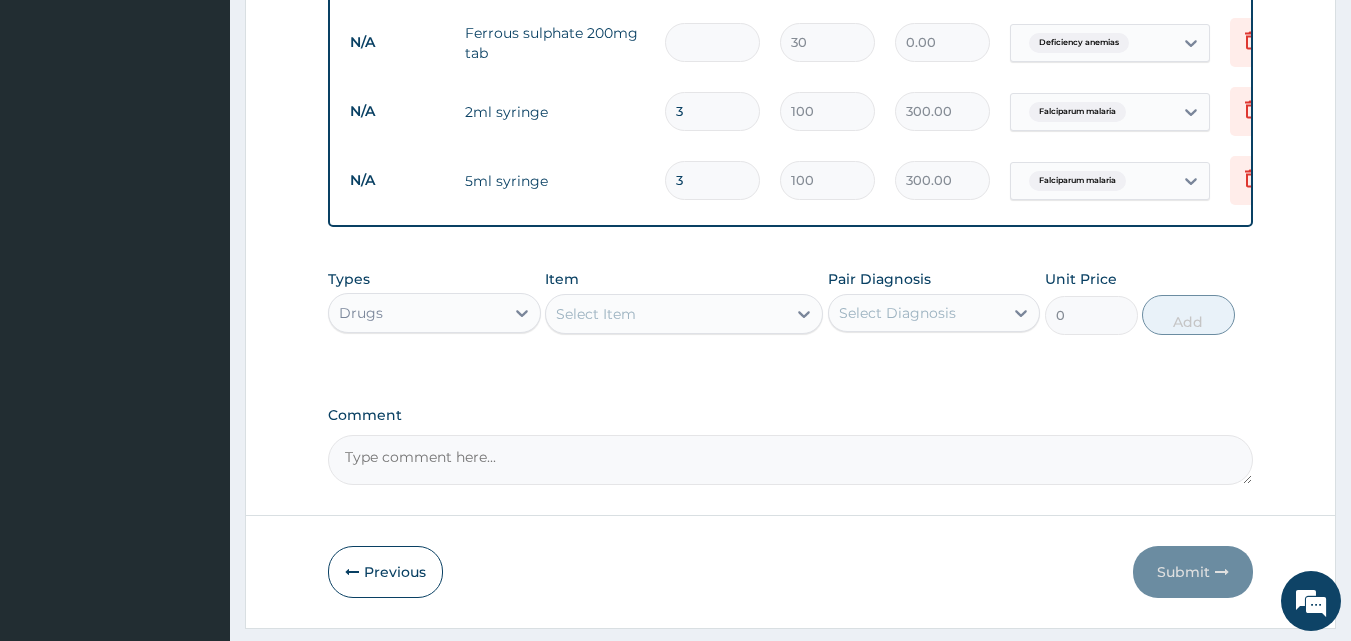 type on "5" 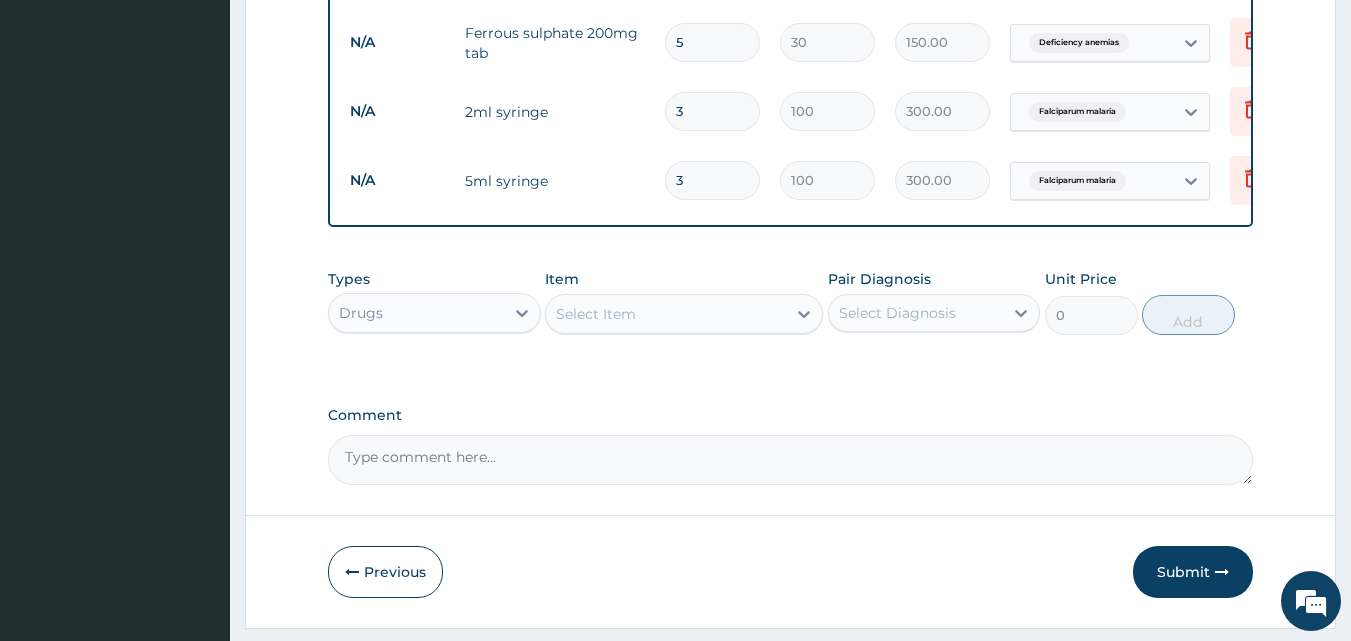 type on "56" 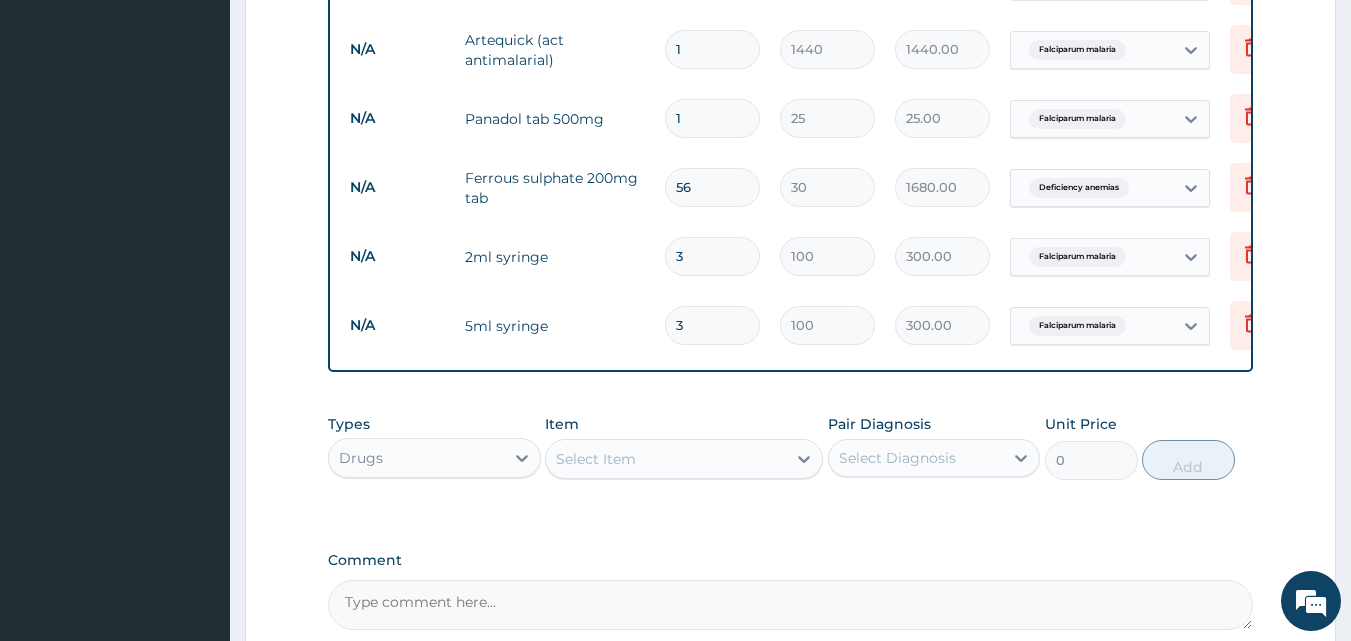 scroll, scrollTop: 1207, scrollLeft: 0, axis: vertical 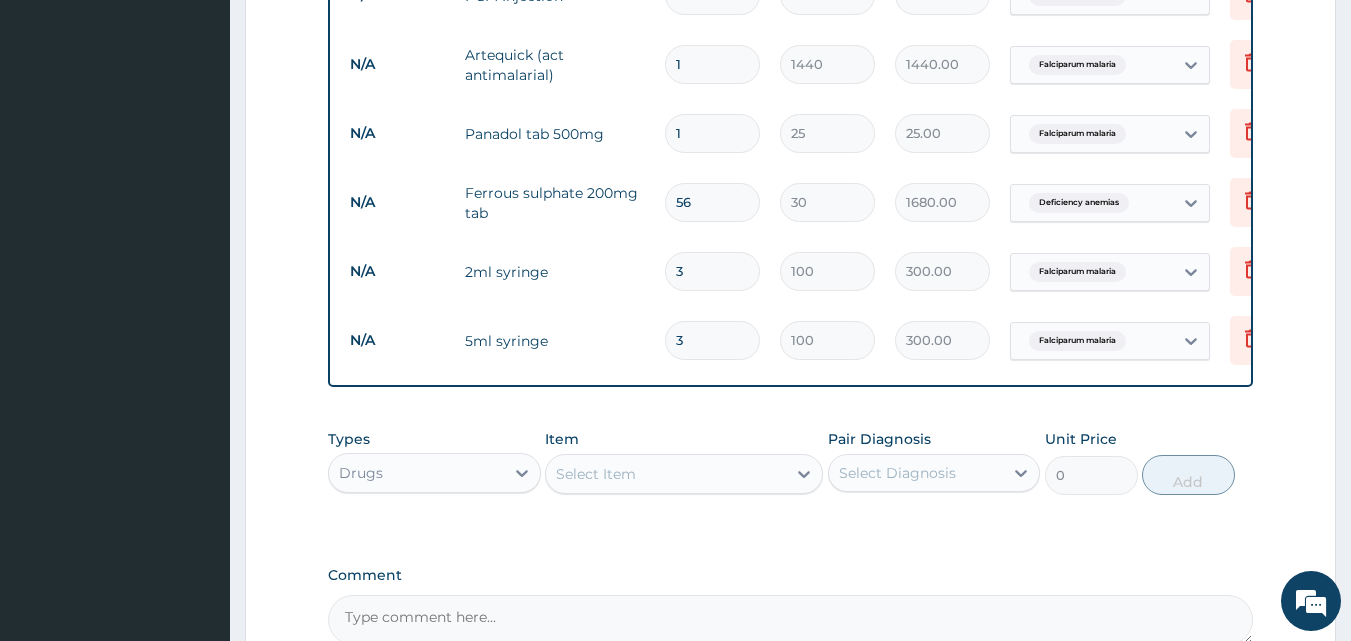 type on "56" 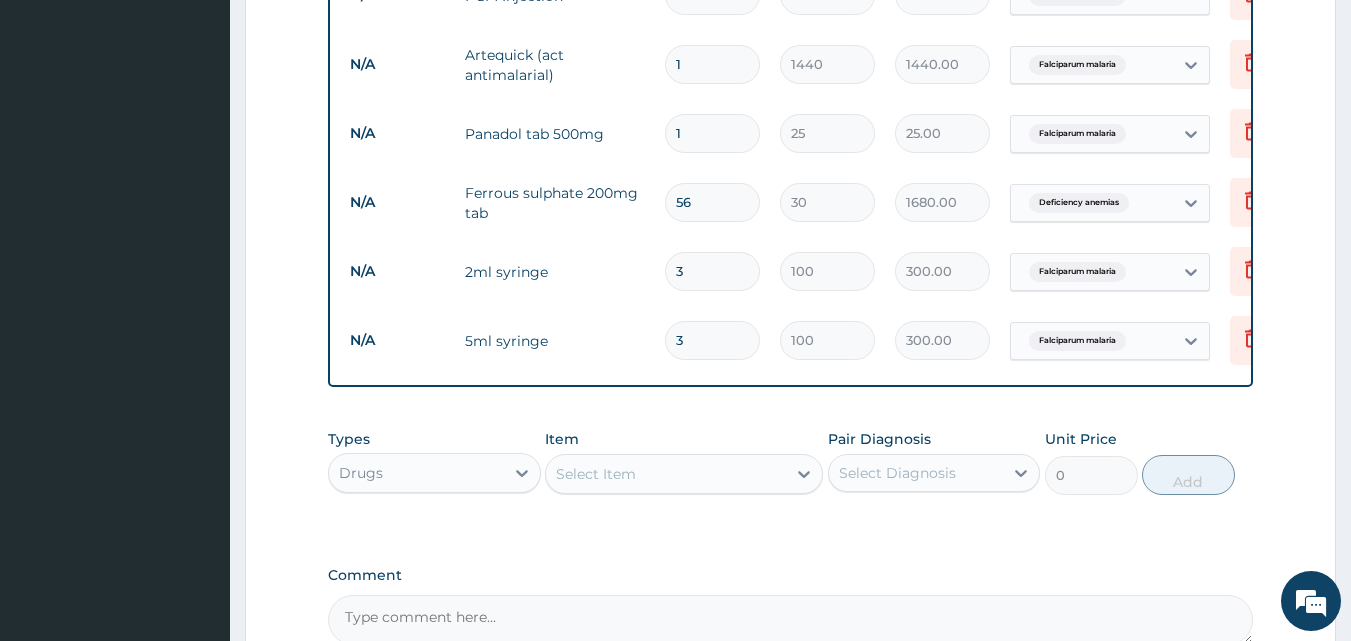 click on "1" at bounding box center [712, 133] 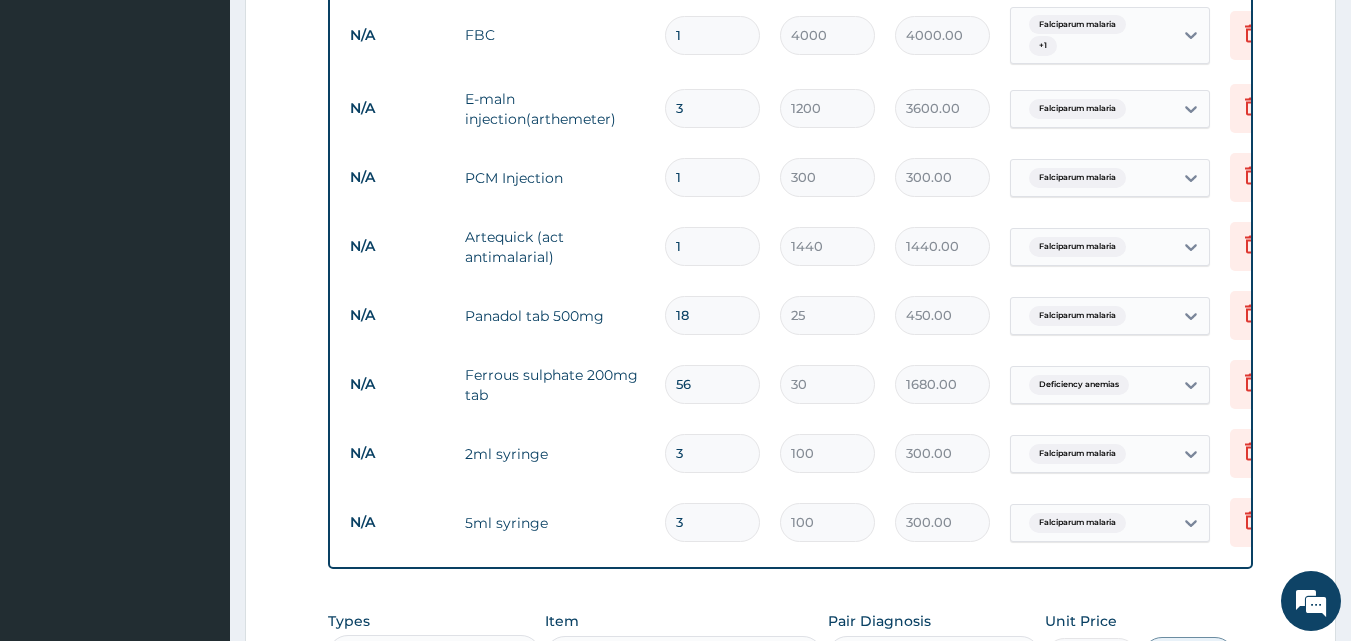 scroll, scrollTop: 1007, scrollLeft: 0, axis: vertical 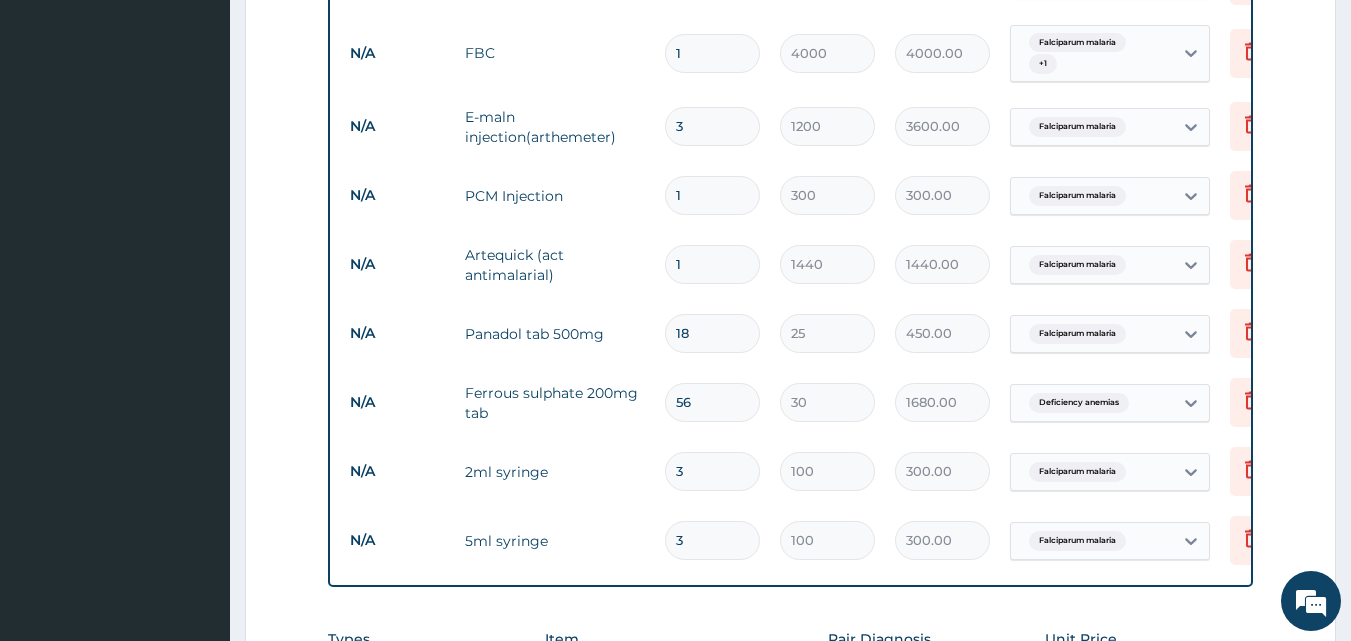 type on "18" 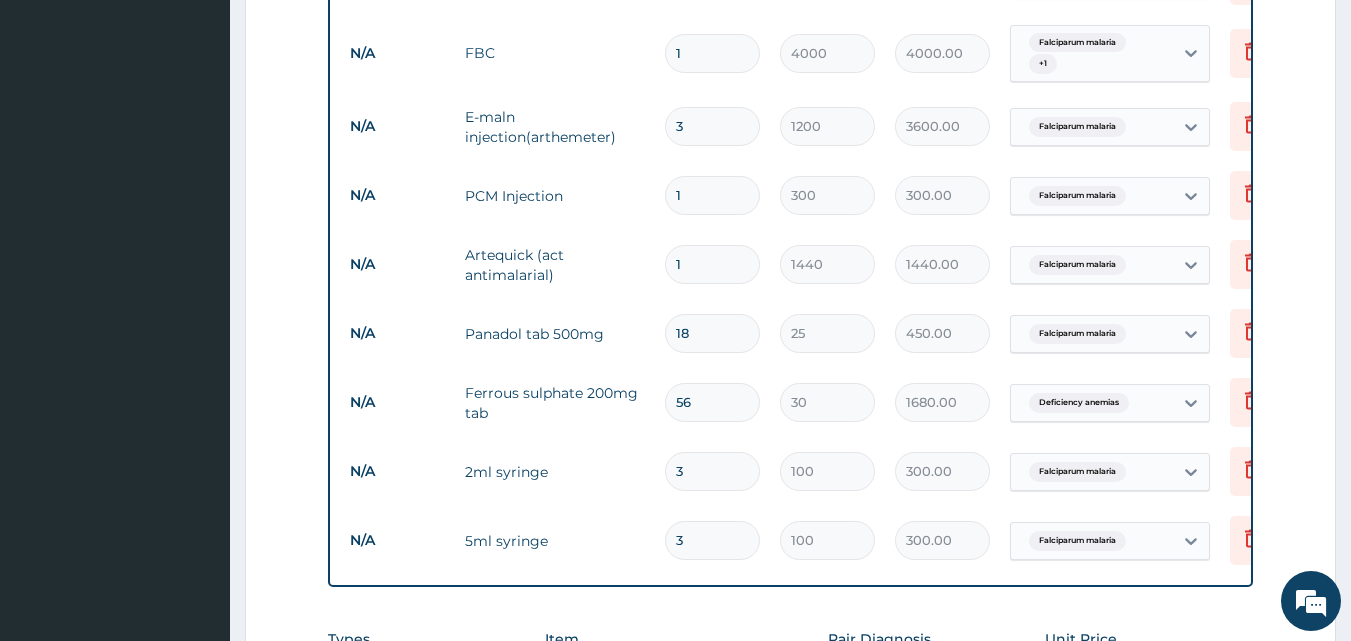click on "1" at bounding box center [712, 195] 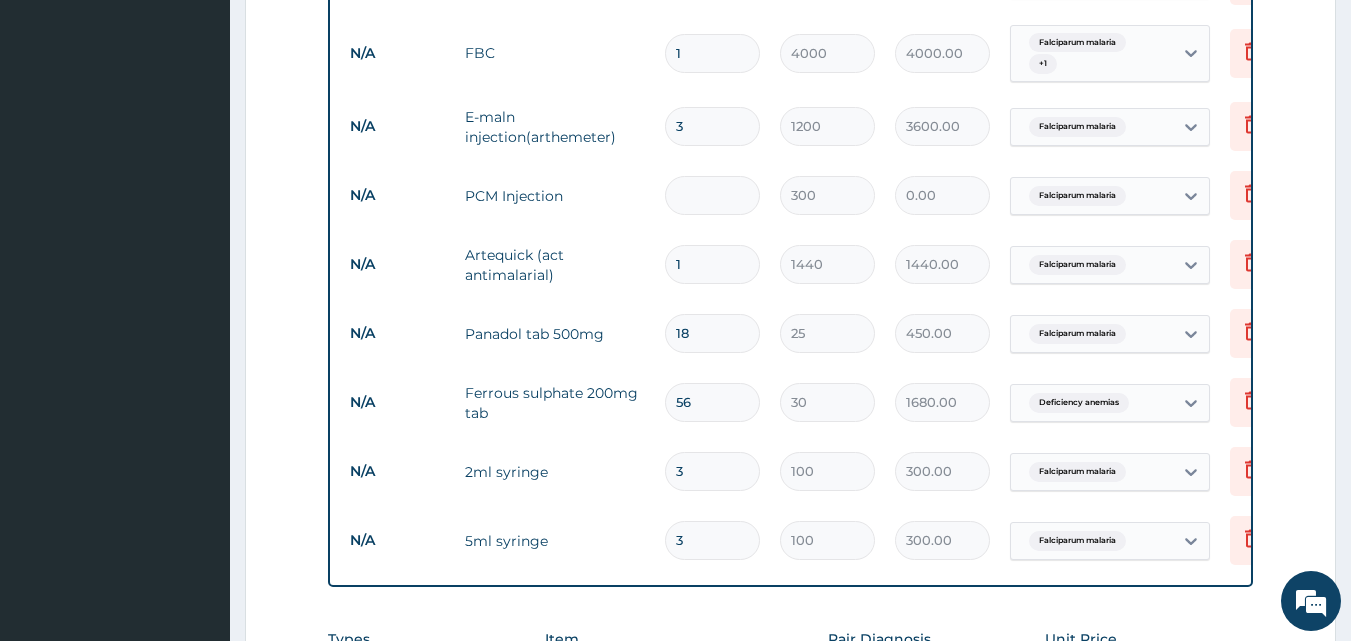 type on "6" 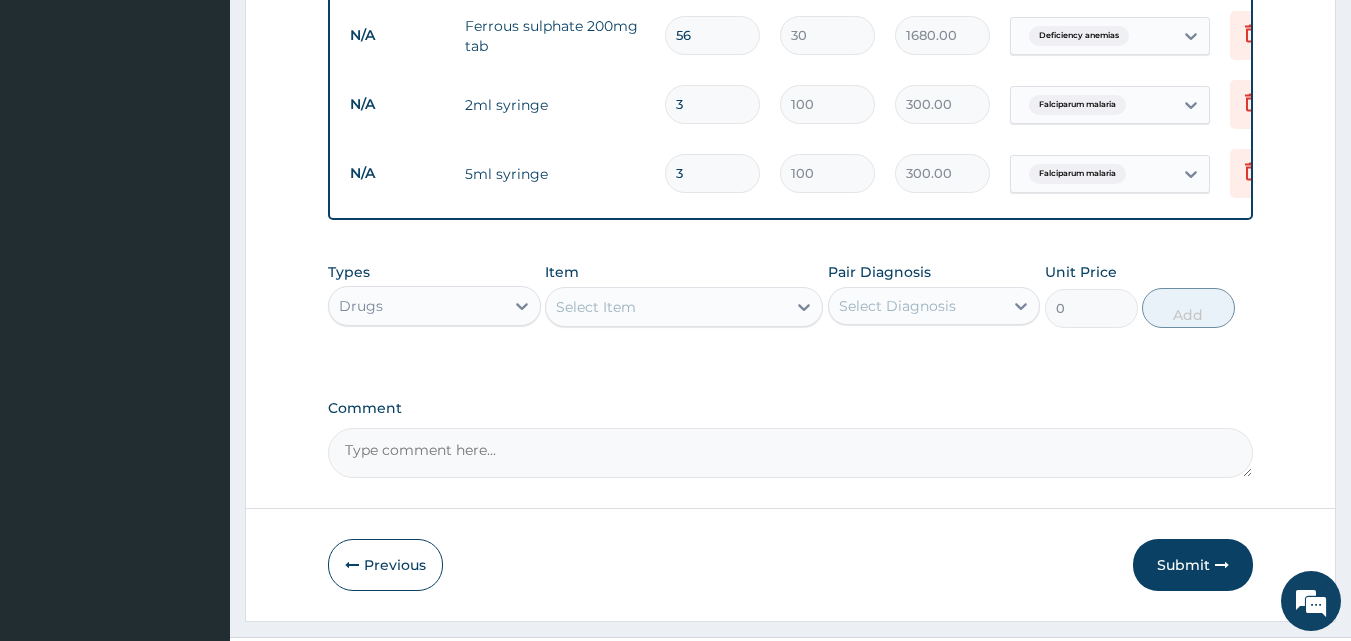 scroll, scrollTop: 1436, scrollLeft: 0, axis: vertical 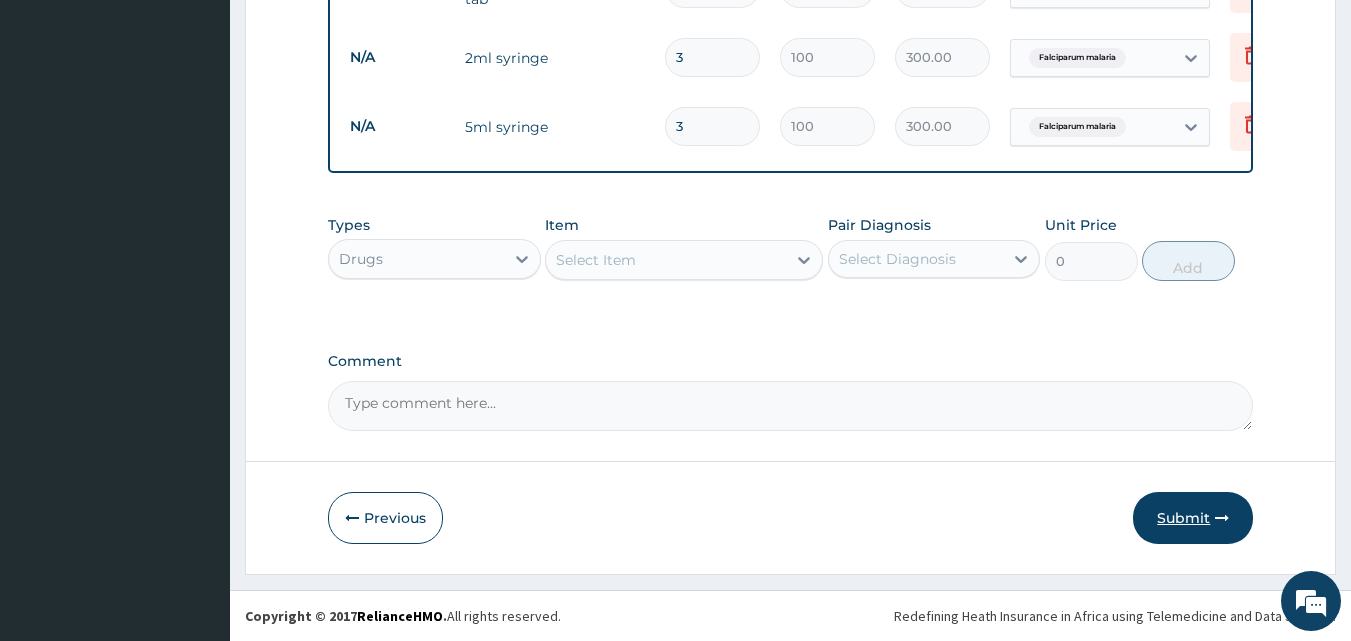 type on "6" 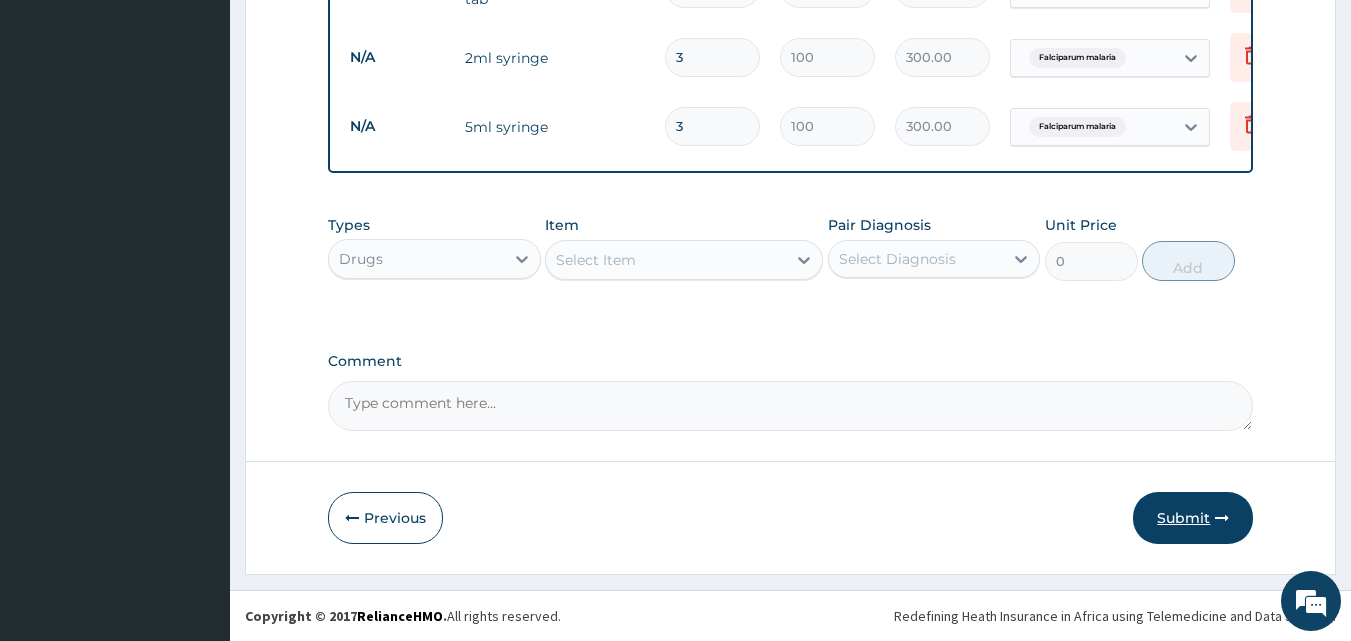 click on "Submit" at bounding box center [1193, 518] 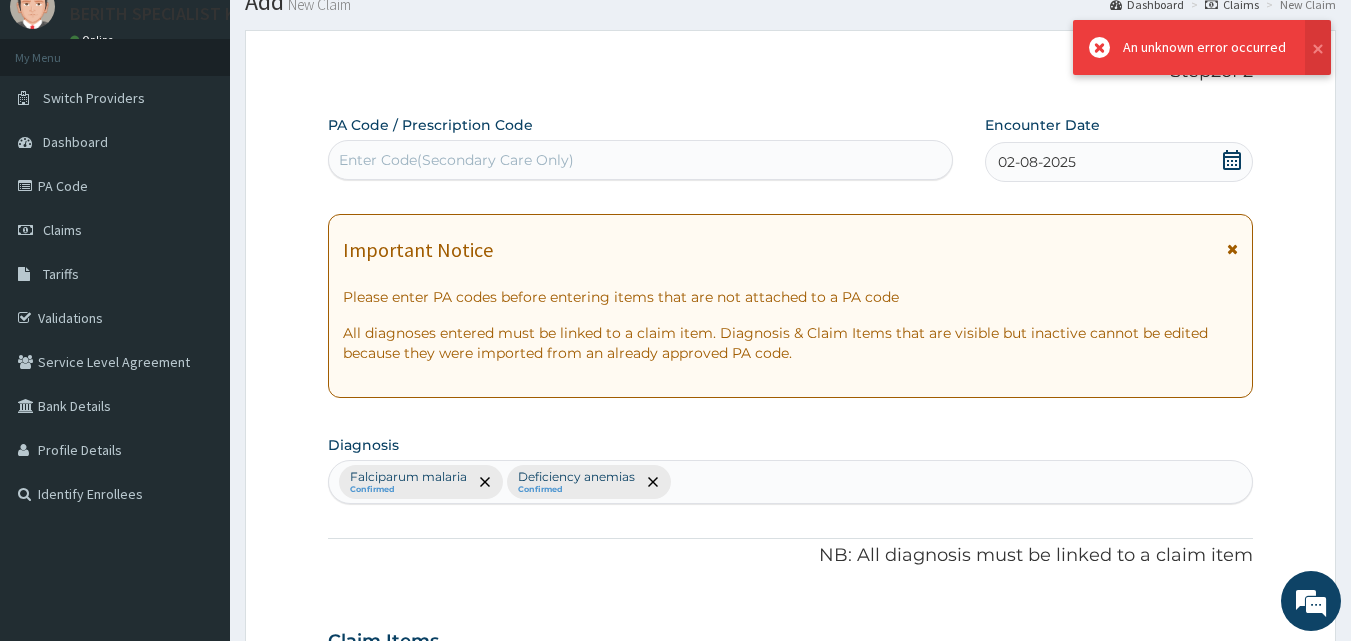 scroll, scrollTop: 1436, scrollLeft: 0, axis: vertical 